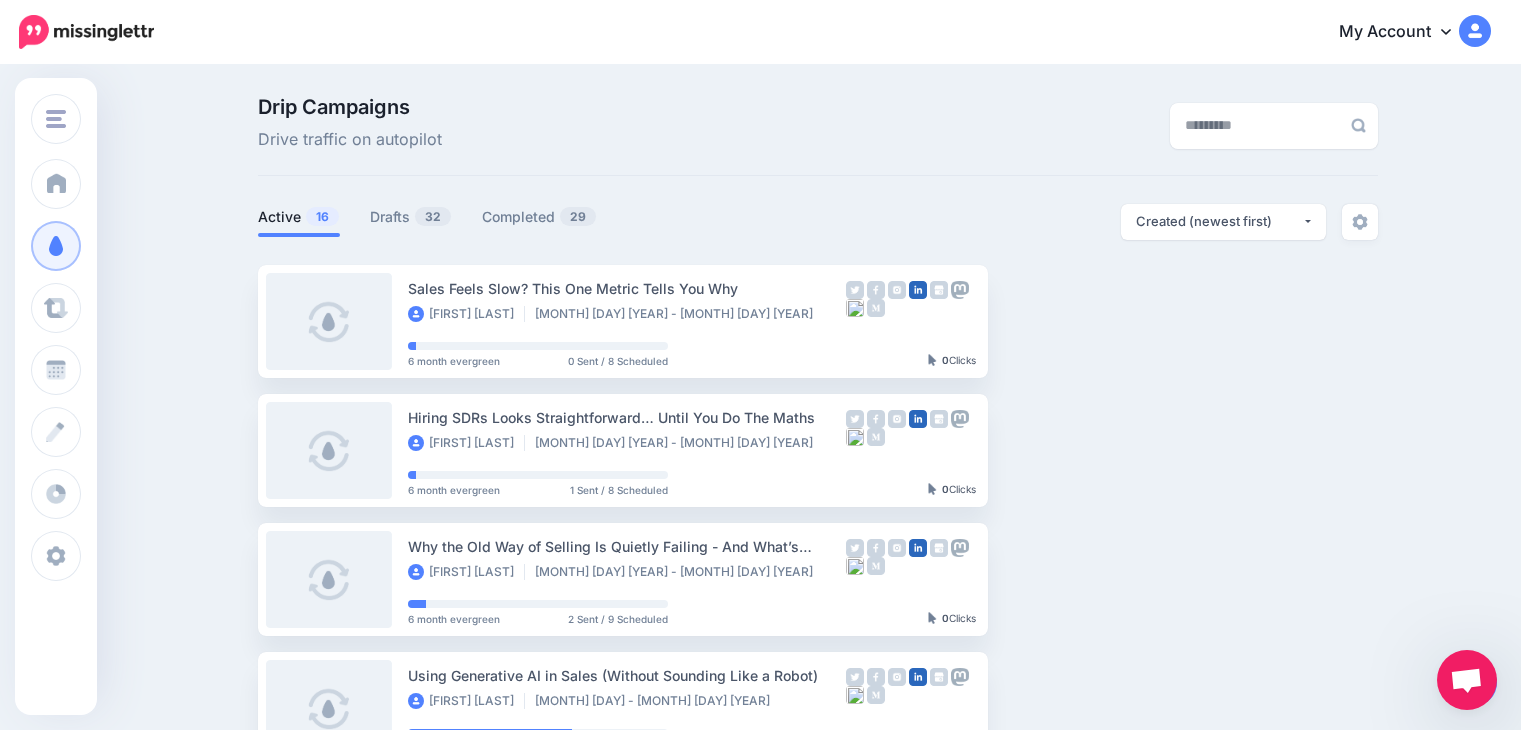 scroll, scrollTop: 0, scrollLeft: 0, axis: both 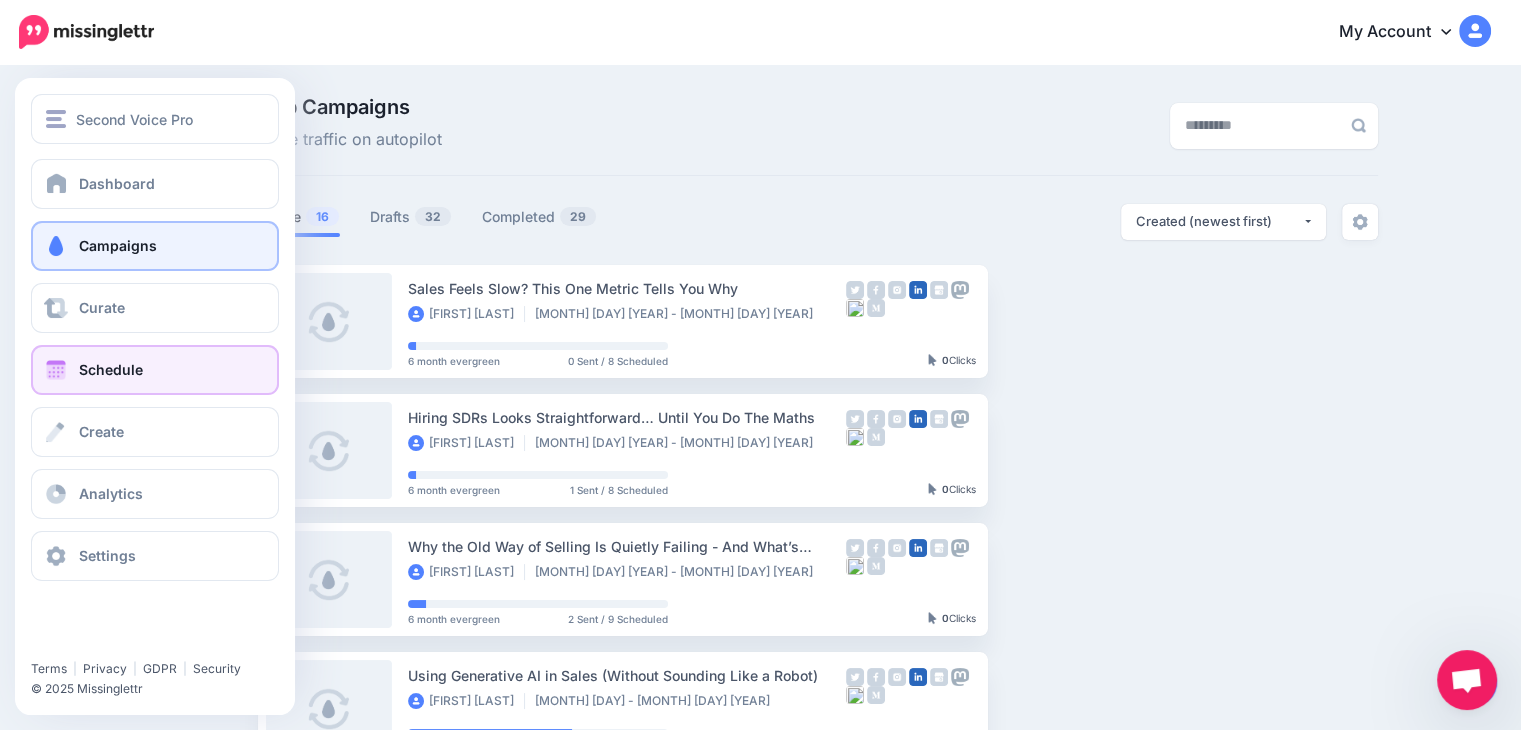 click on "Schedule" at bounding box center [155, 370] 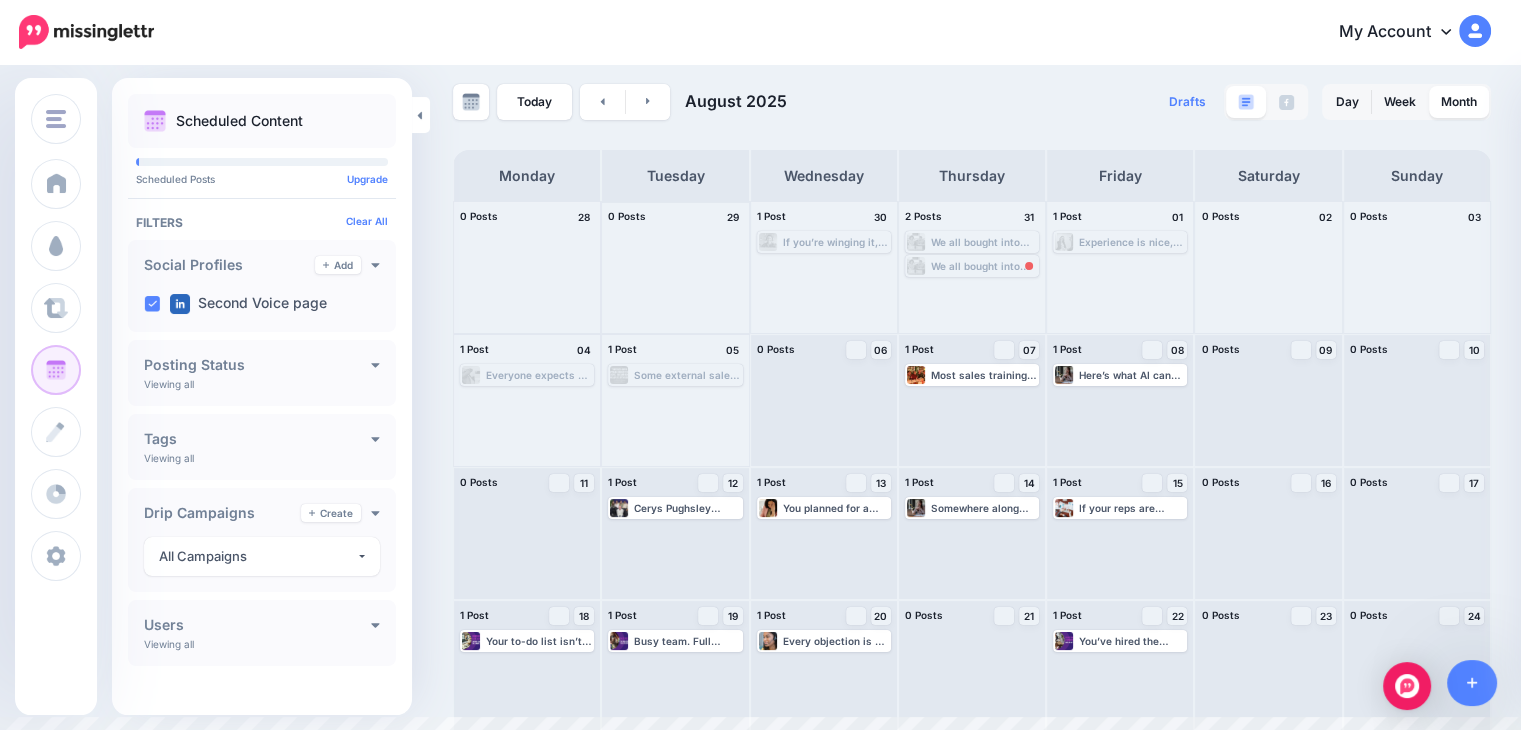 scroll, scrollTop: 0, scrollLeft: 0, axis: both 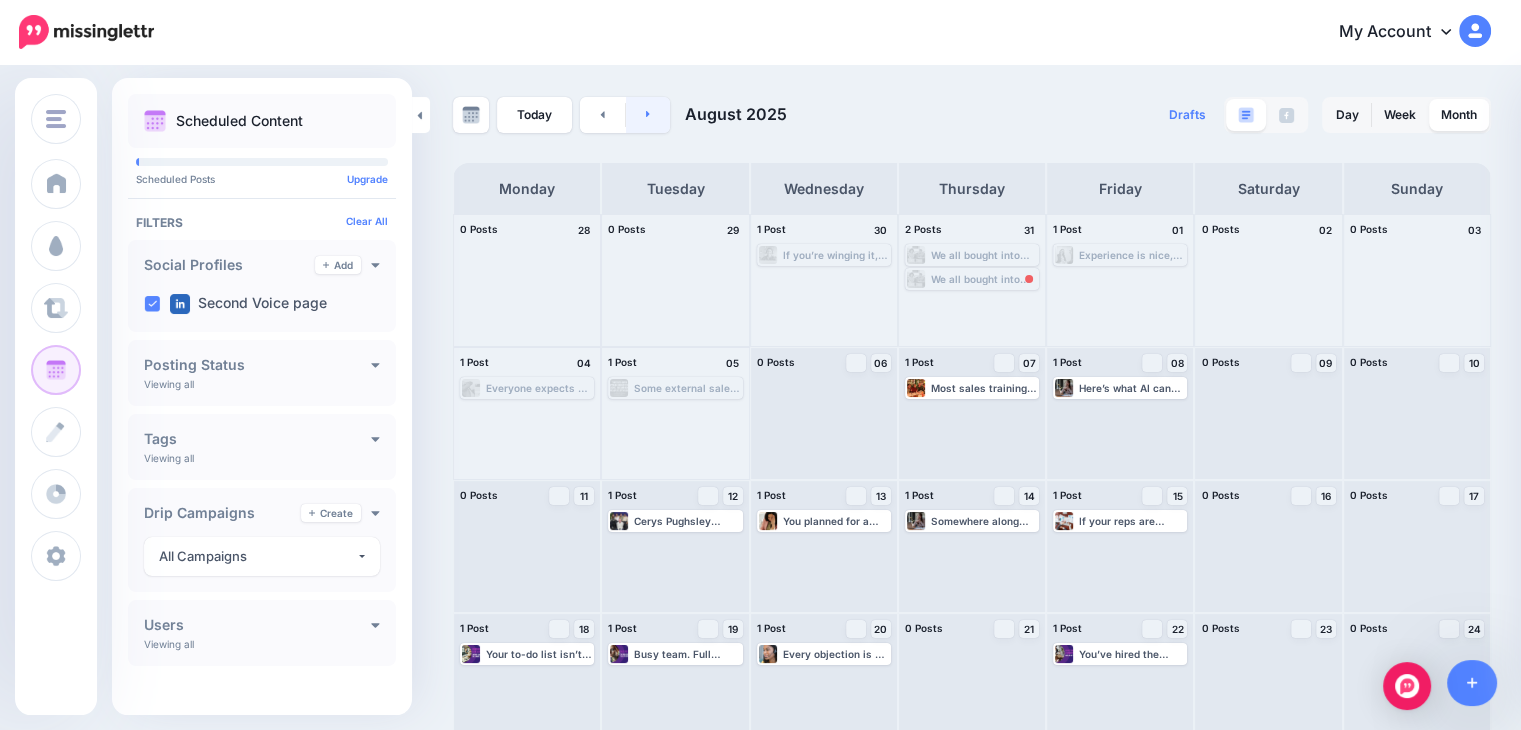 click at bounding box center (648, 115) 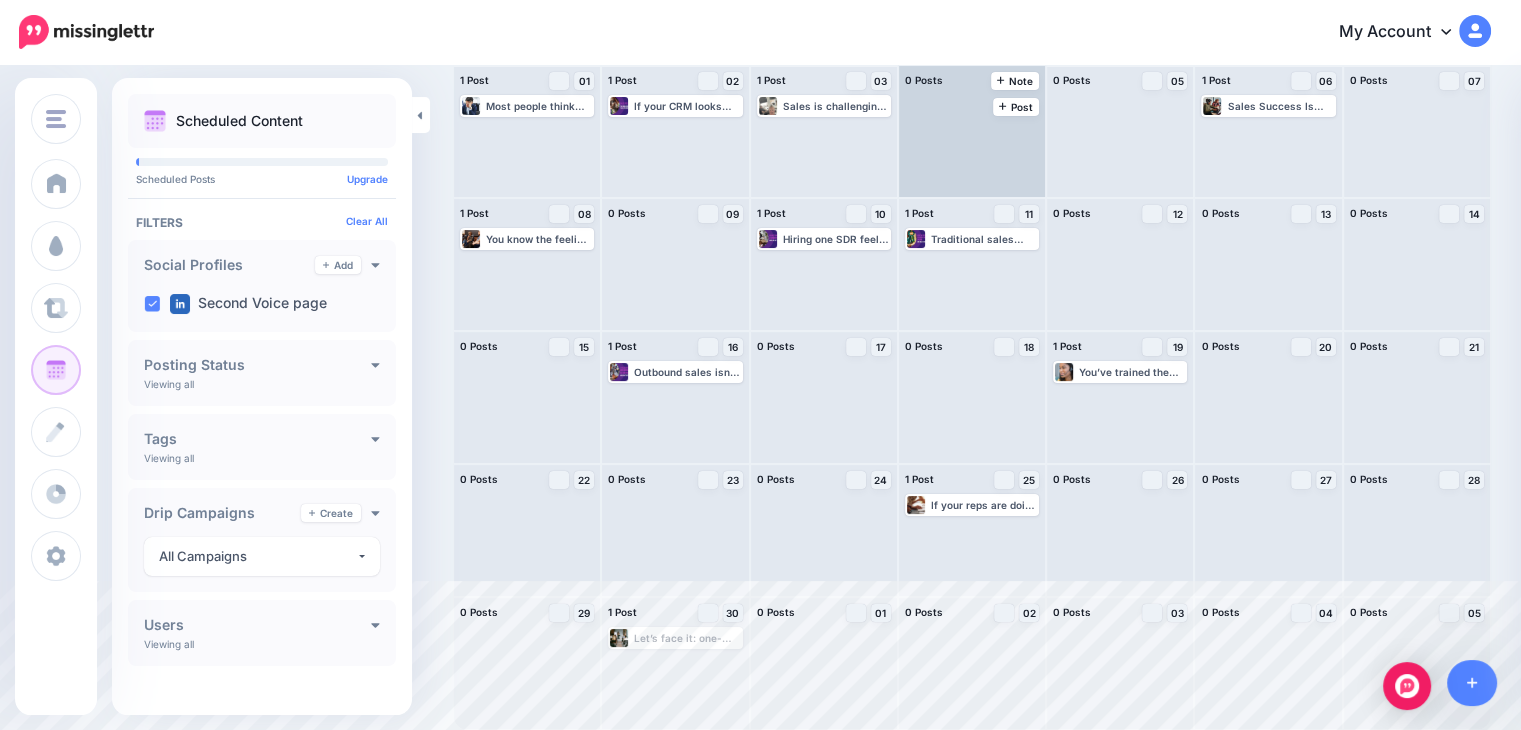 scroll, scrollTop: 0, scrollLeft: 0, axis: both 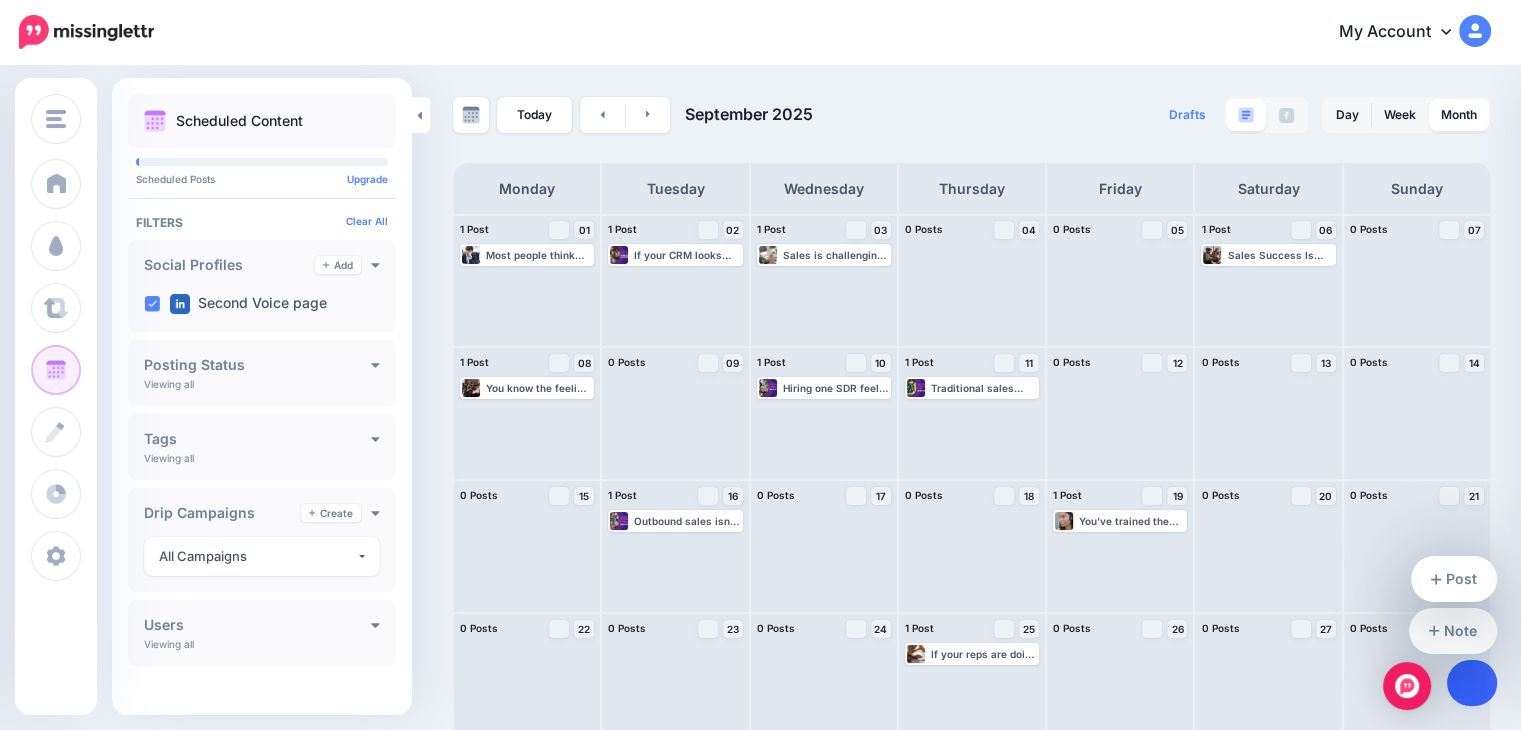 click 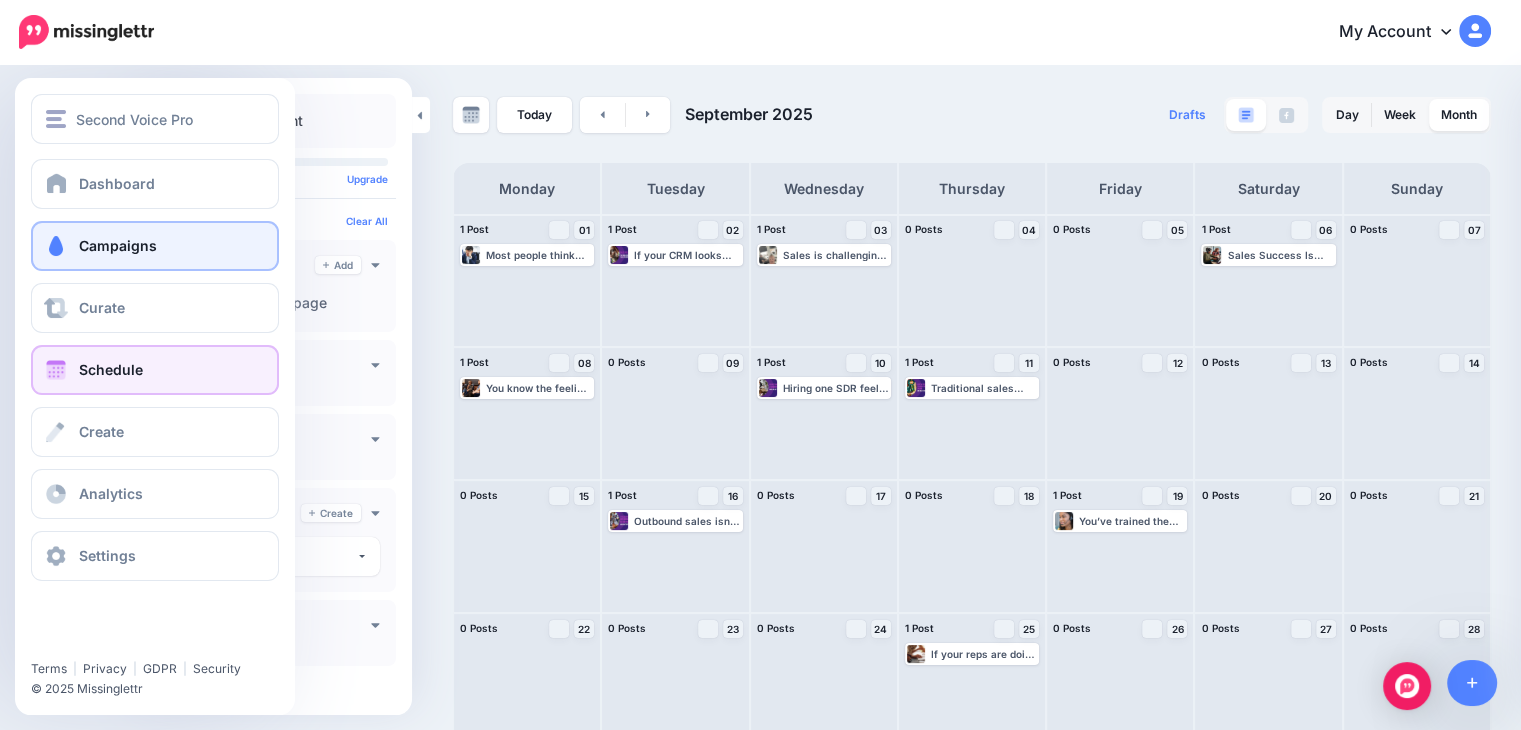 click on "Campaigns" at bounding box center (155, 246) 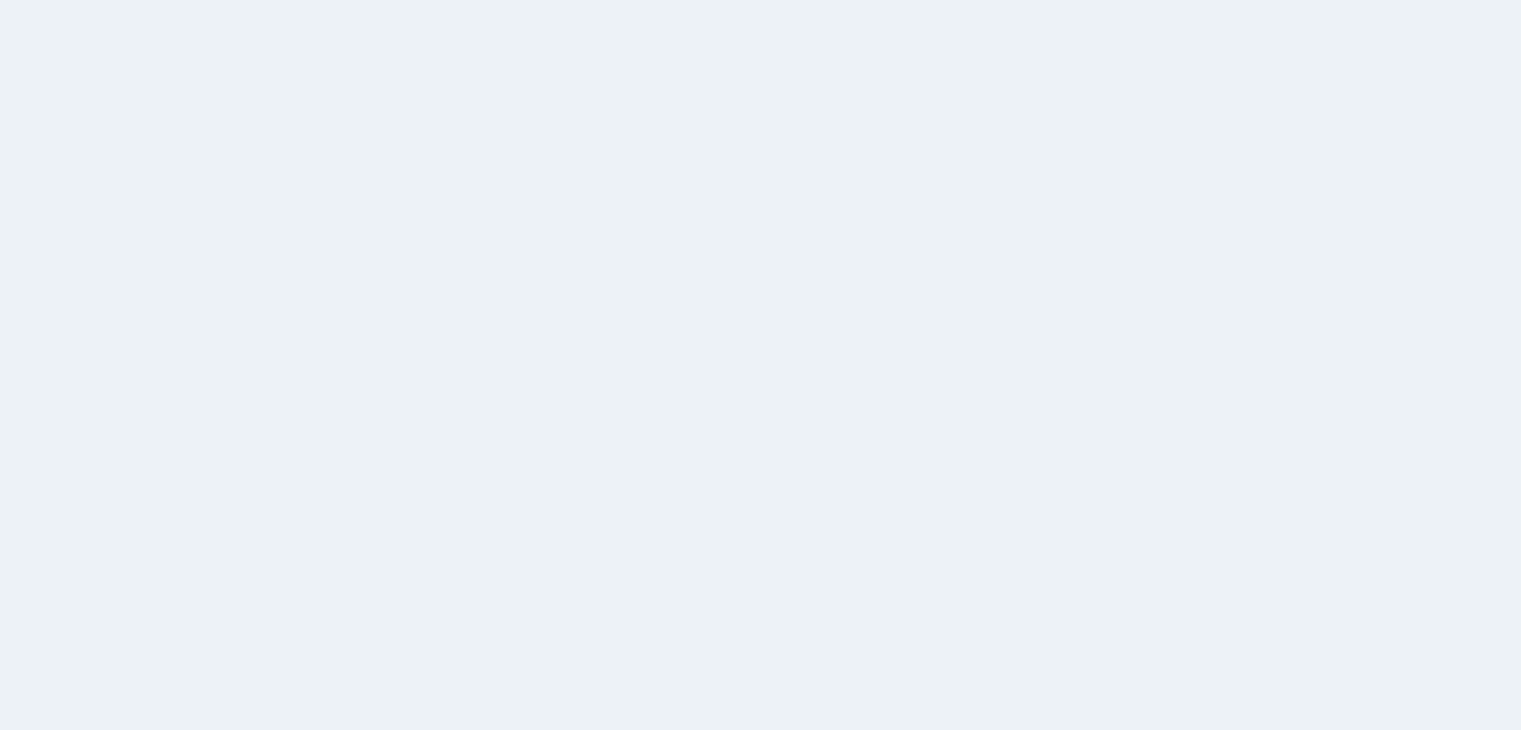 scroll, scrollTop: 0, scrollLeft: 0, axis: both 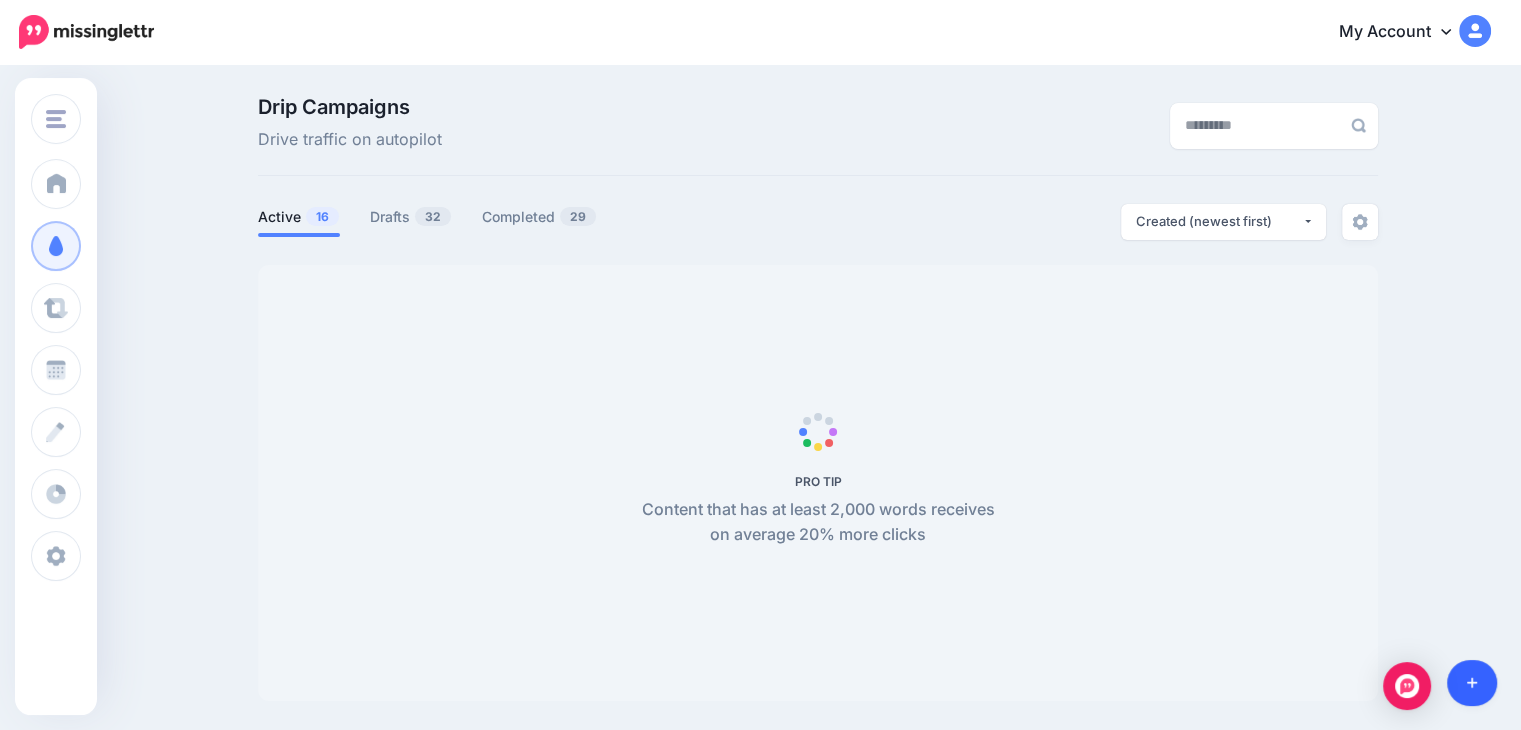 click 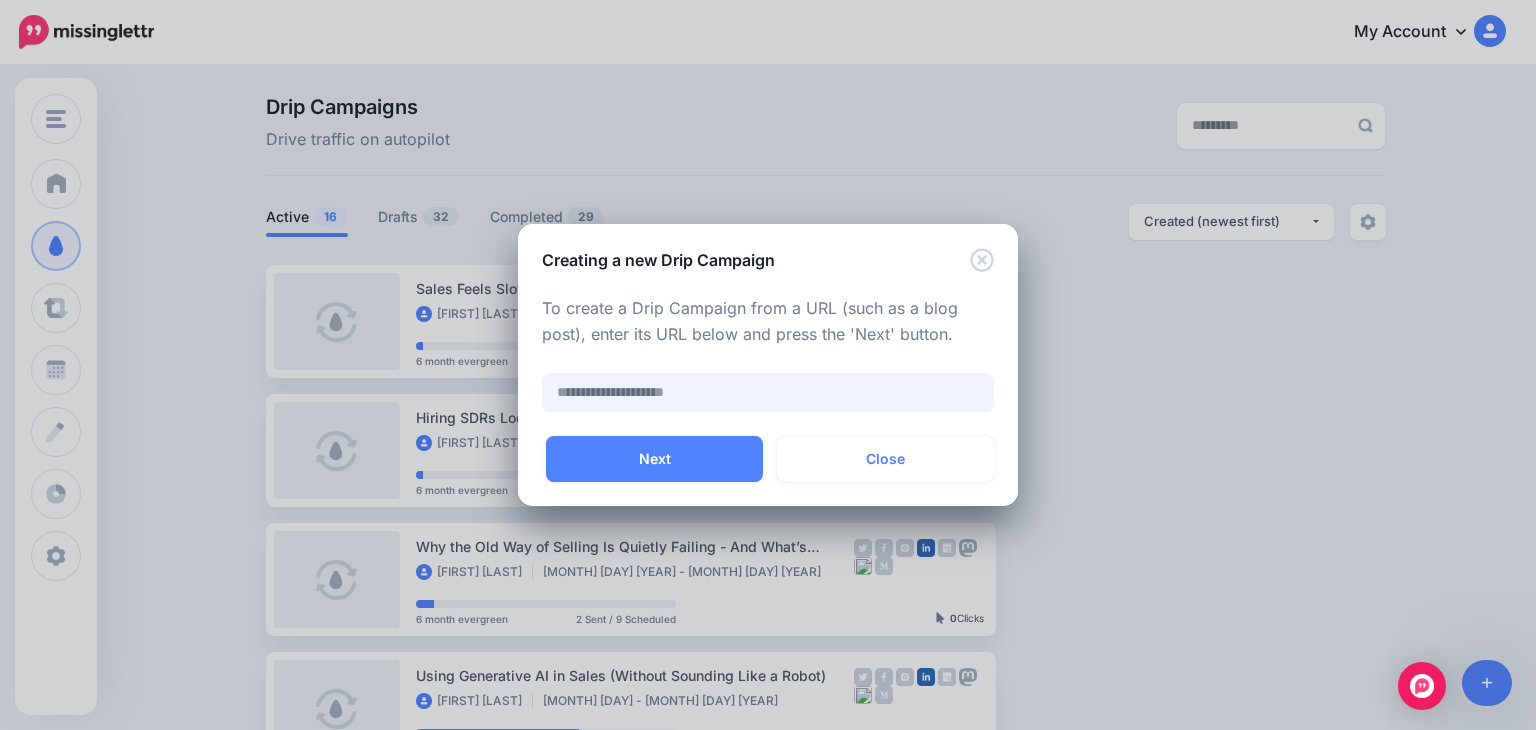 paste on "**********" 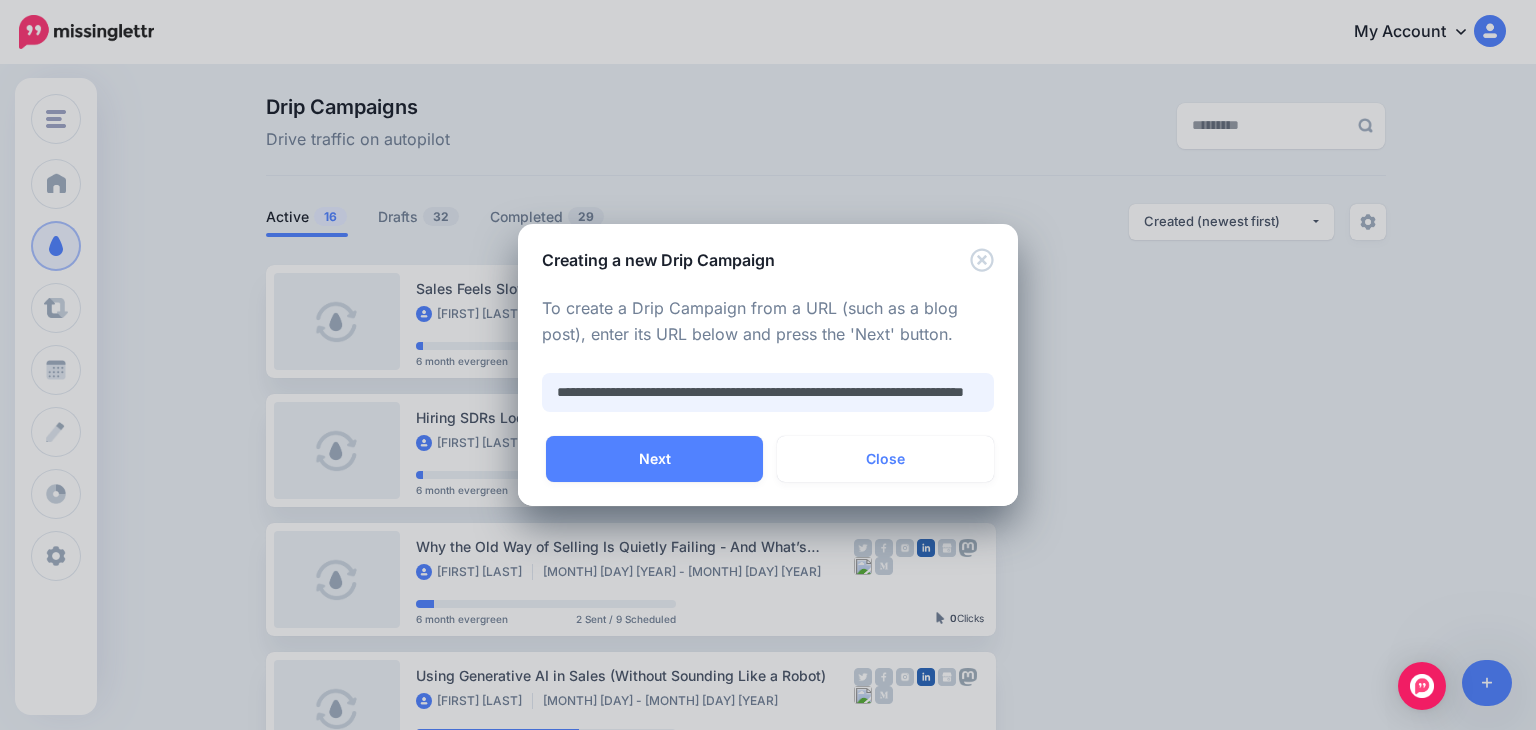 scroll, scrollTop: 0, scrollLeft: 151, axis: horizontal 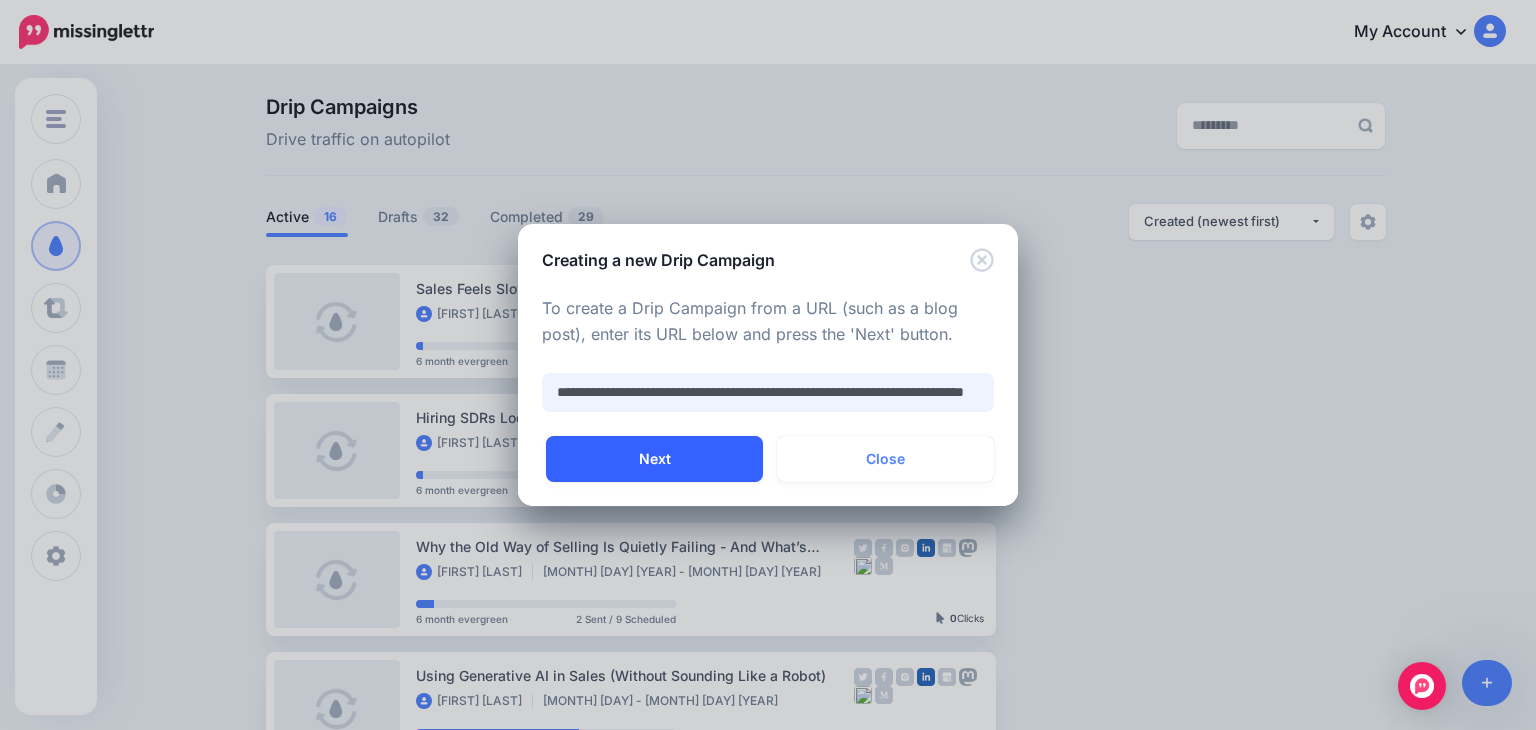 type on "**********" 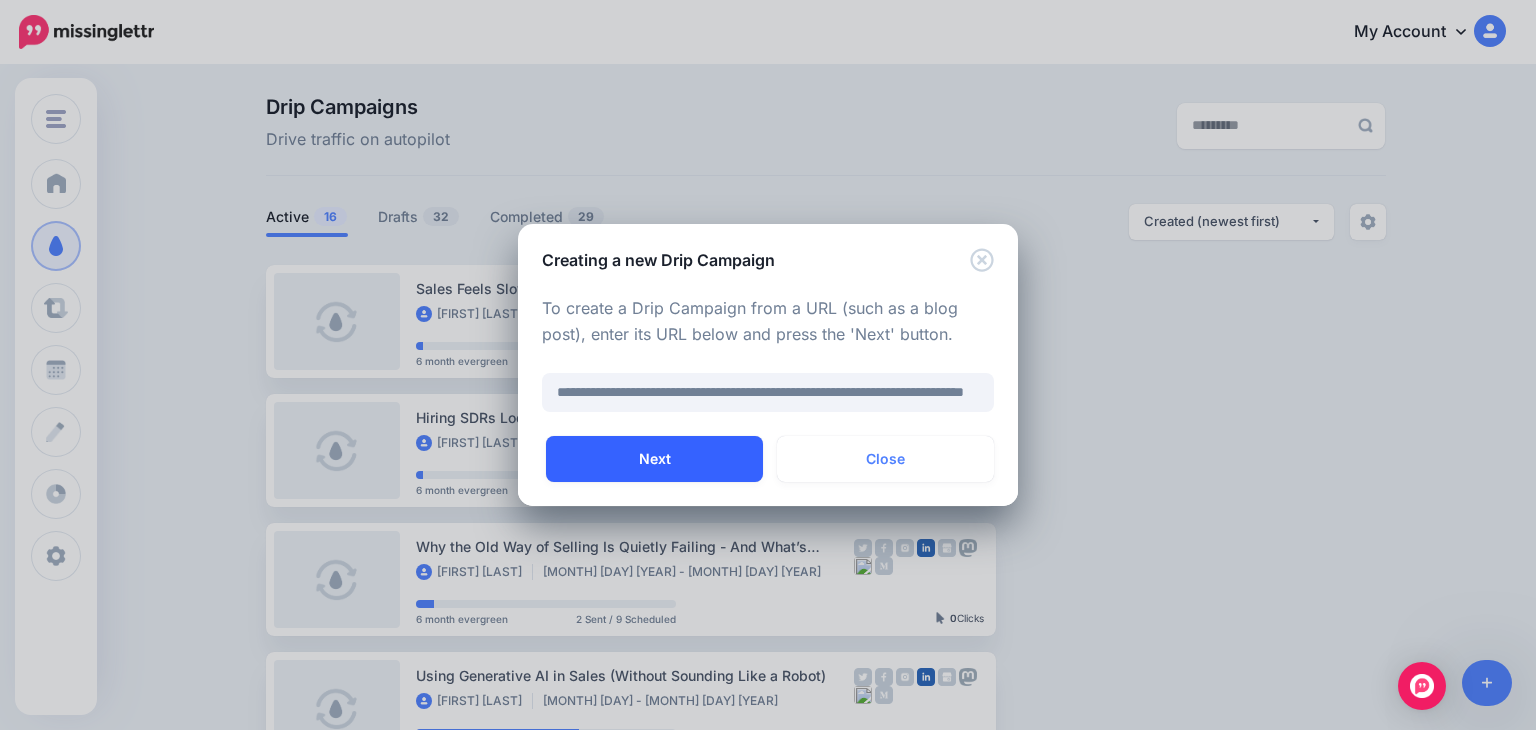 scroll, scrollTop: 0, scrollLeft: 0, axis: both 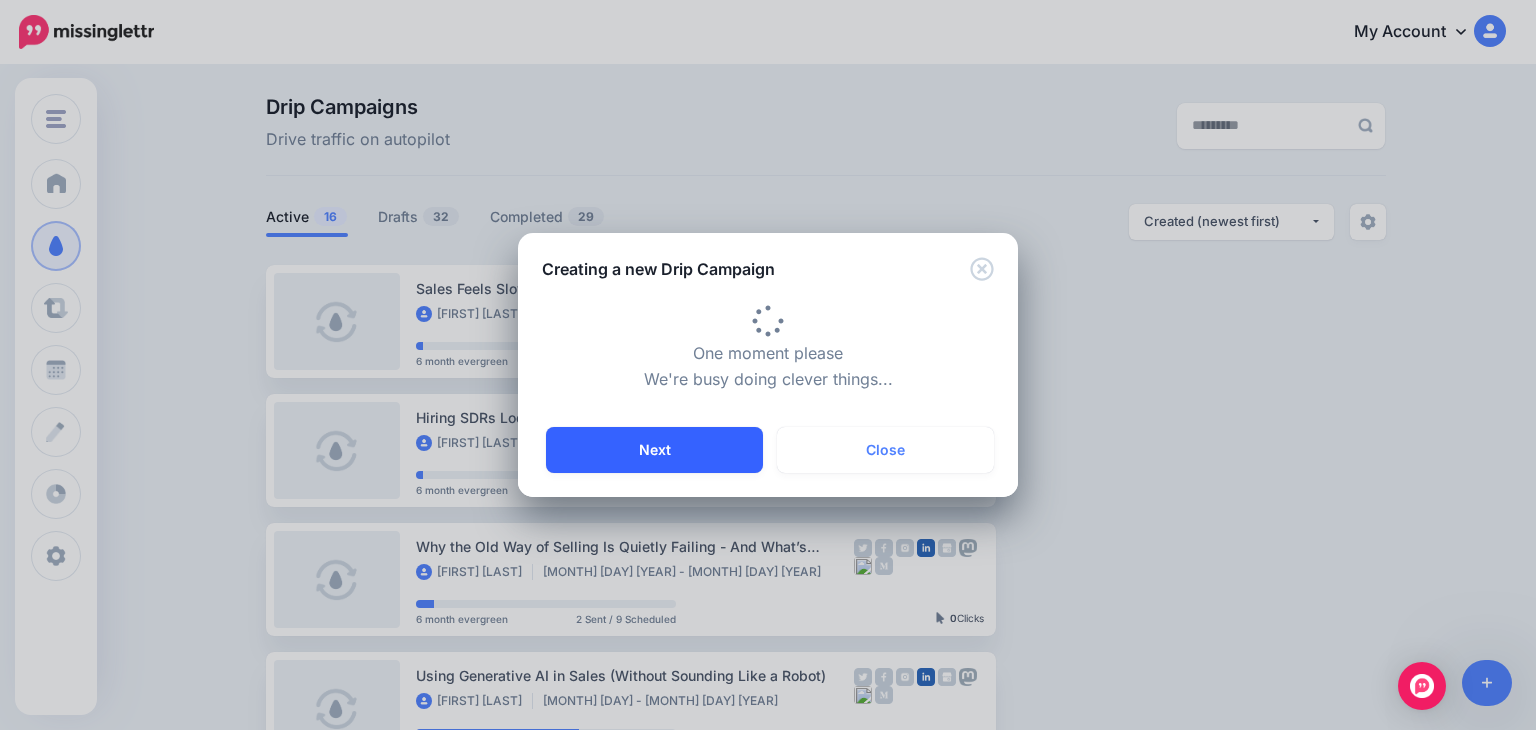 type on "**********" 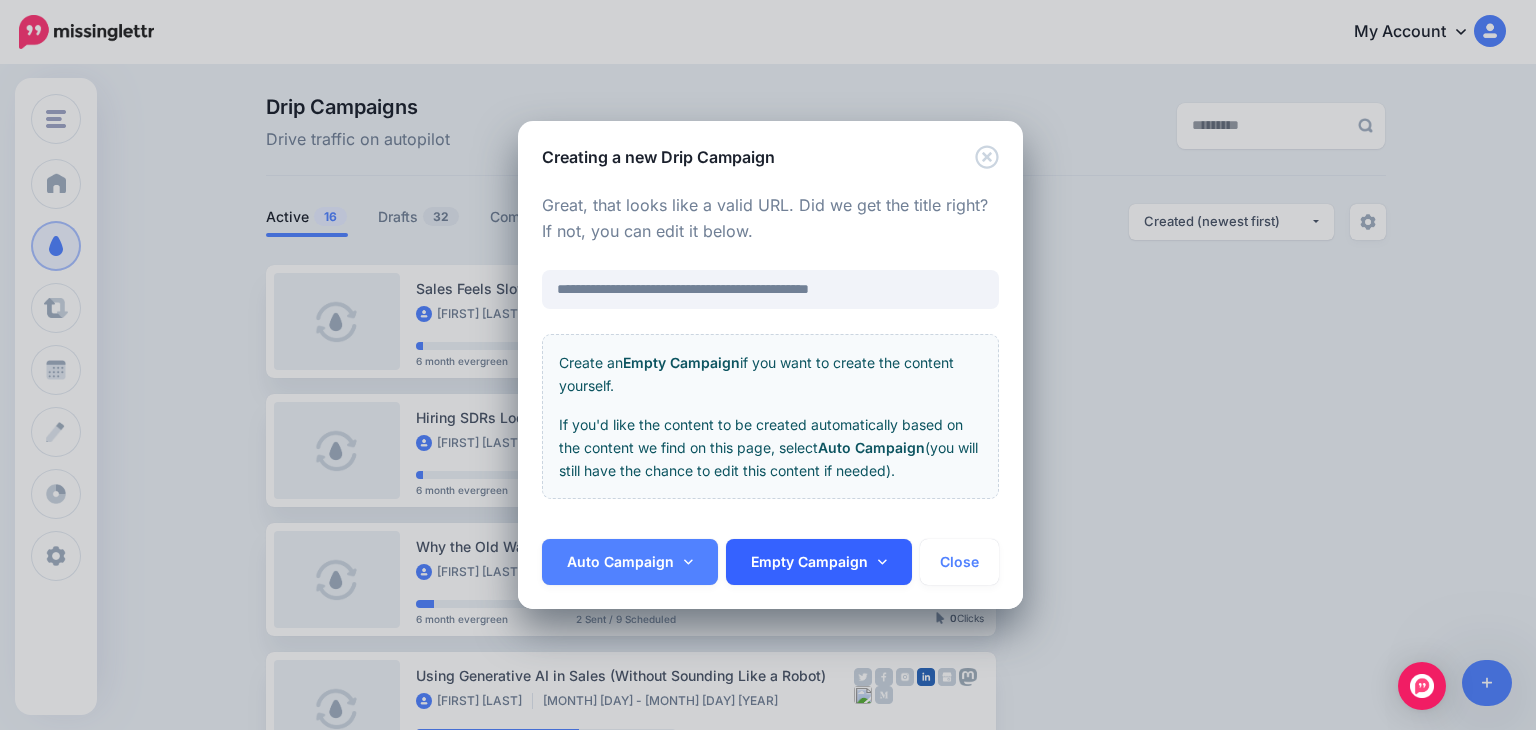 click on "Empty Campaign" at bounding box center [819, 562] 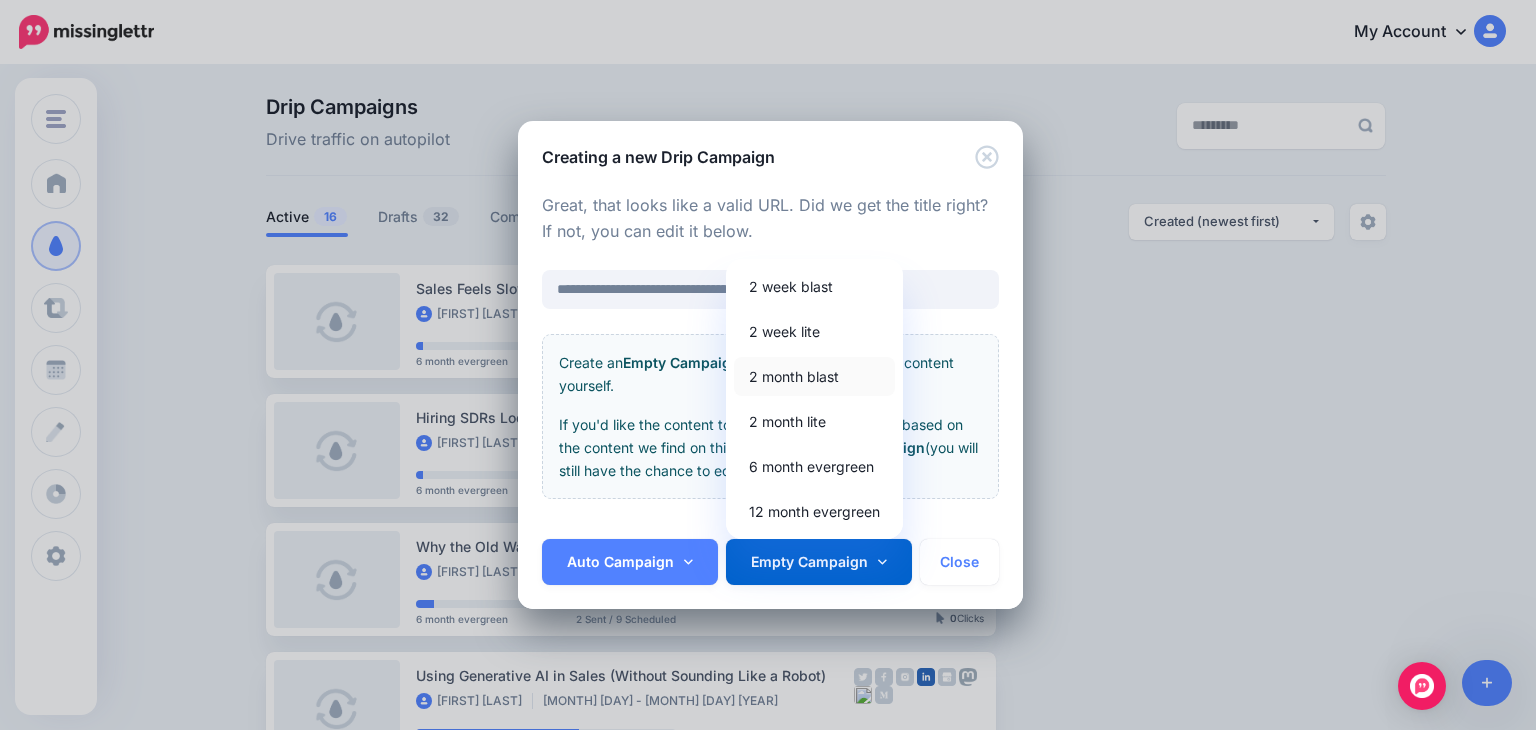 click on "2 month blast" at bounding box center (814, 376) 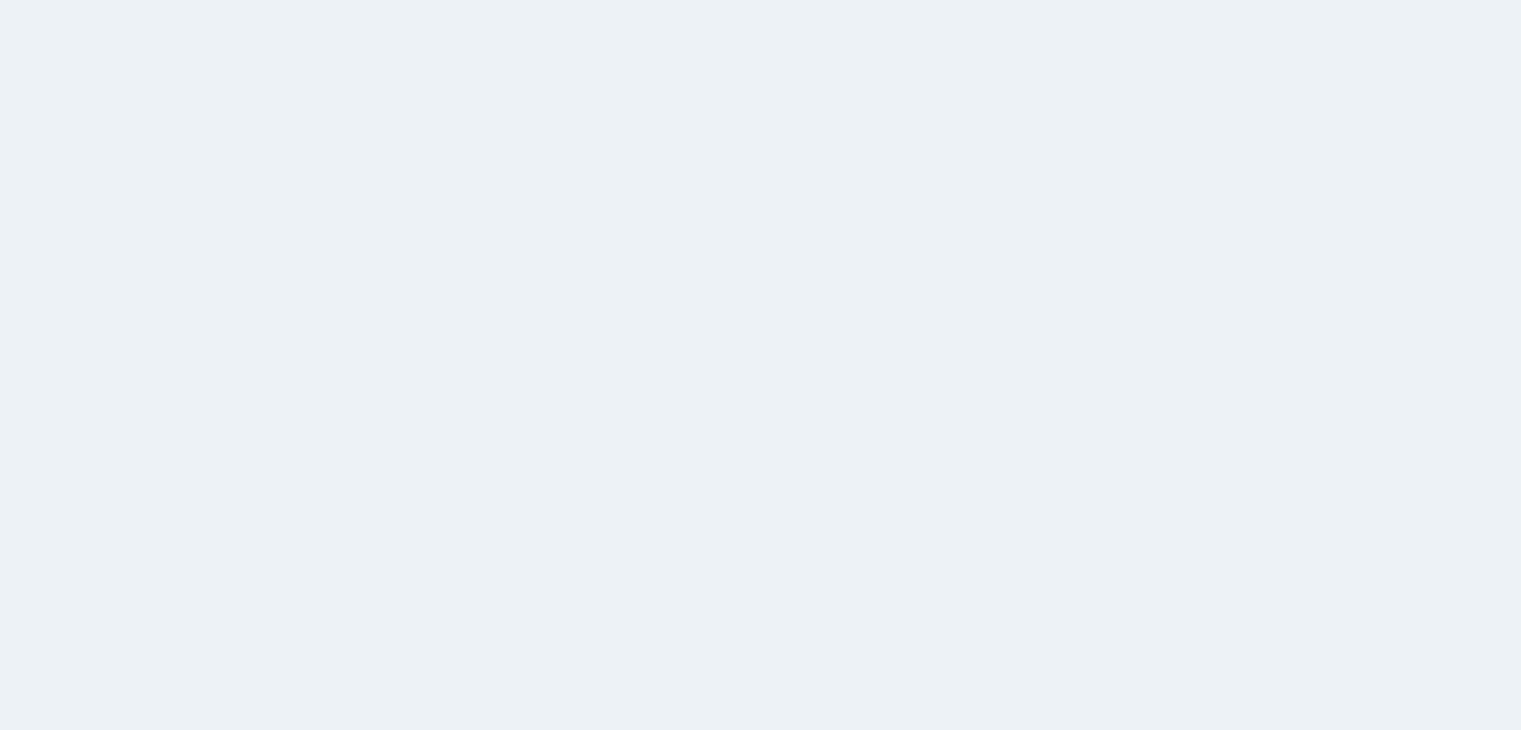 scroll, scrollTop: 0, scrollLeft: 0, axis: both 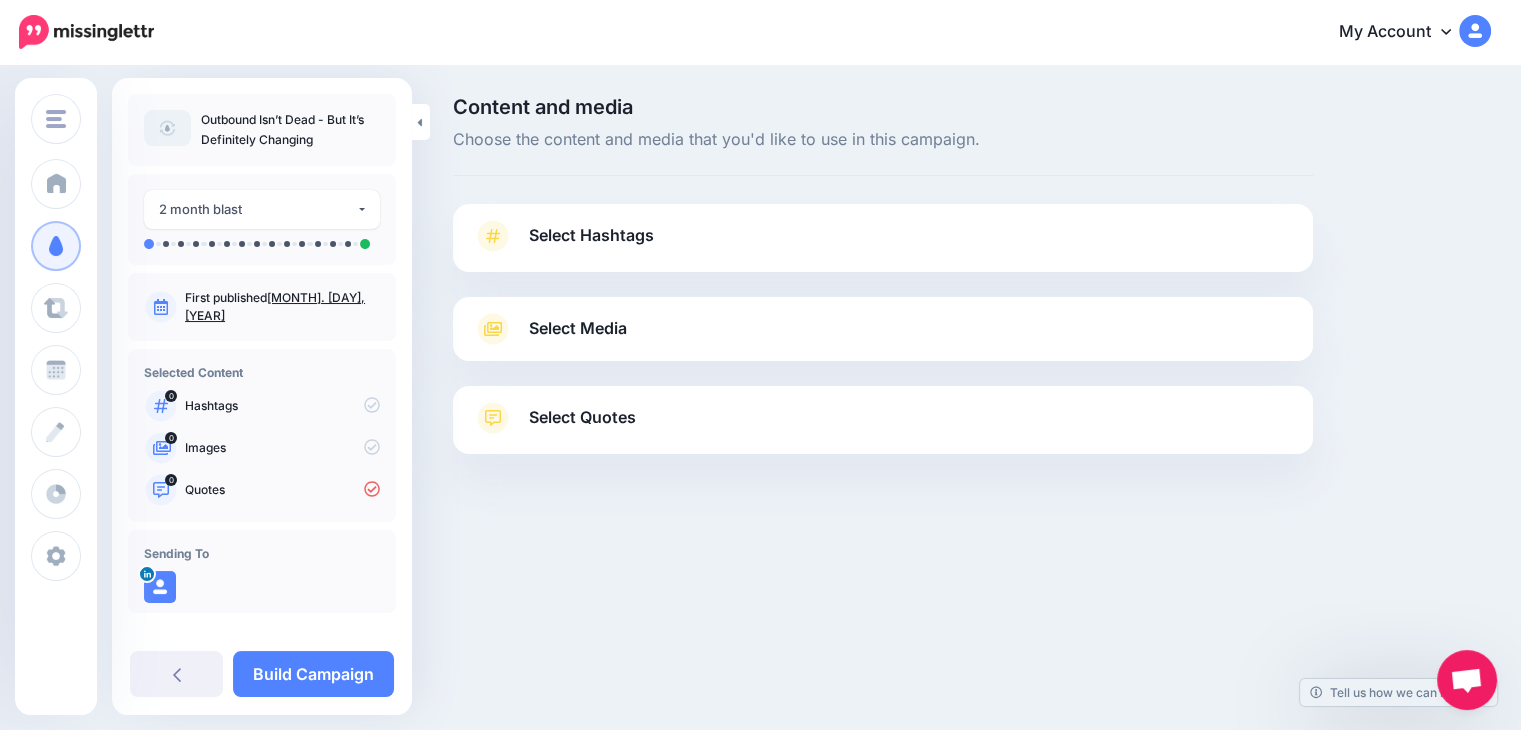 click on "Select Hashtags" at bounding box center [883, 246] 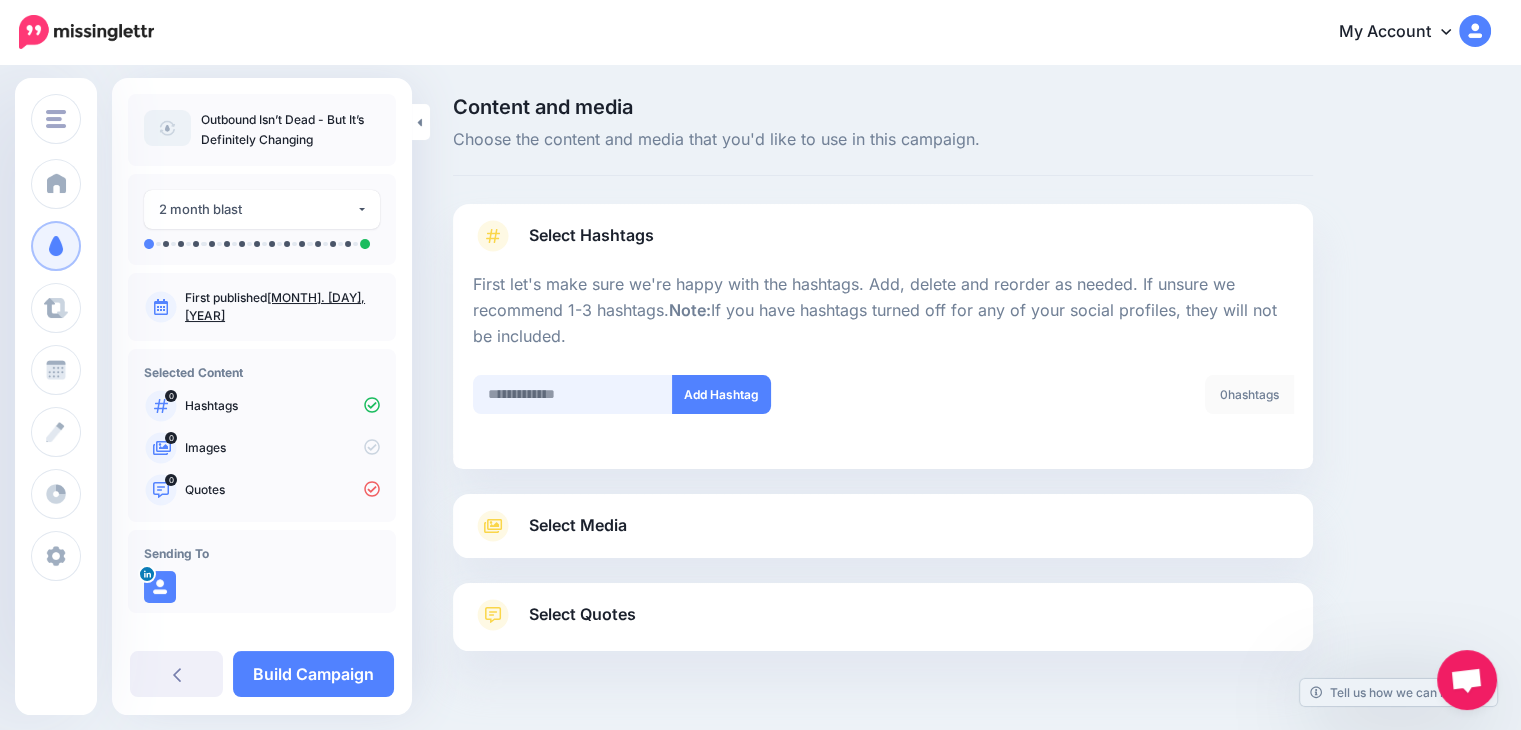 click at bounding box center [573, 394] 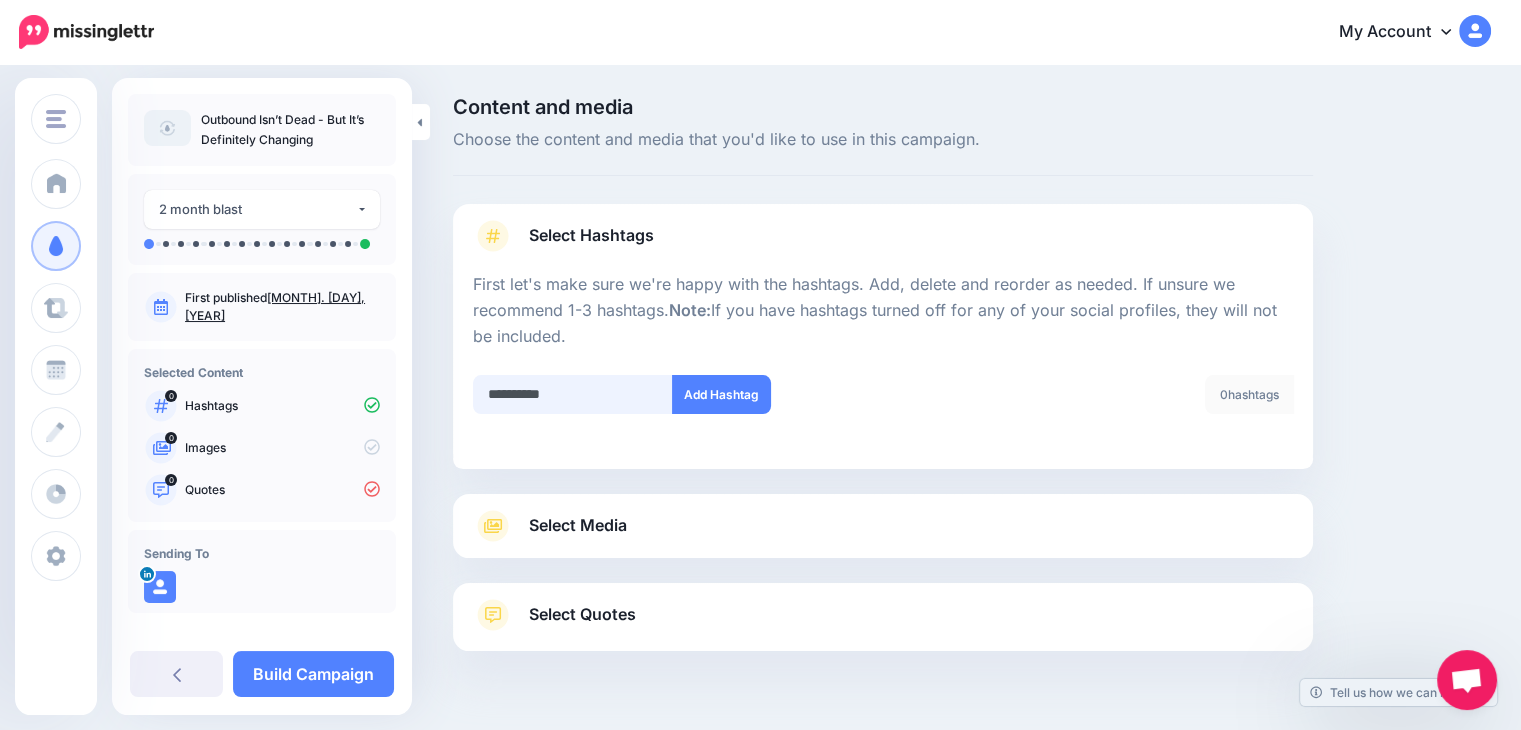 click on "**********" at bounding box center [573, 394] 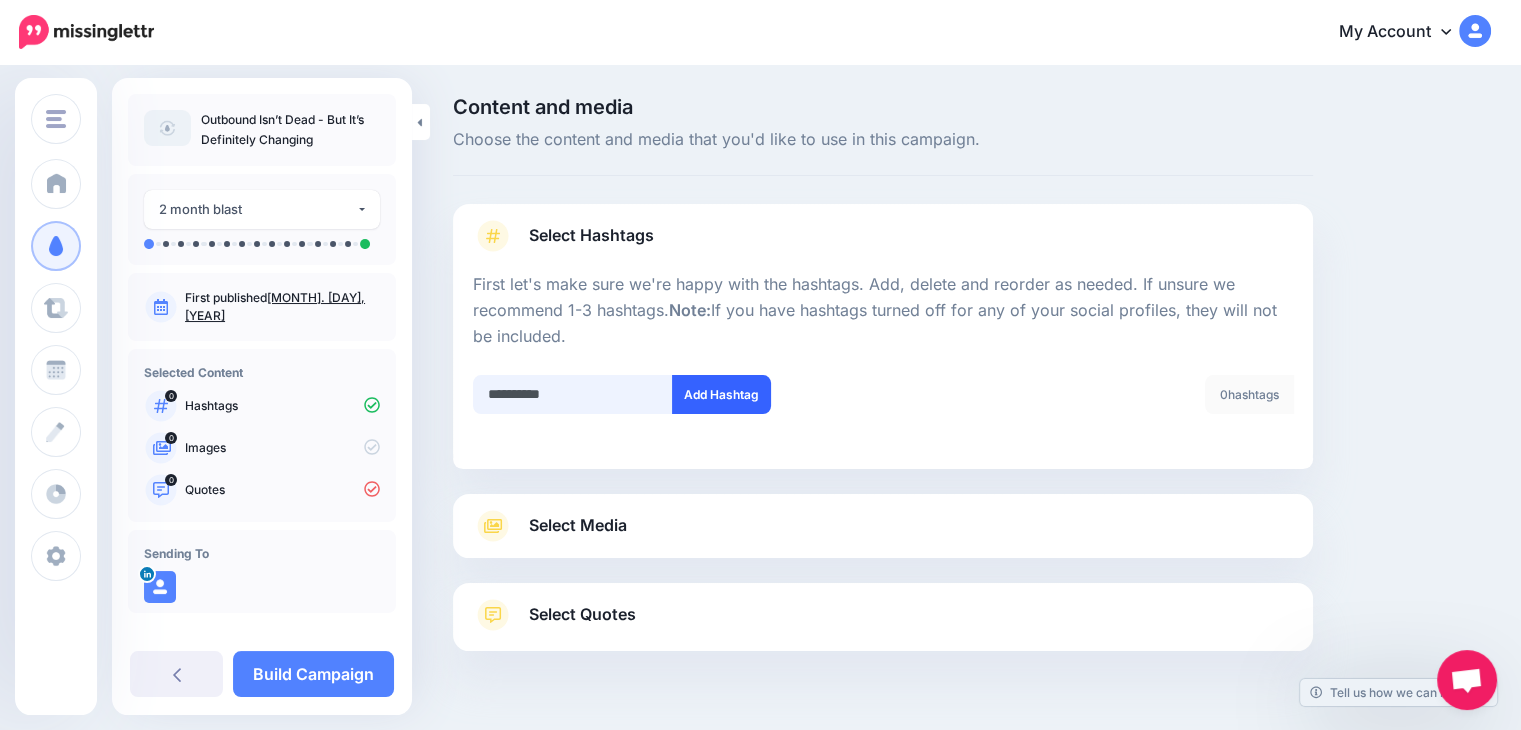 type on "**********" 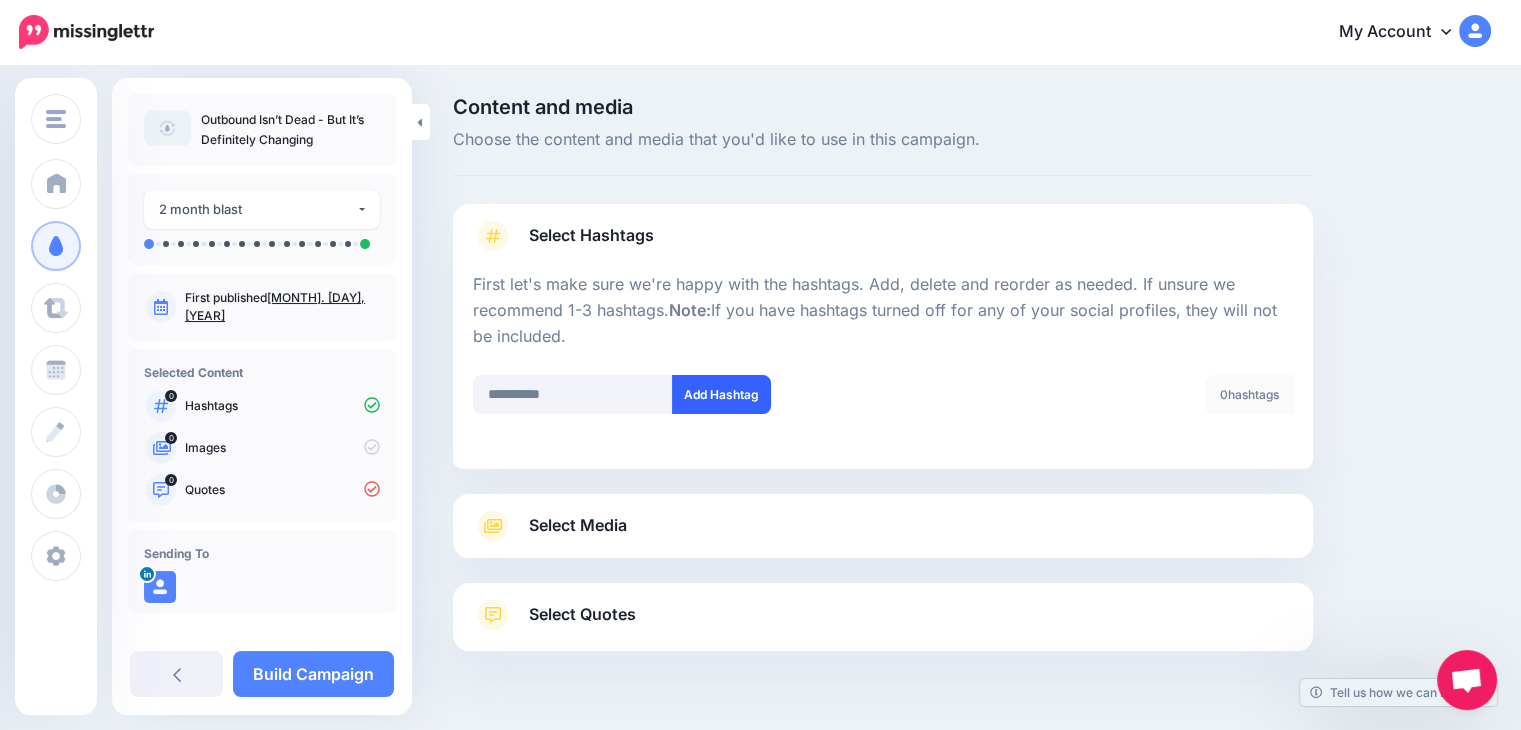 click on "Add Hashtag" at bounding box center [721, 394] 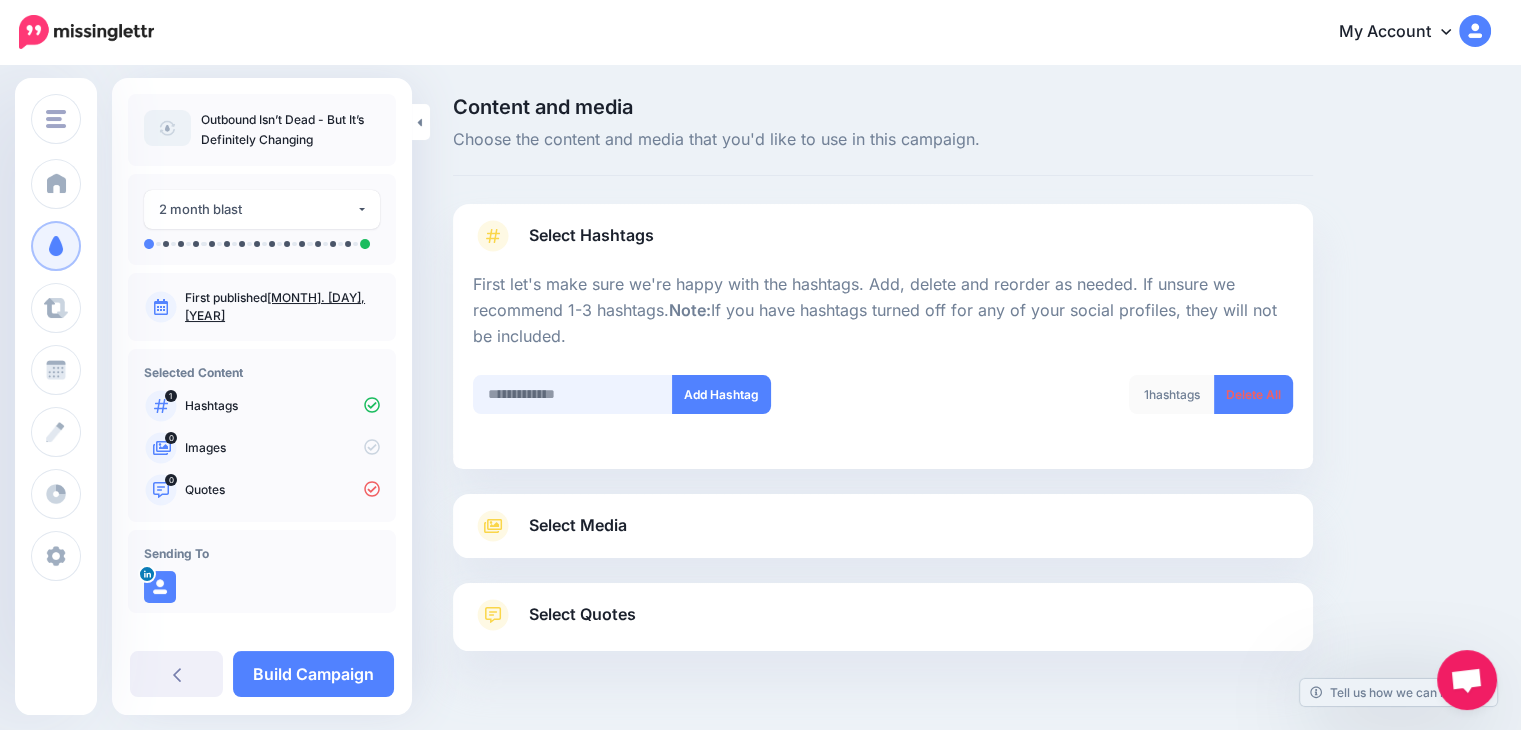 click at bounding box center (573, 394) 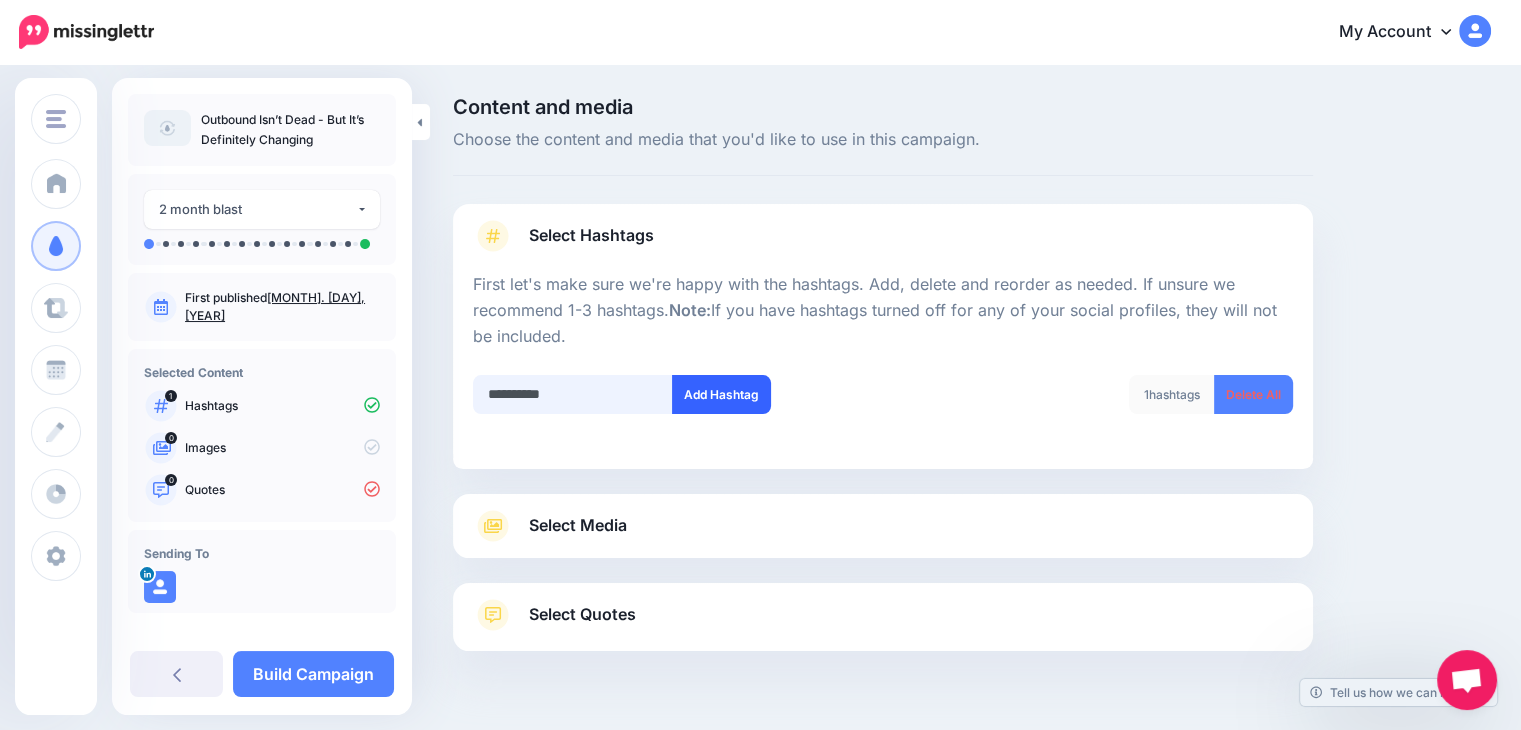 type on "**********" 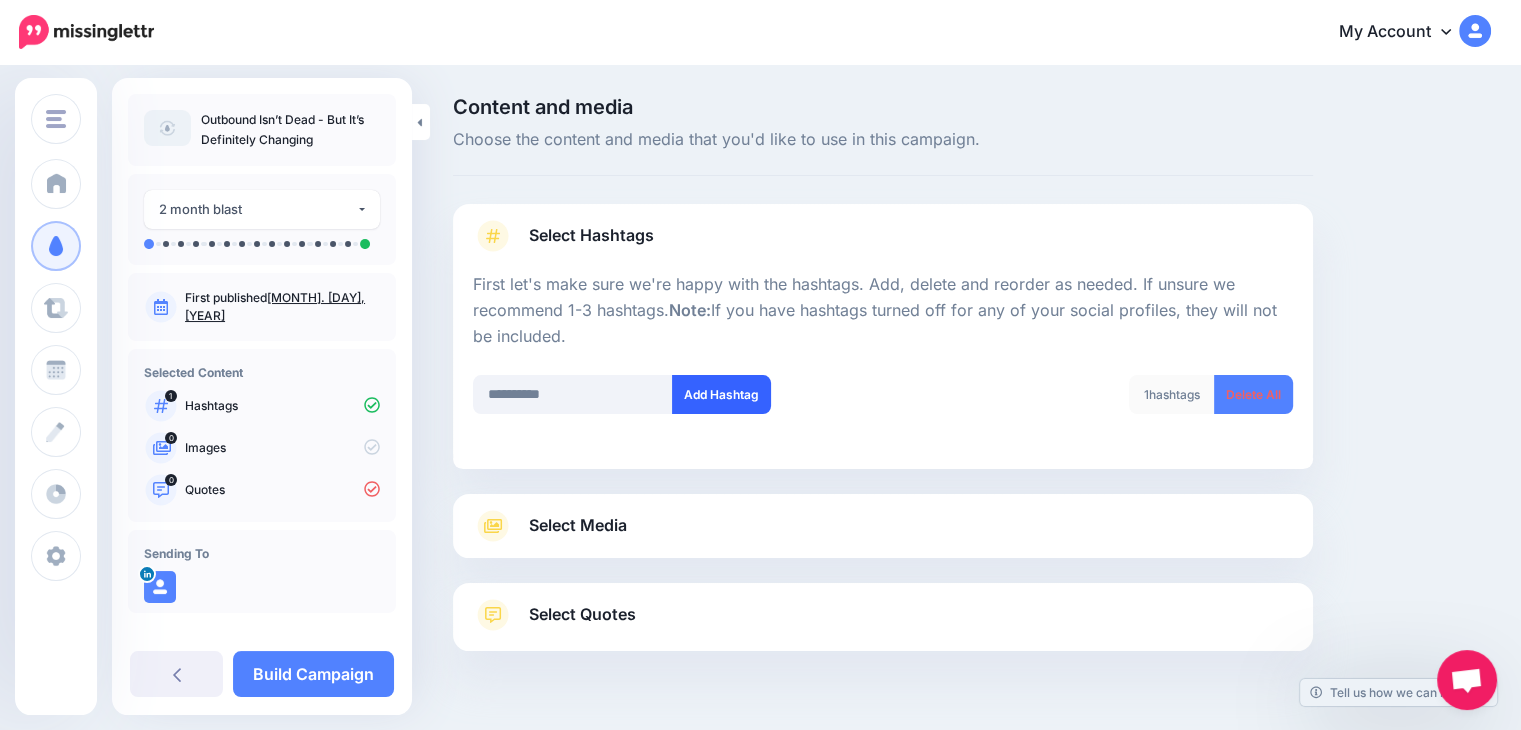 click on "Add Hashtag" at bounding box center (721, 394) 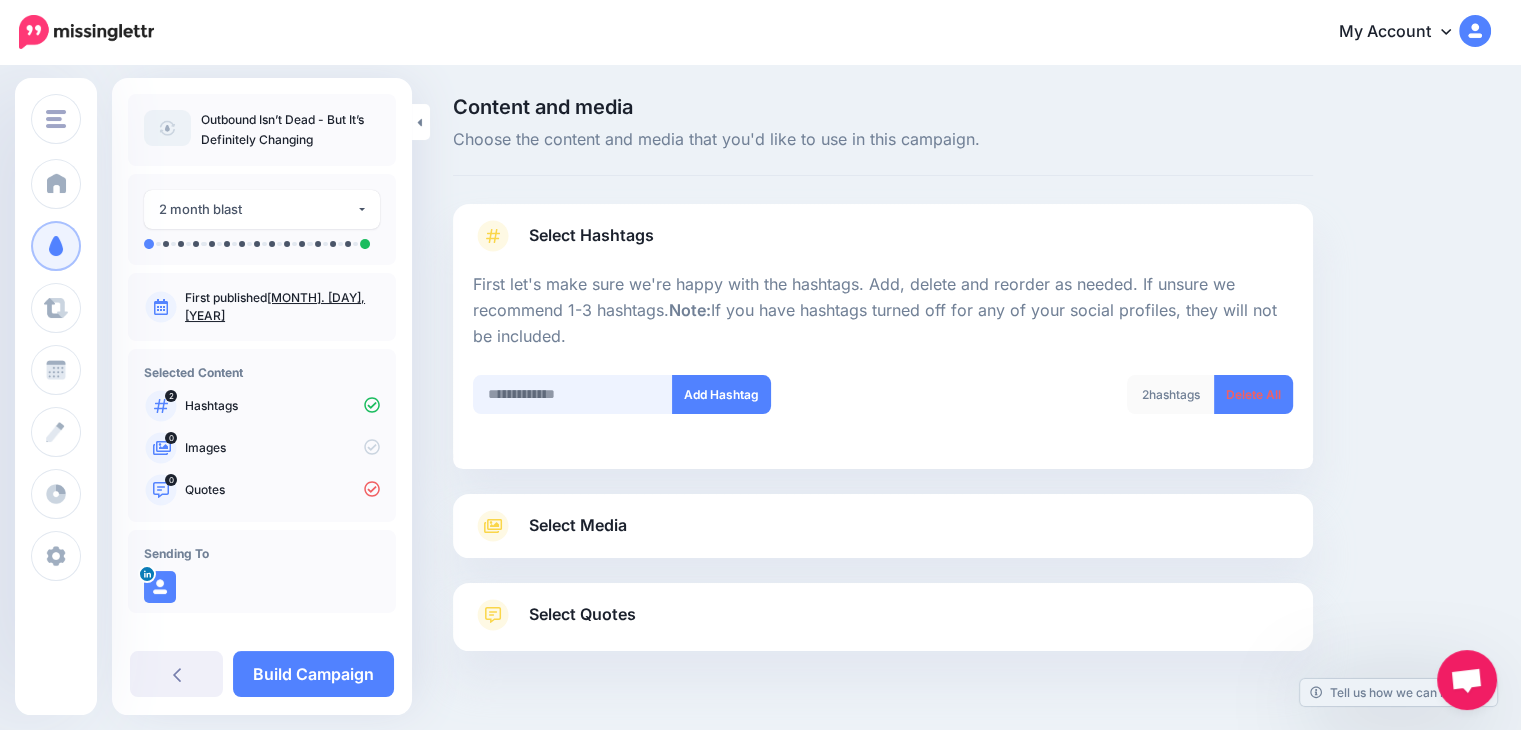 click at bounding box center [573, 394] 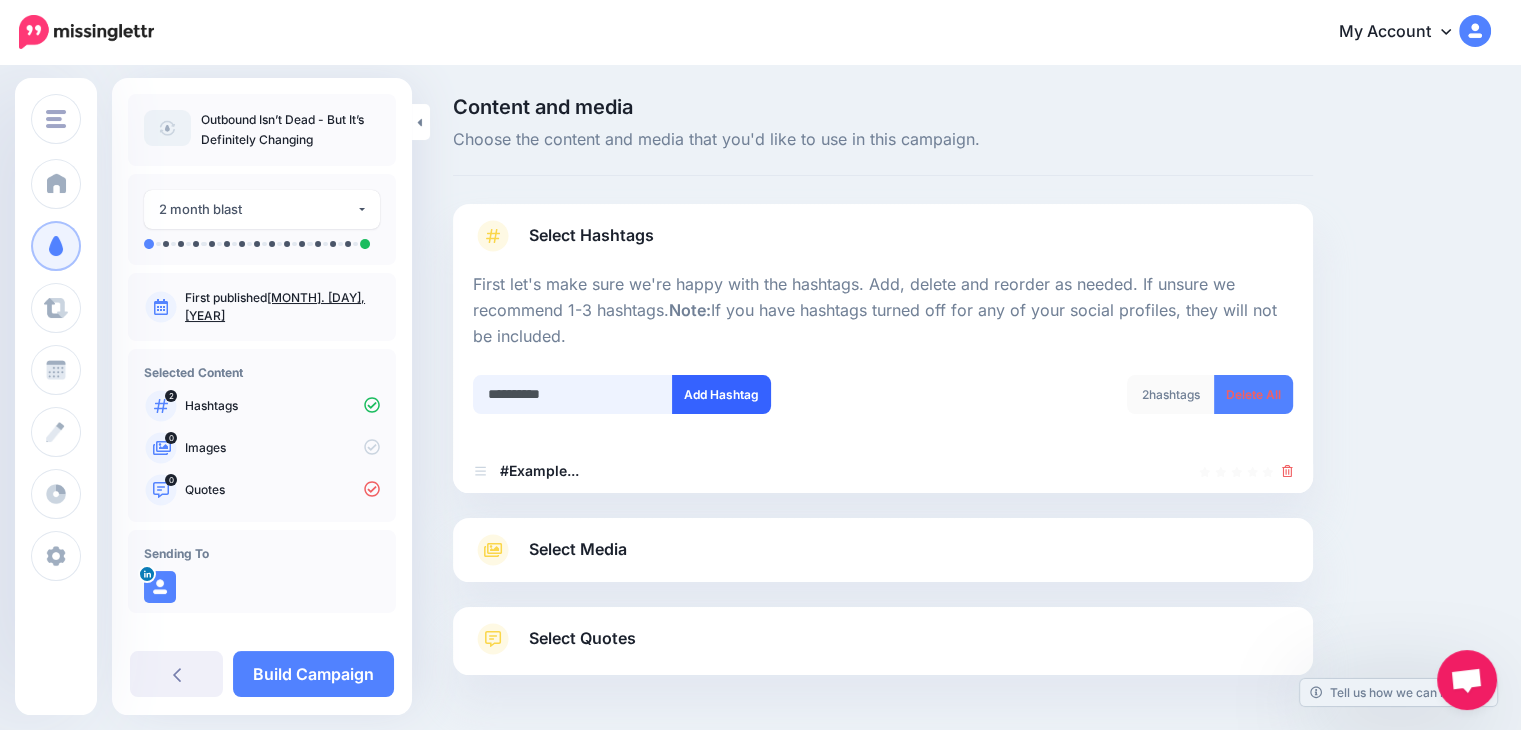 type on "**********" 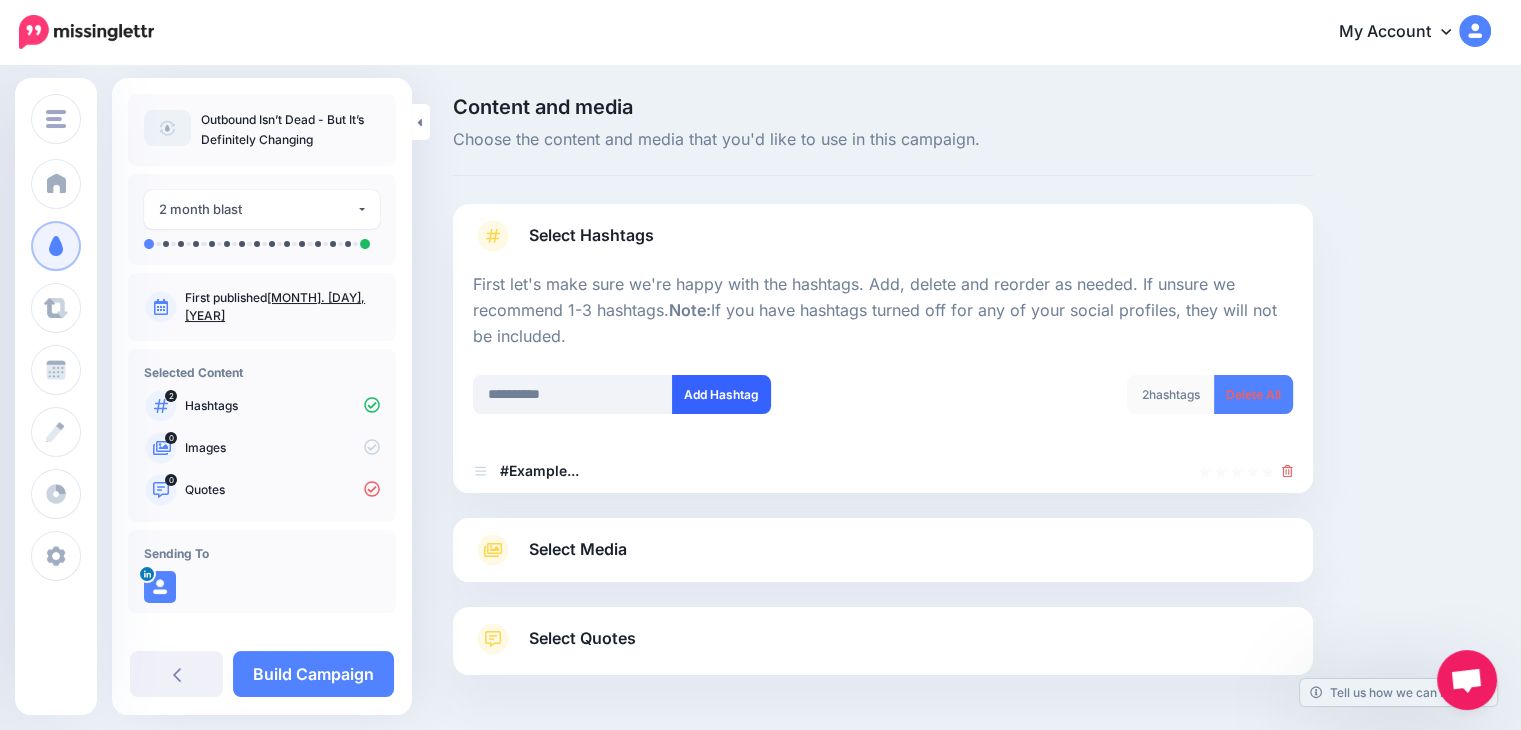 click on "Add Hashtag" at bounding box center (721, 394) 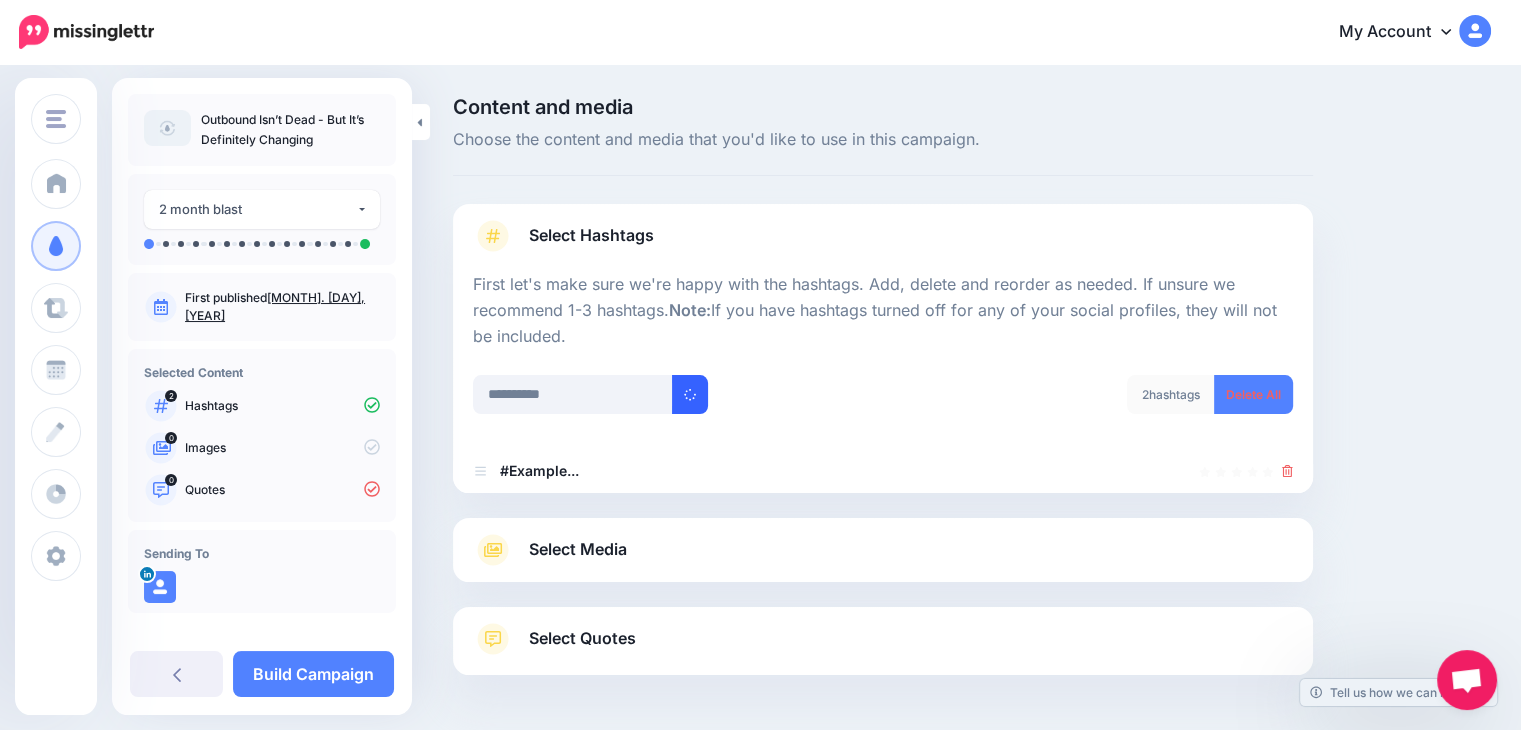 scroll, scrollTop: 75, scrollLeft: 0, axis: vertical 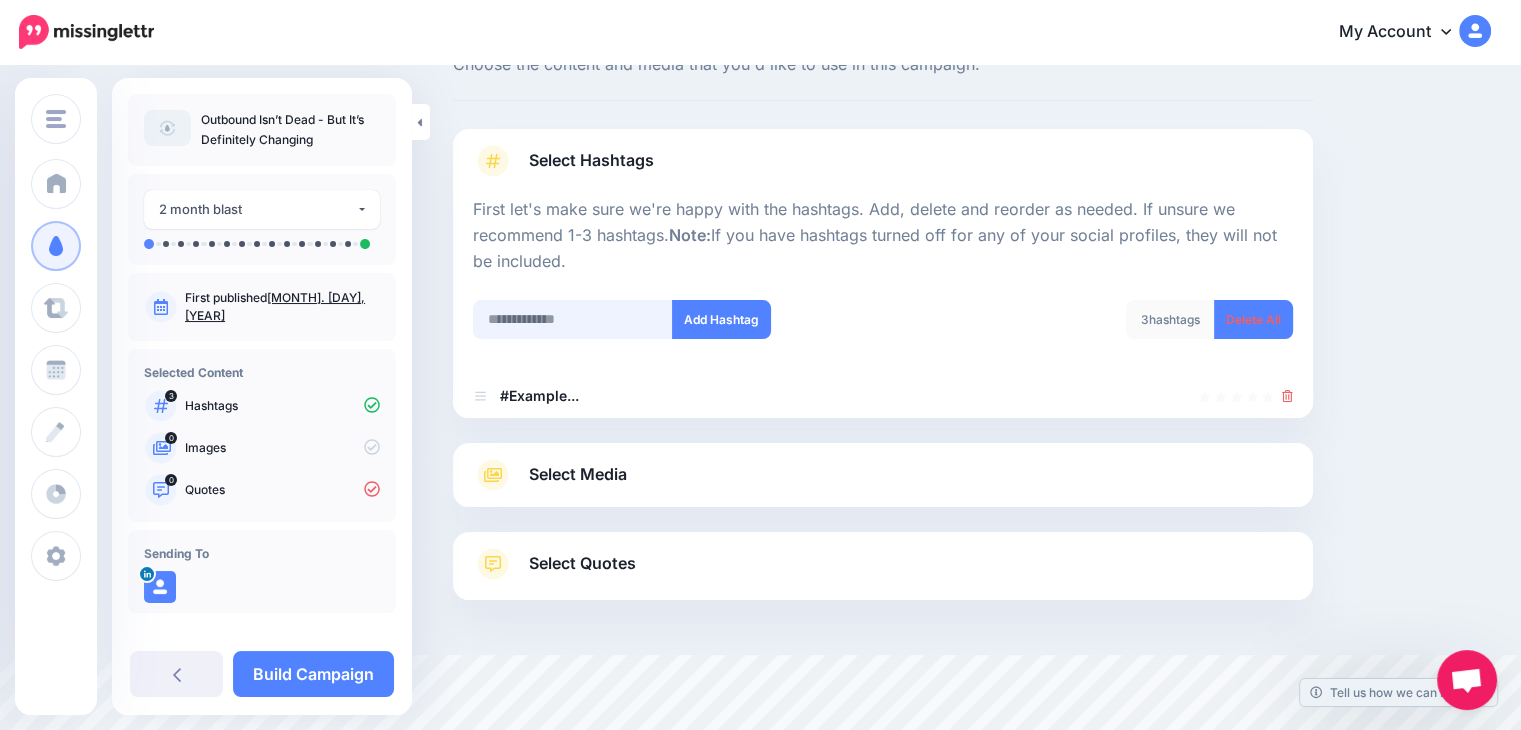click at bounding box center (573, 319) 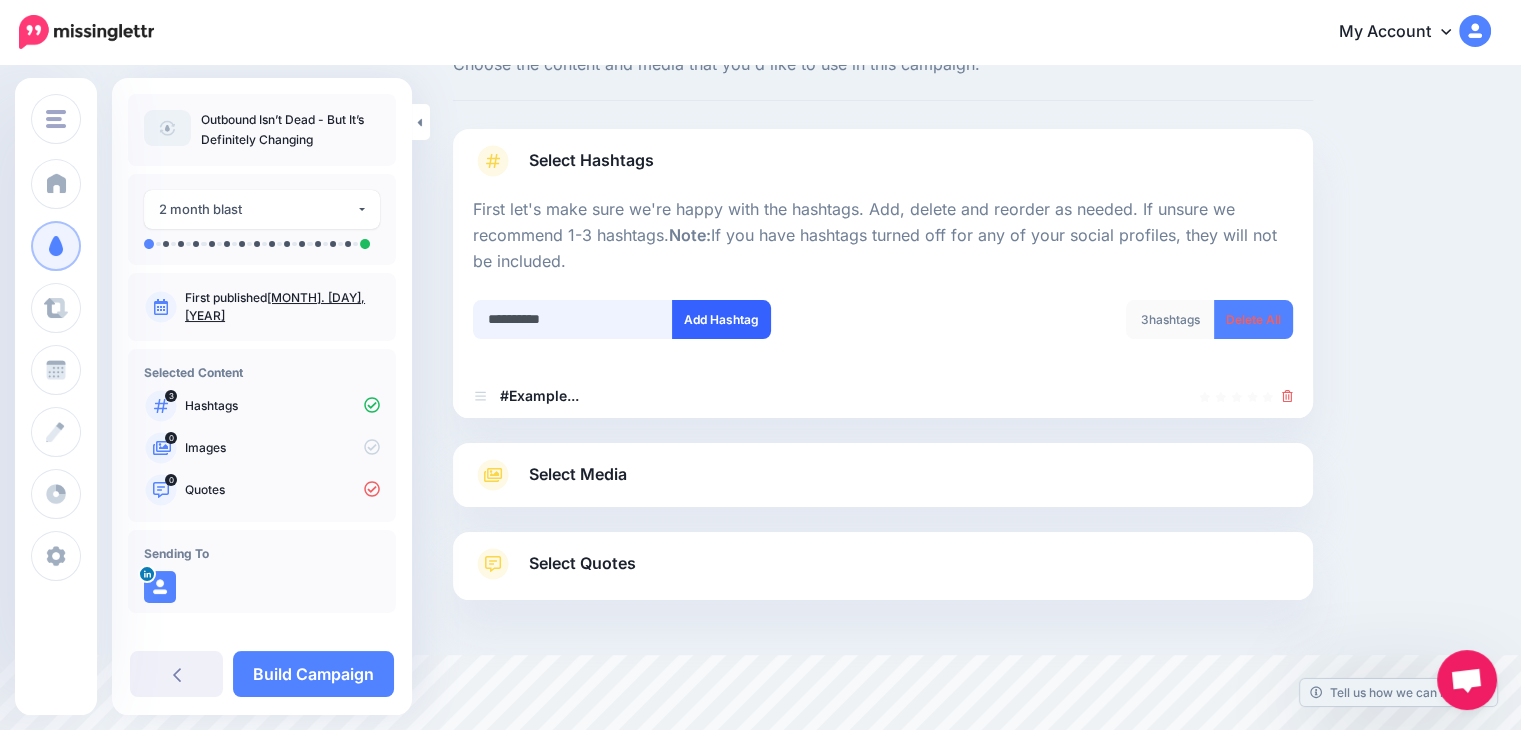 type on "**********" 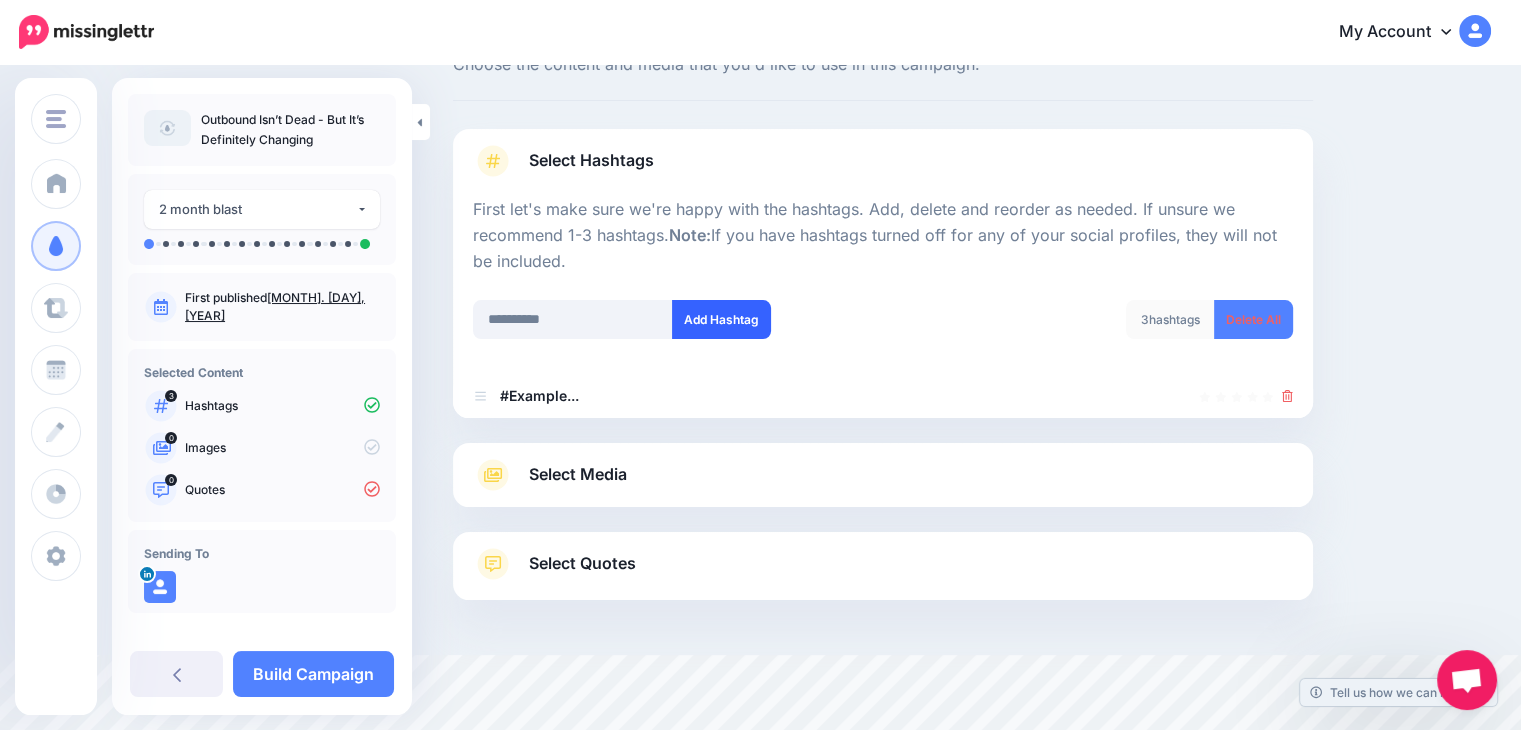 click on "Add Hashtag" at bounding box center [721, 319] 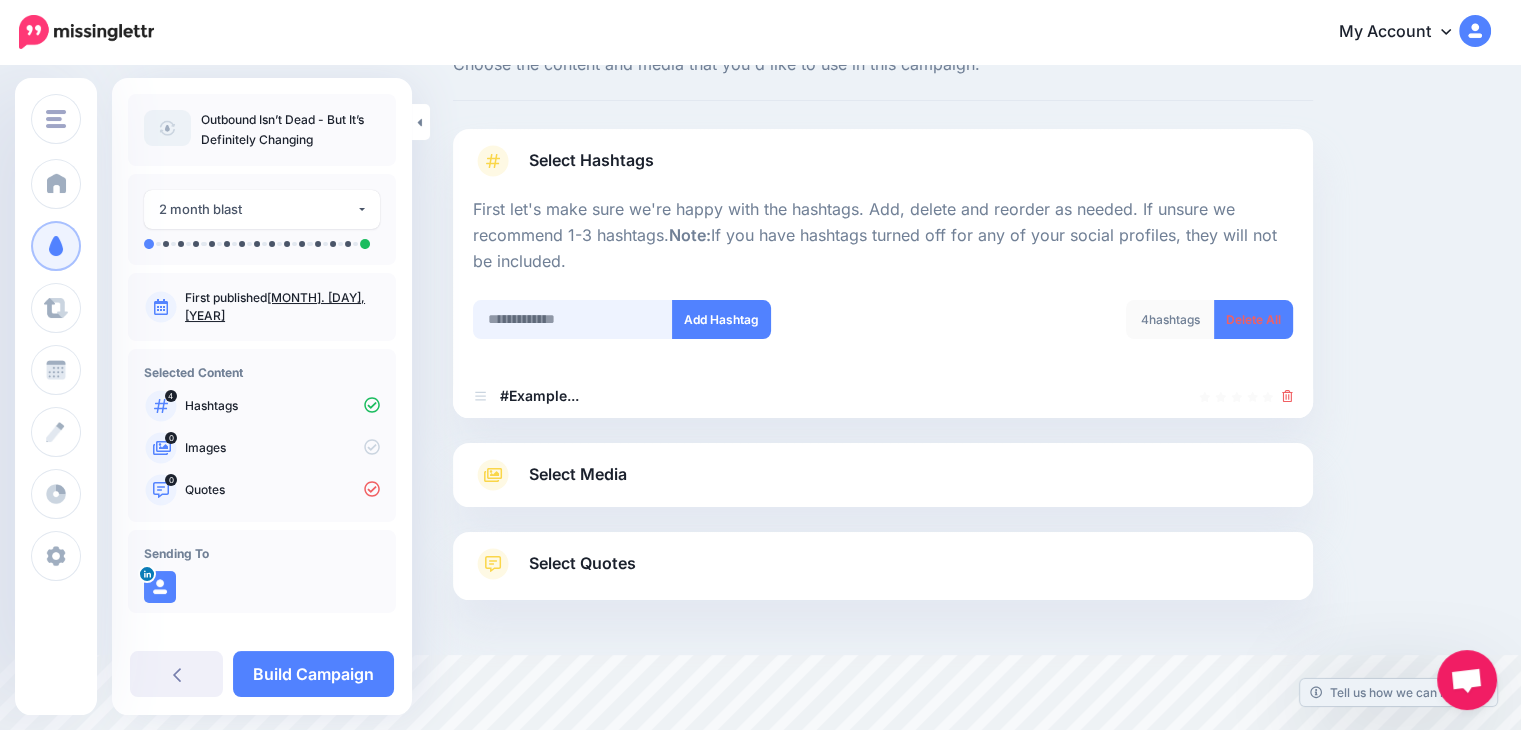 click at bounding box center [573, 319] 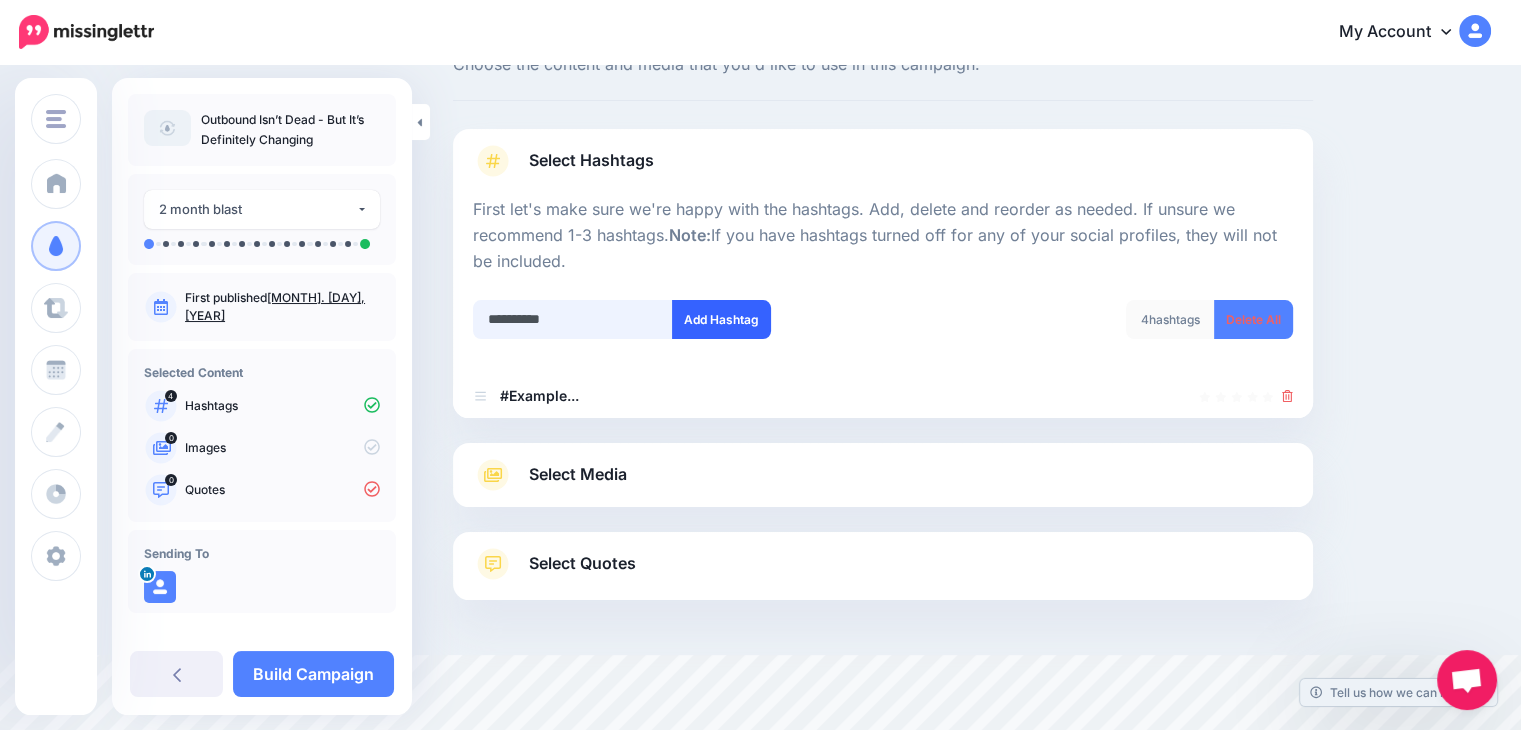 type on "**********" 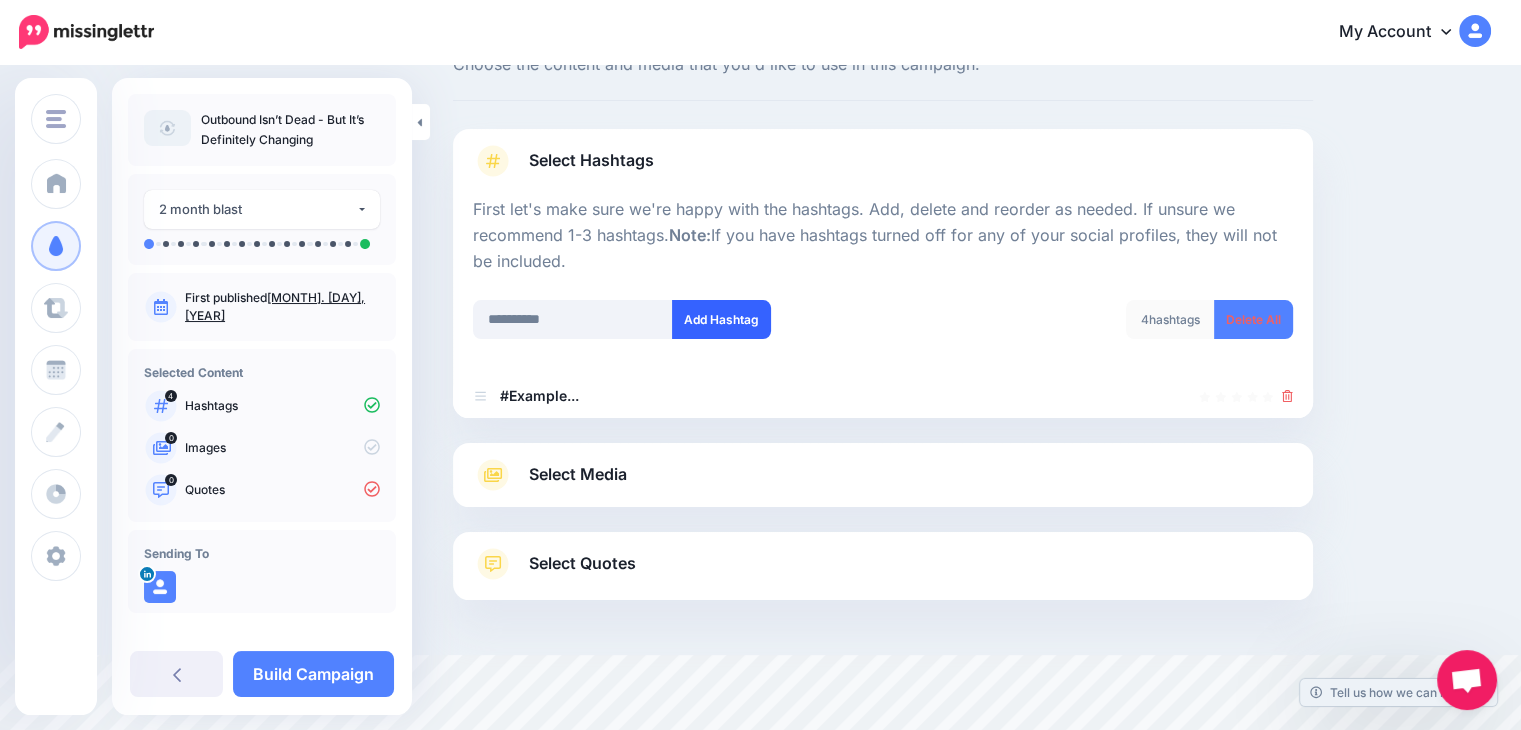 click on "Add Hashtag" at bounding box center (721, 319) 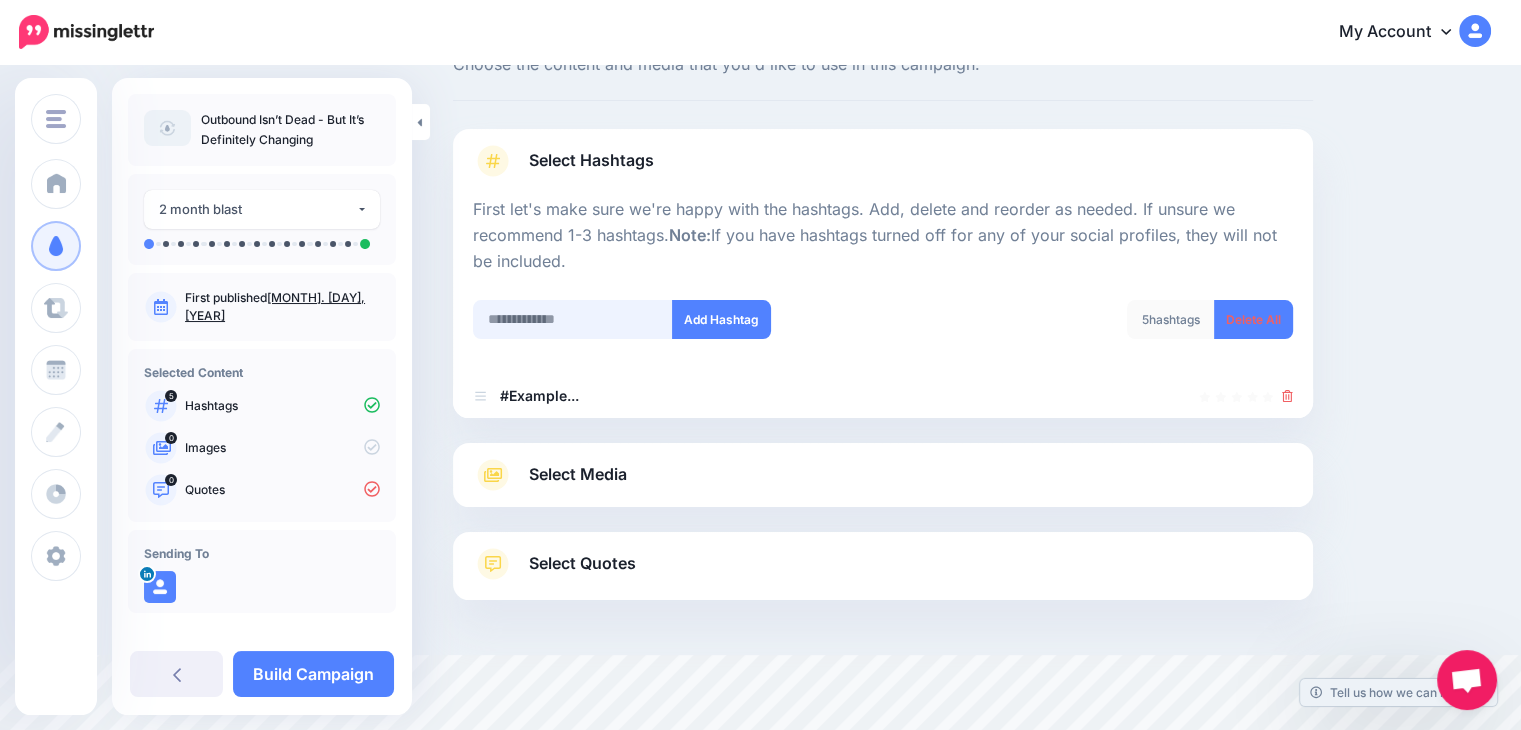 click at bounding box center (573, 319) 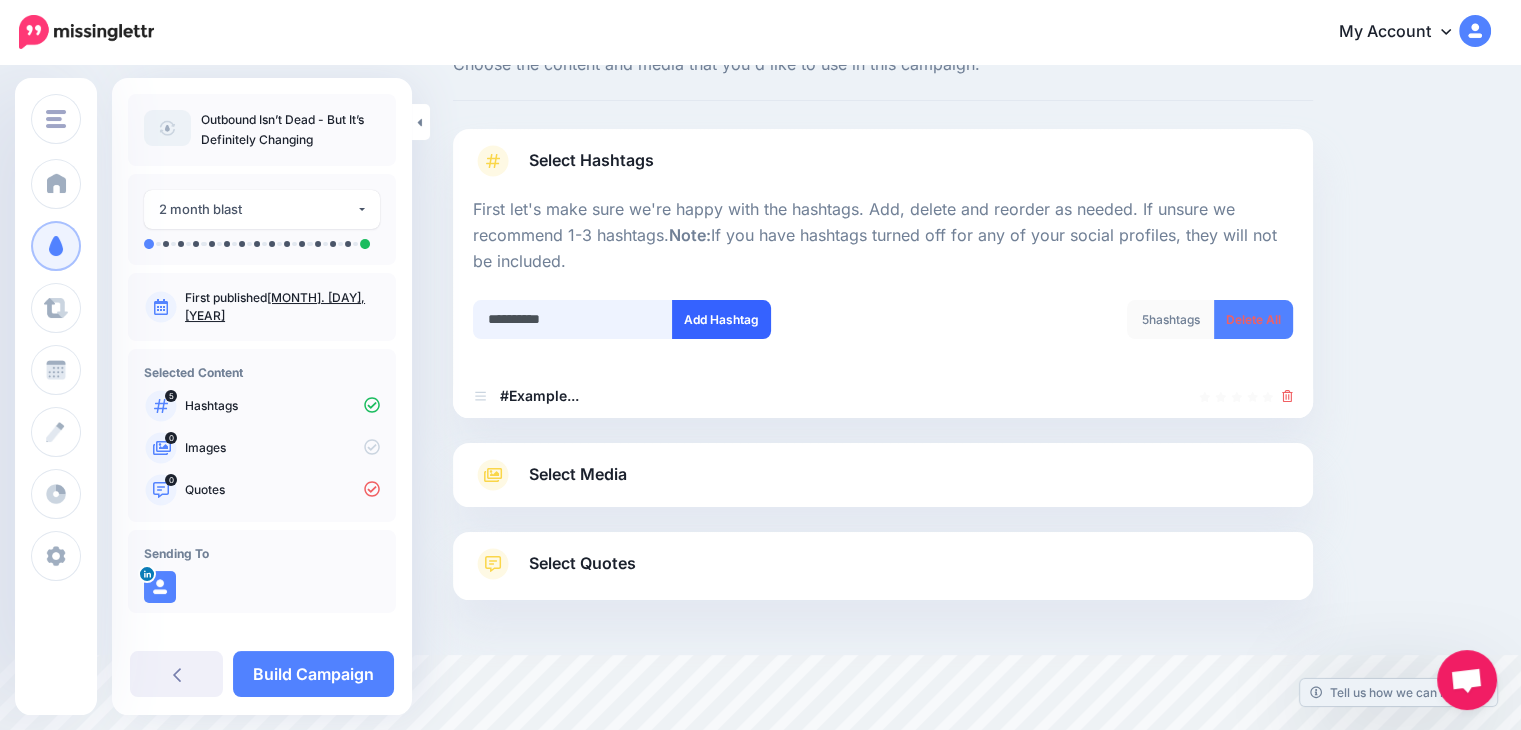 type on "**********" 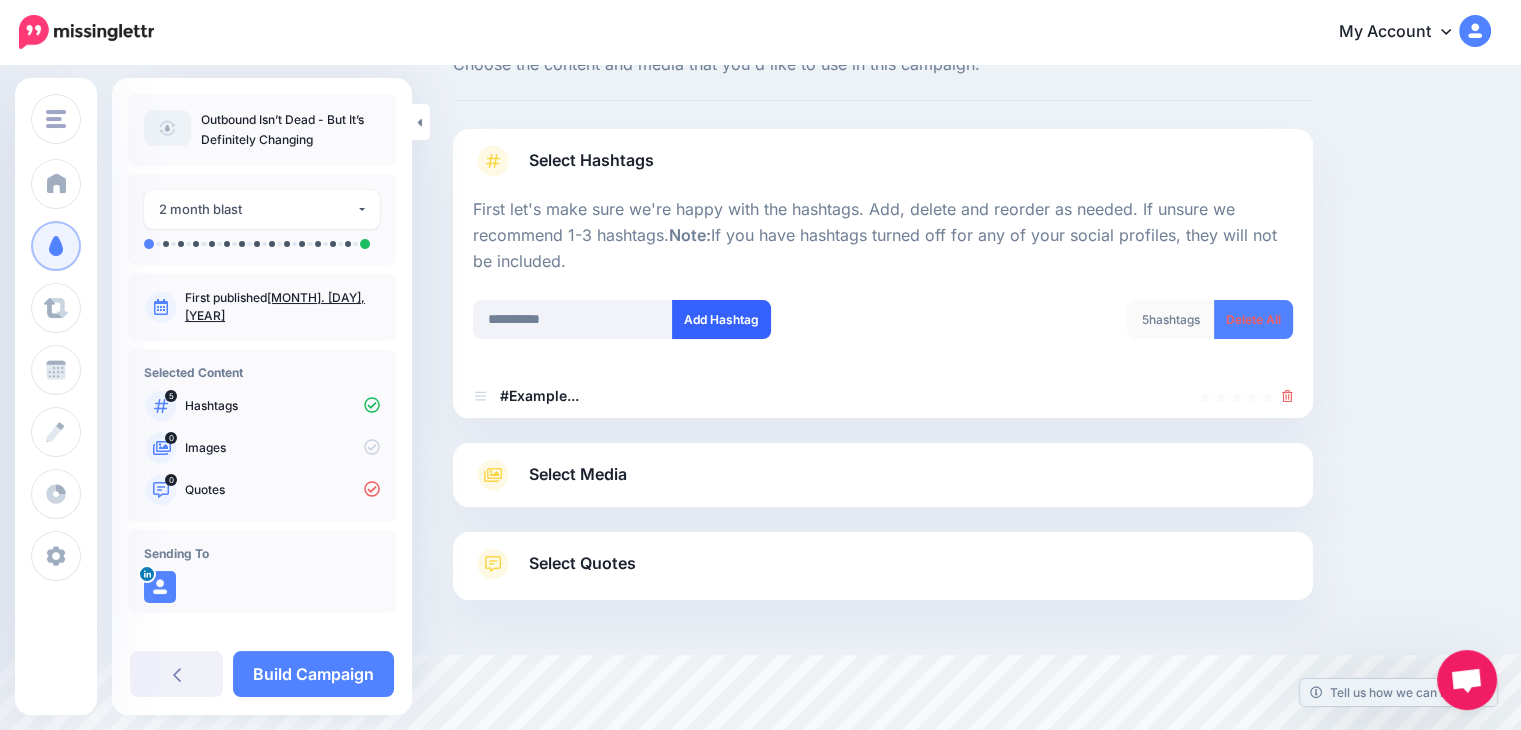 click on "Add Hashtag" at bounding box center [721, 319] 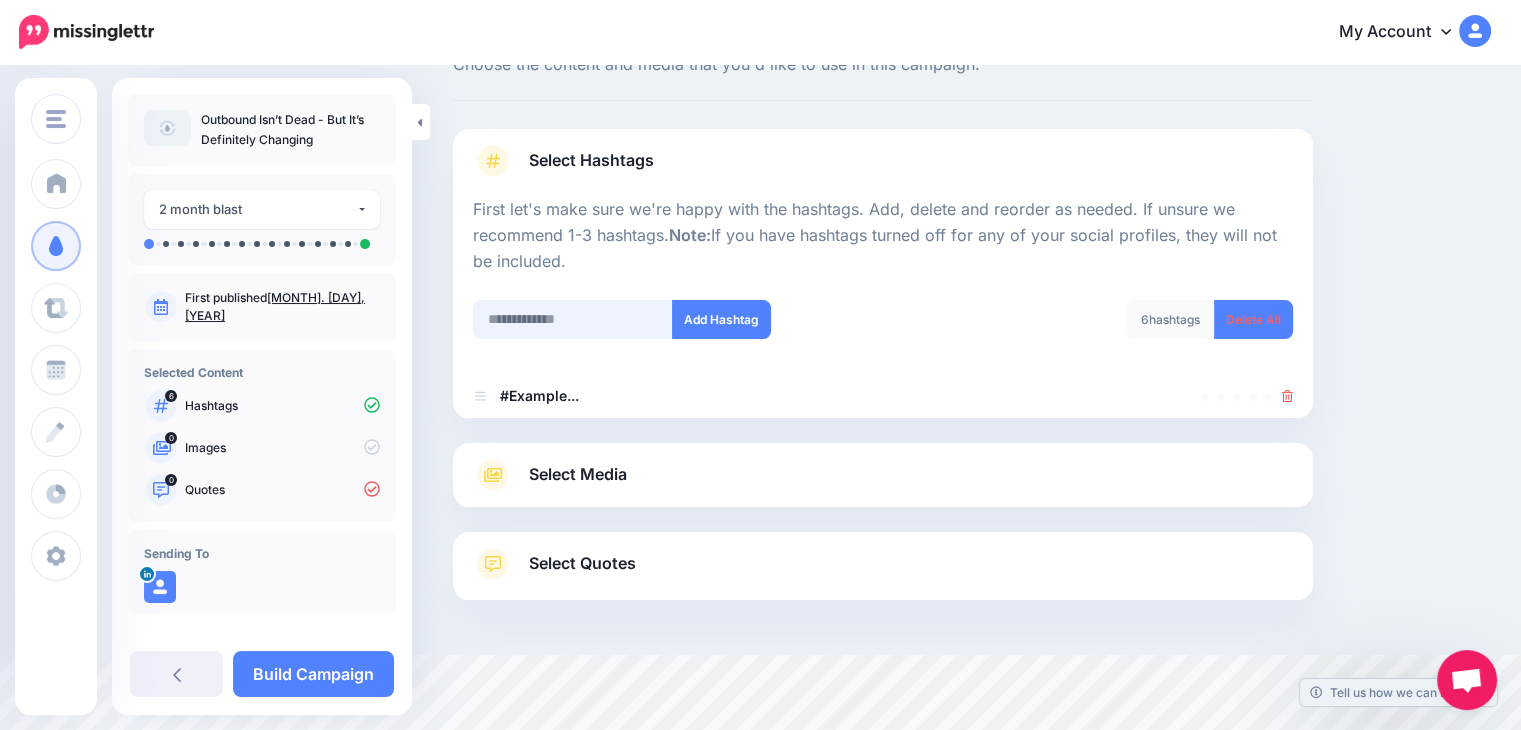 click at bounding box center [573, 319] 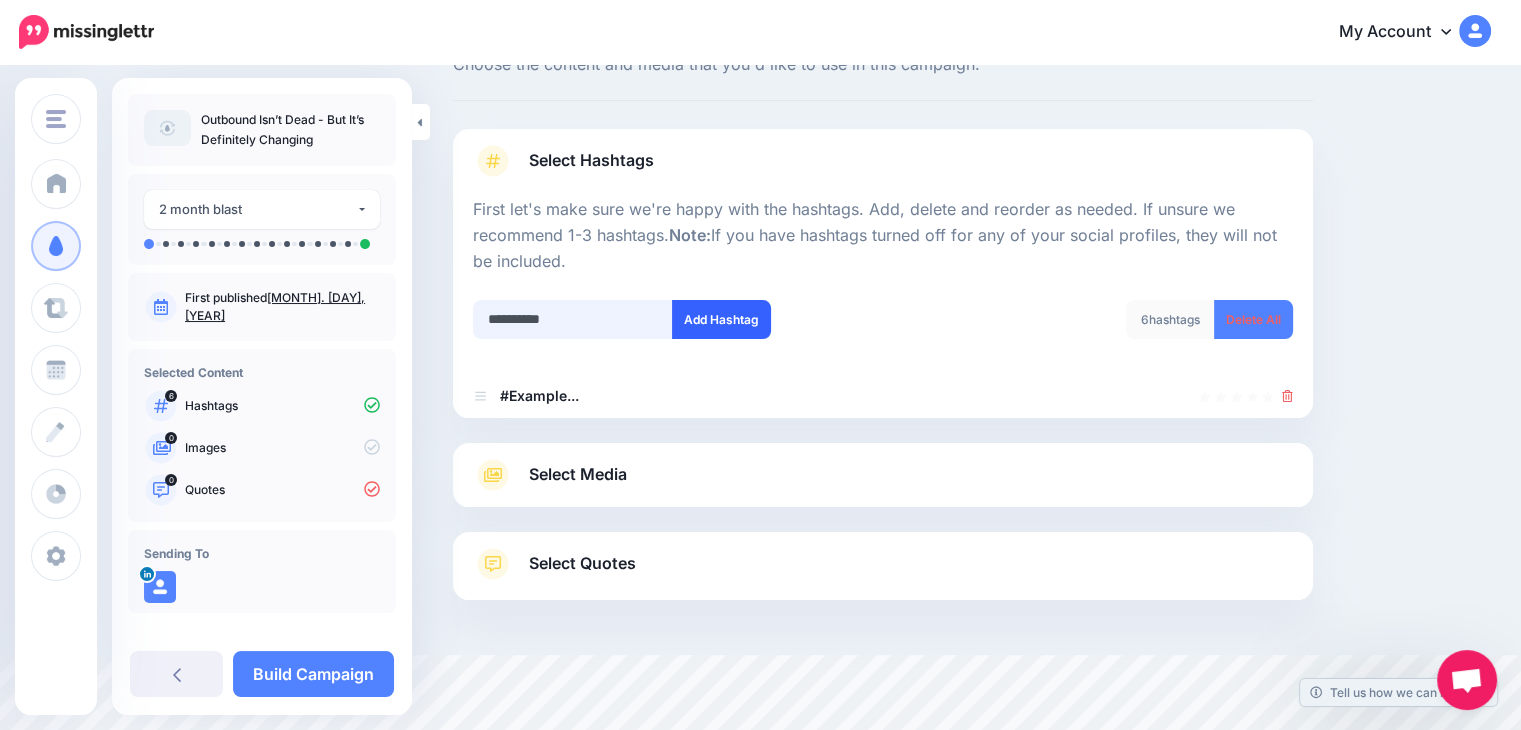 type on "**********" 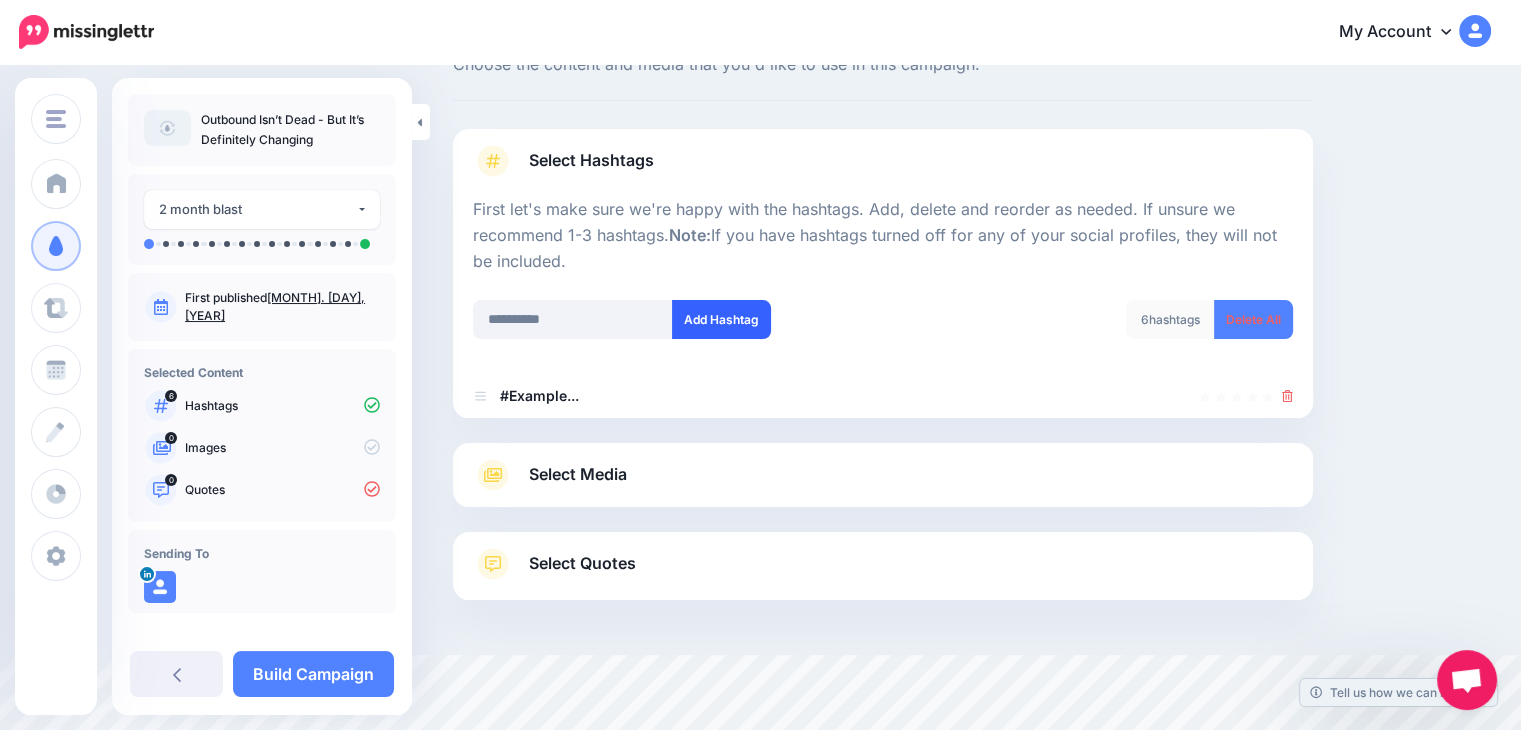 click on "Add Hashtag" at bounding box center (721, 319) 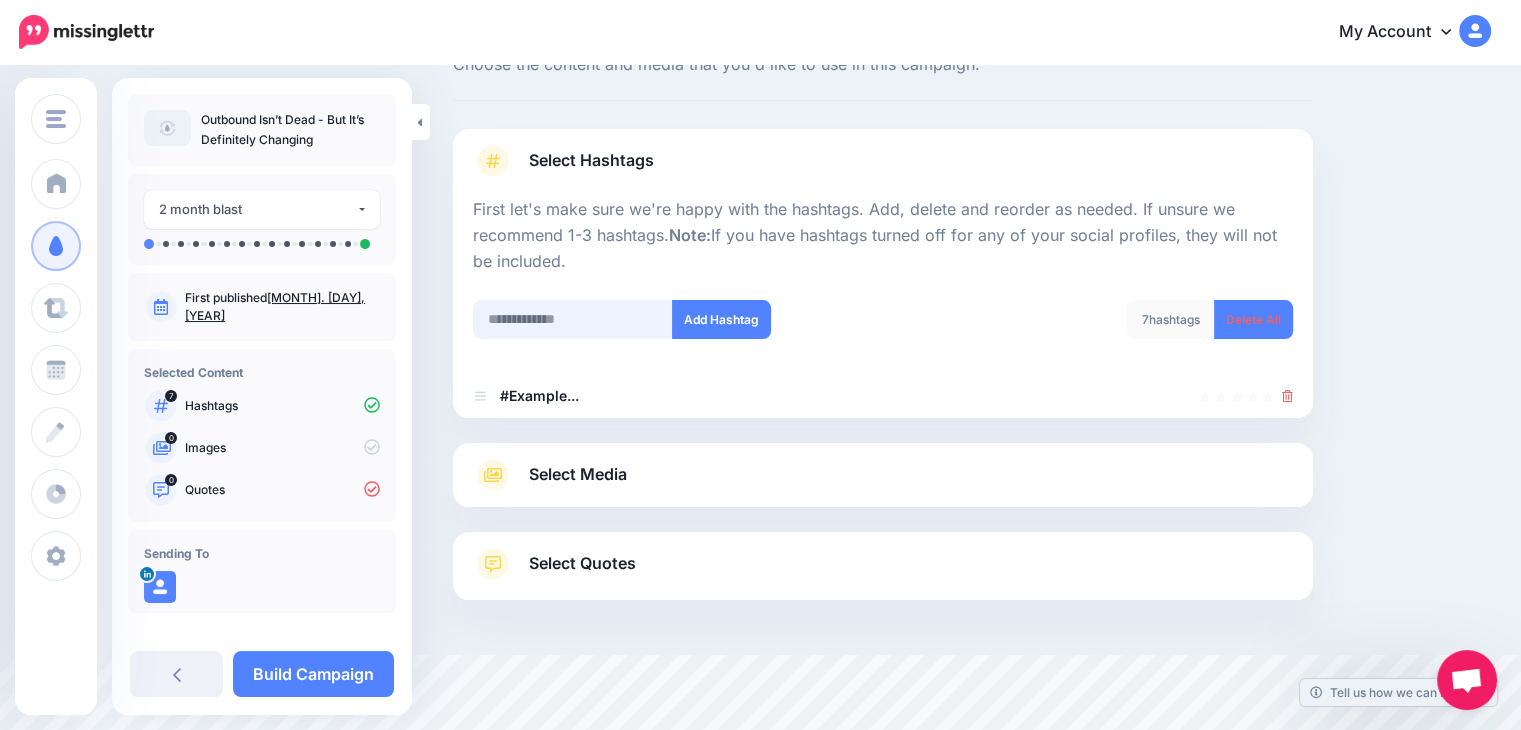 click at bounding box center [573, 319] 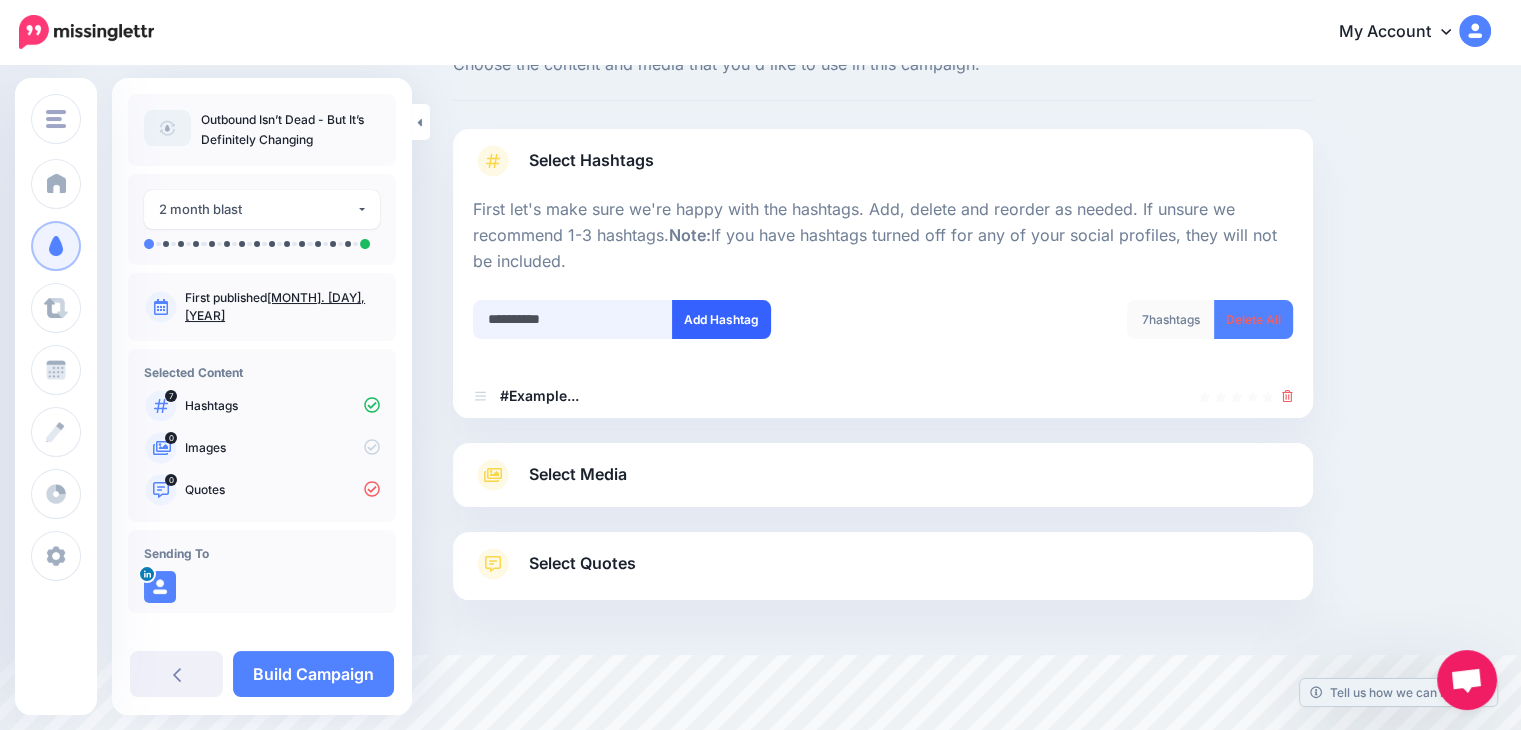 type on "**********" 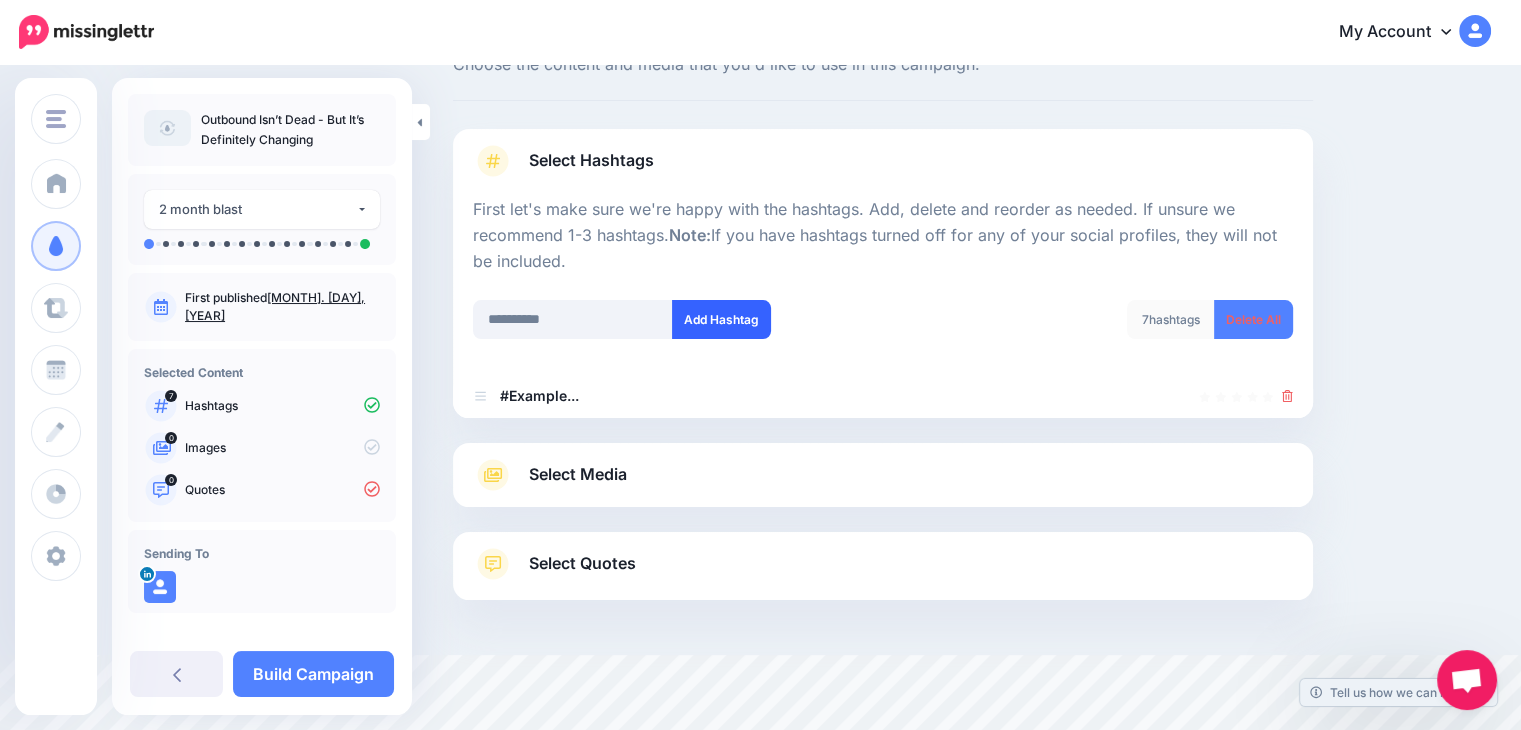 click on "Add Hashtag" at bounding box center (721, 319) 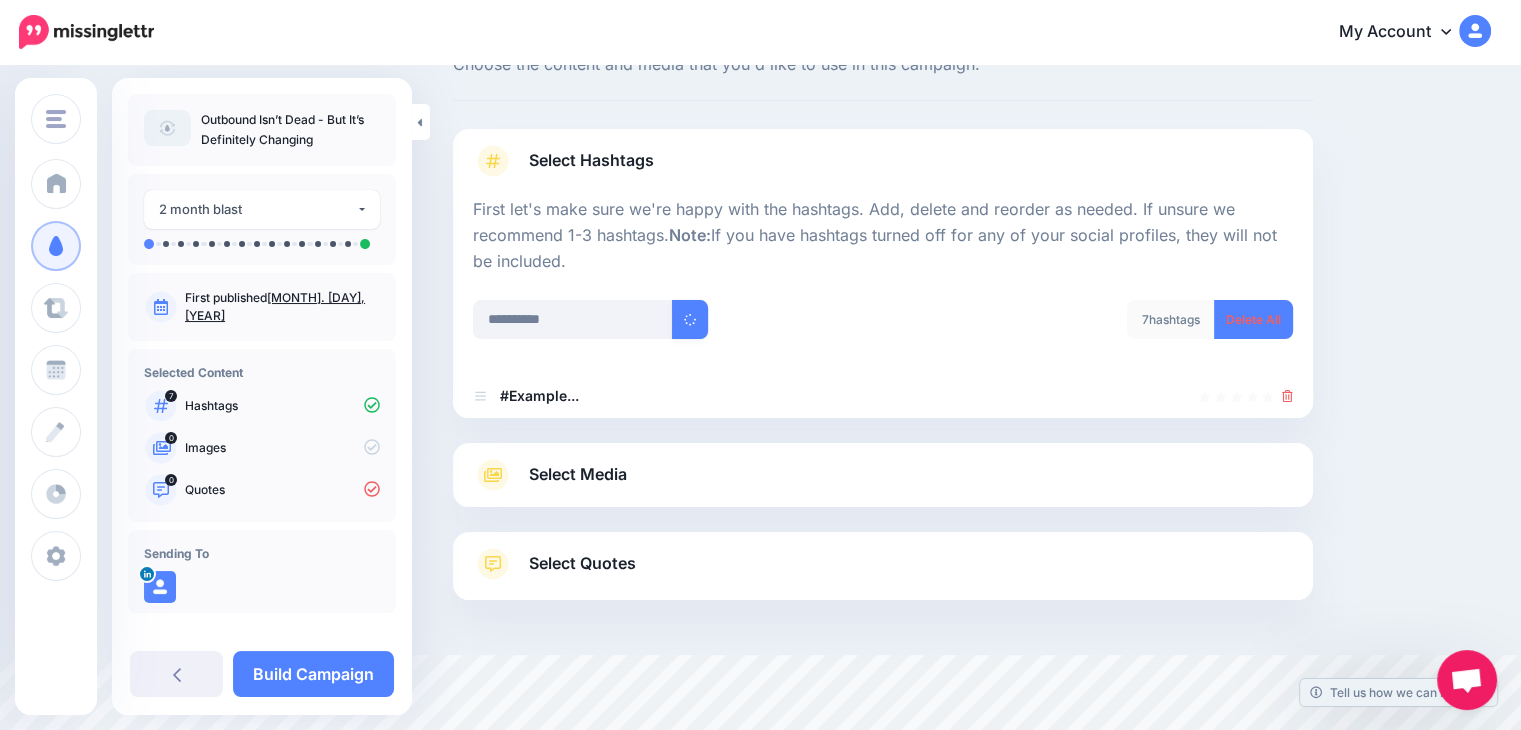 type 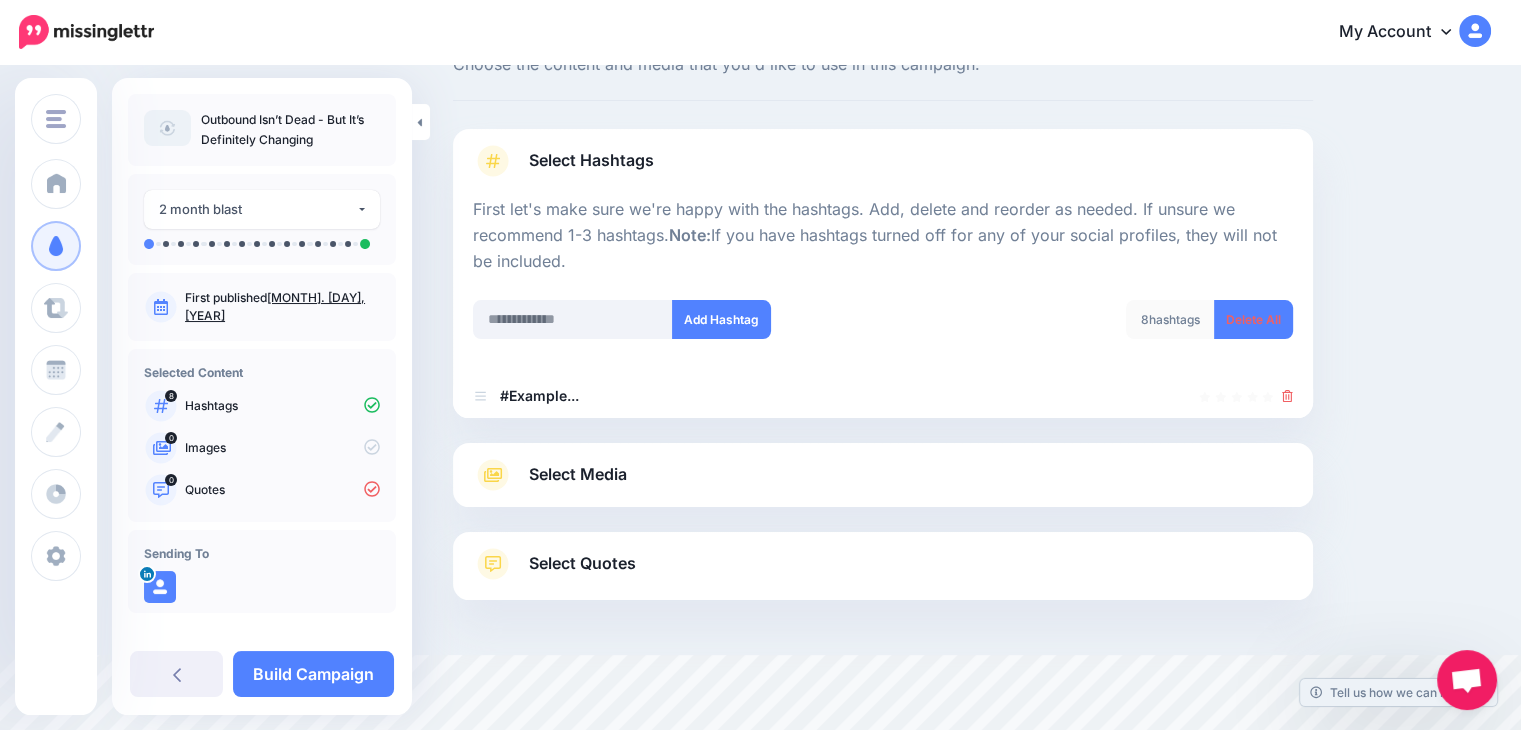click on "Select Media" at bounding box center (883, 475) 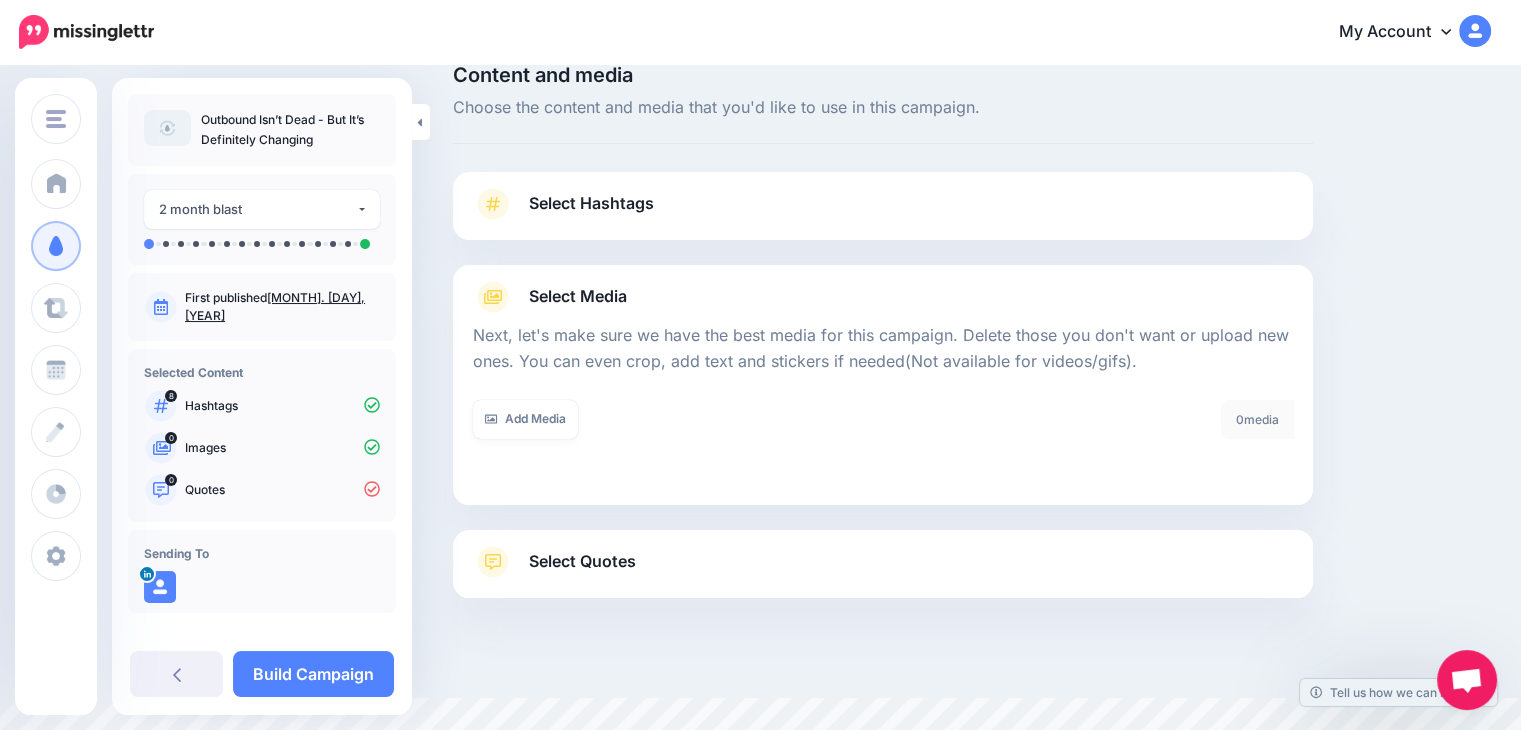 scroll, scrollTop: 29, scrollLeft: 0, axis: vertical 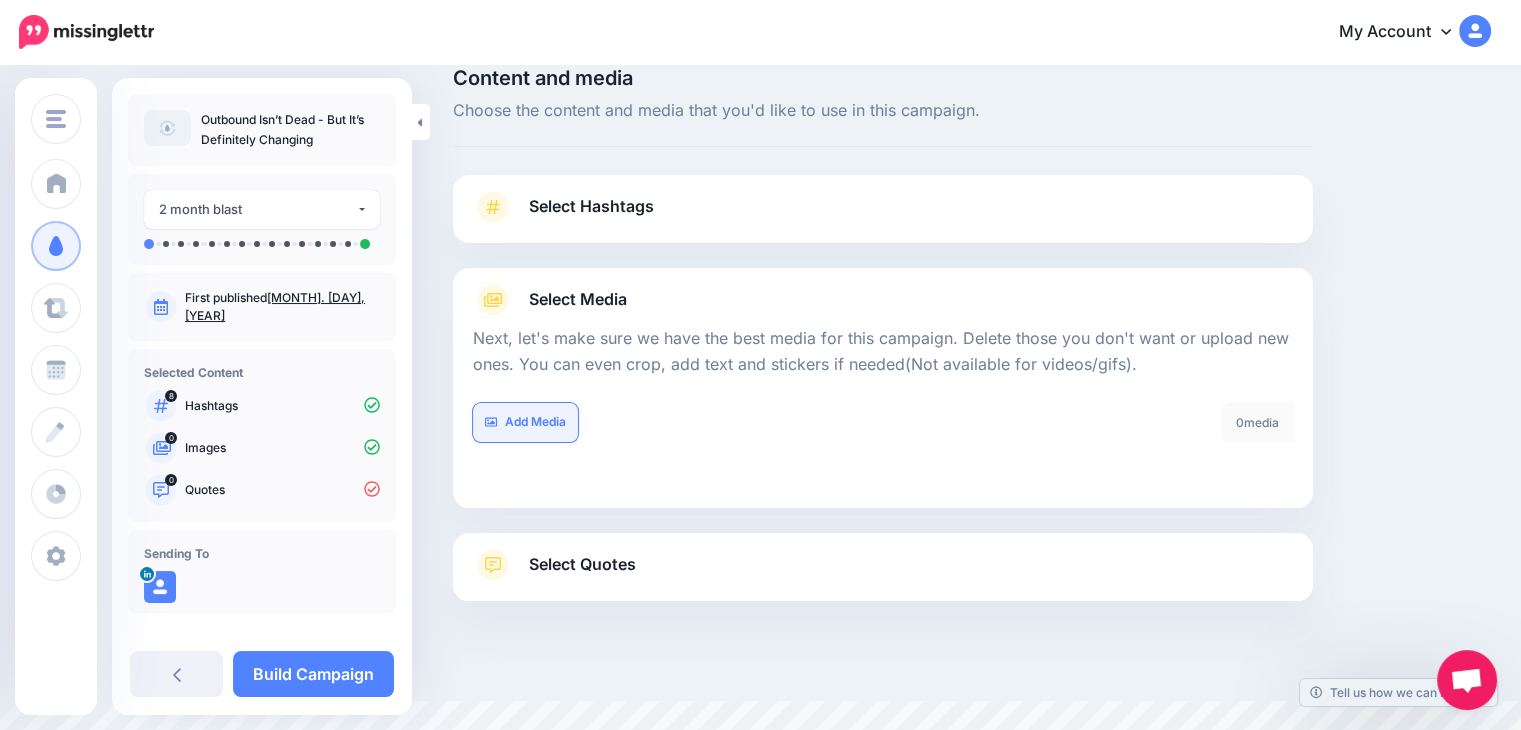 click on "Add Media" at bounding box center (525, 422) 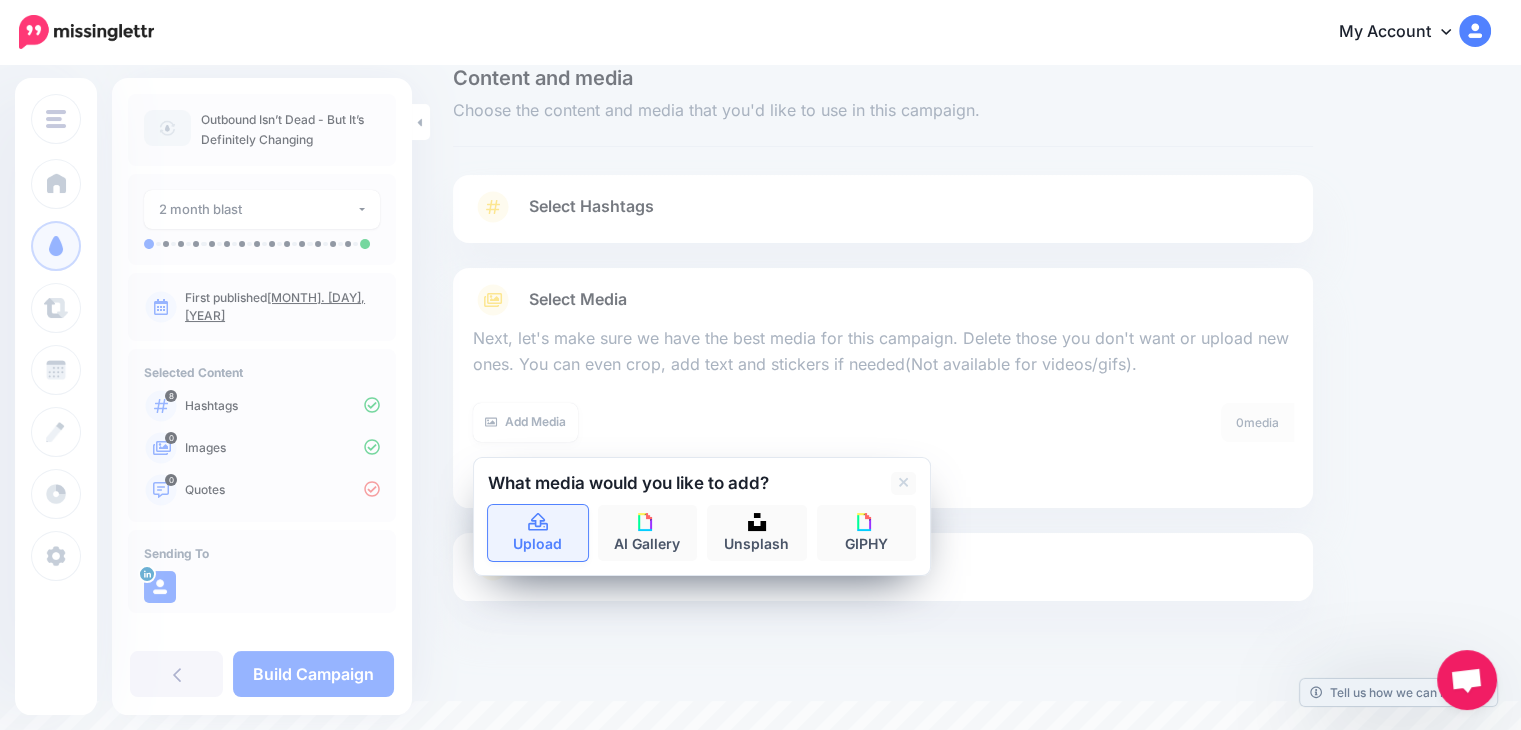 click on "Upload" at bounding box center [538, 533] 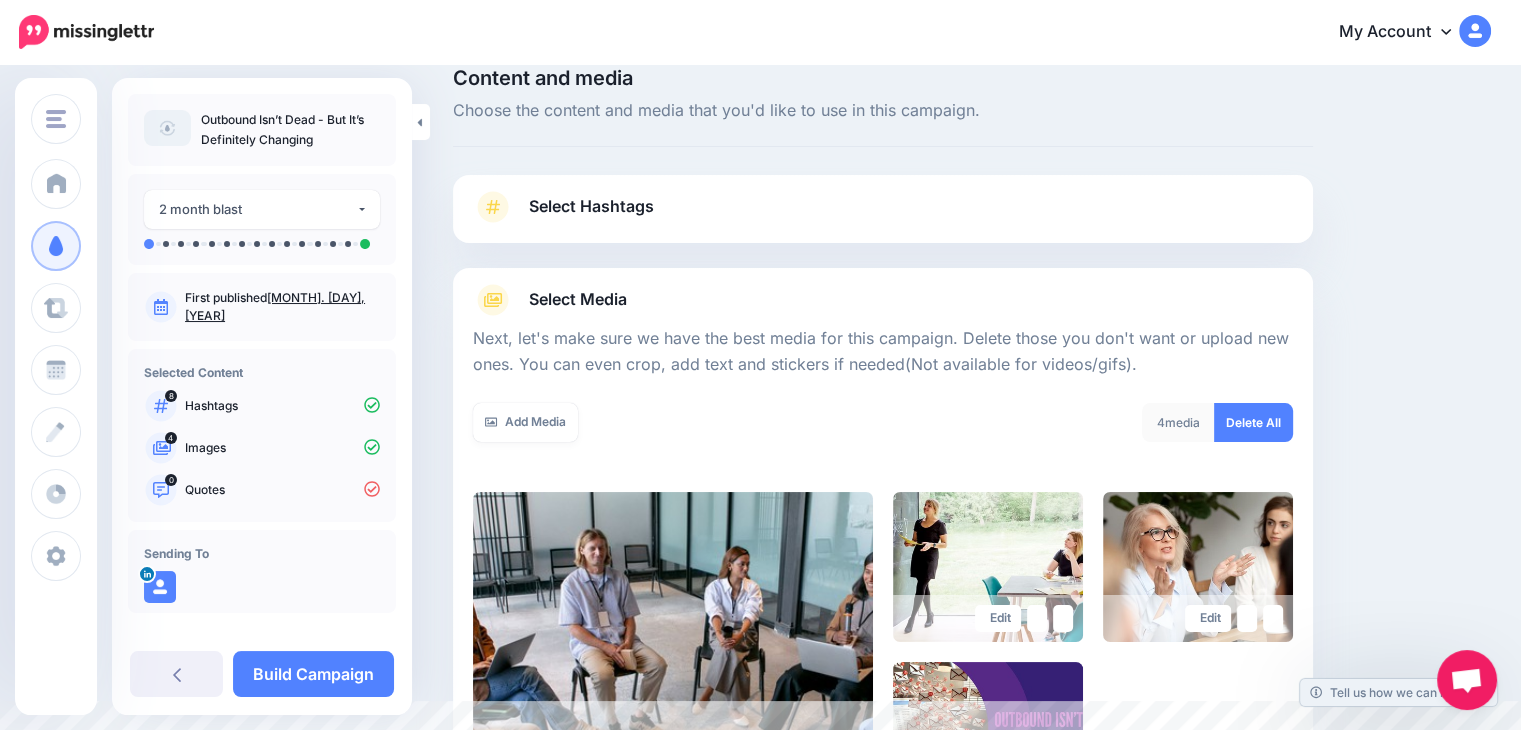 scroll, scrollTop: 349, scrollLeft: 0, axis: vertical 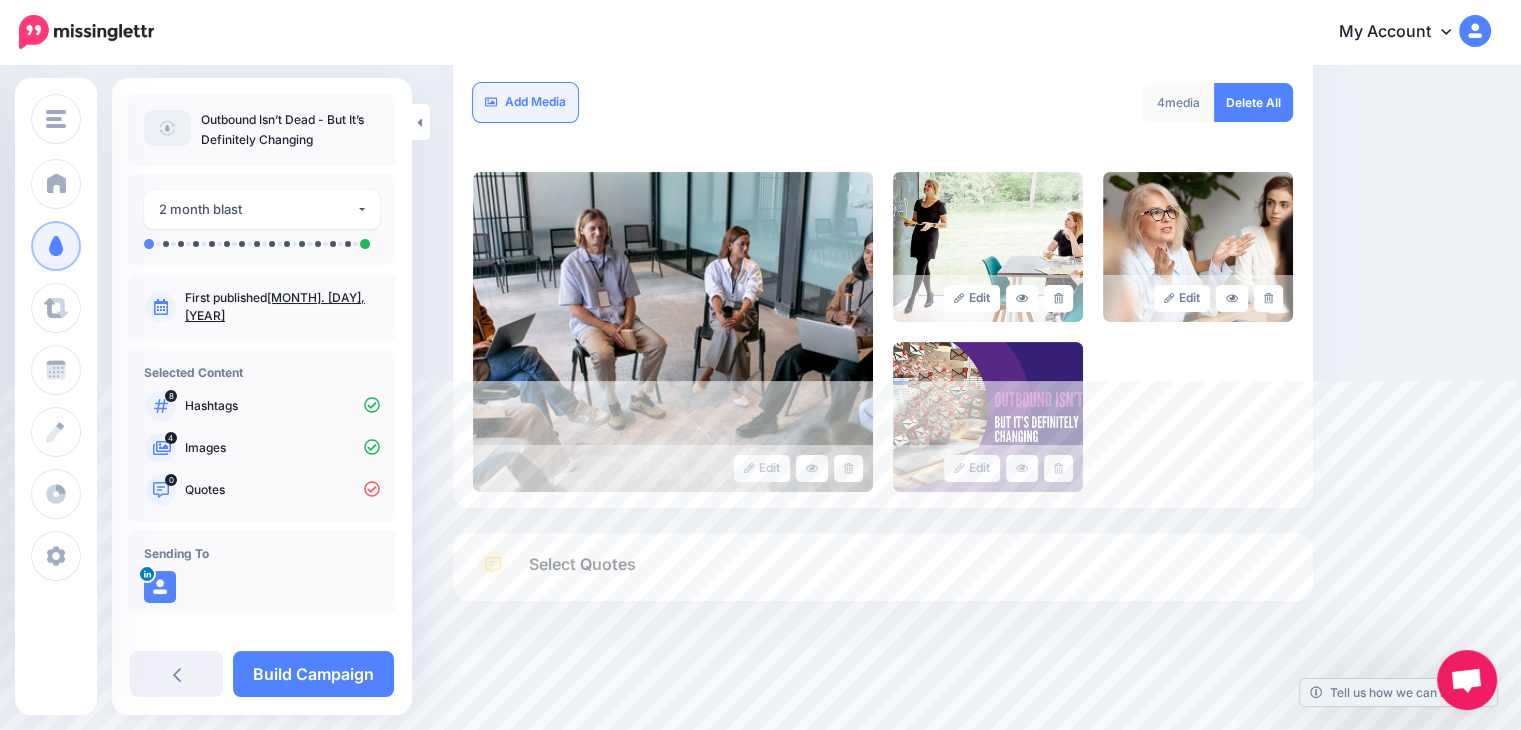 click on "Add Media" at bounding box center [525, 102] 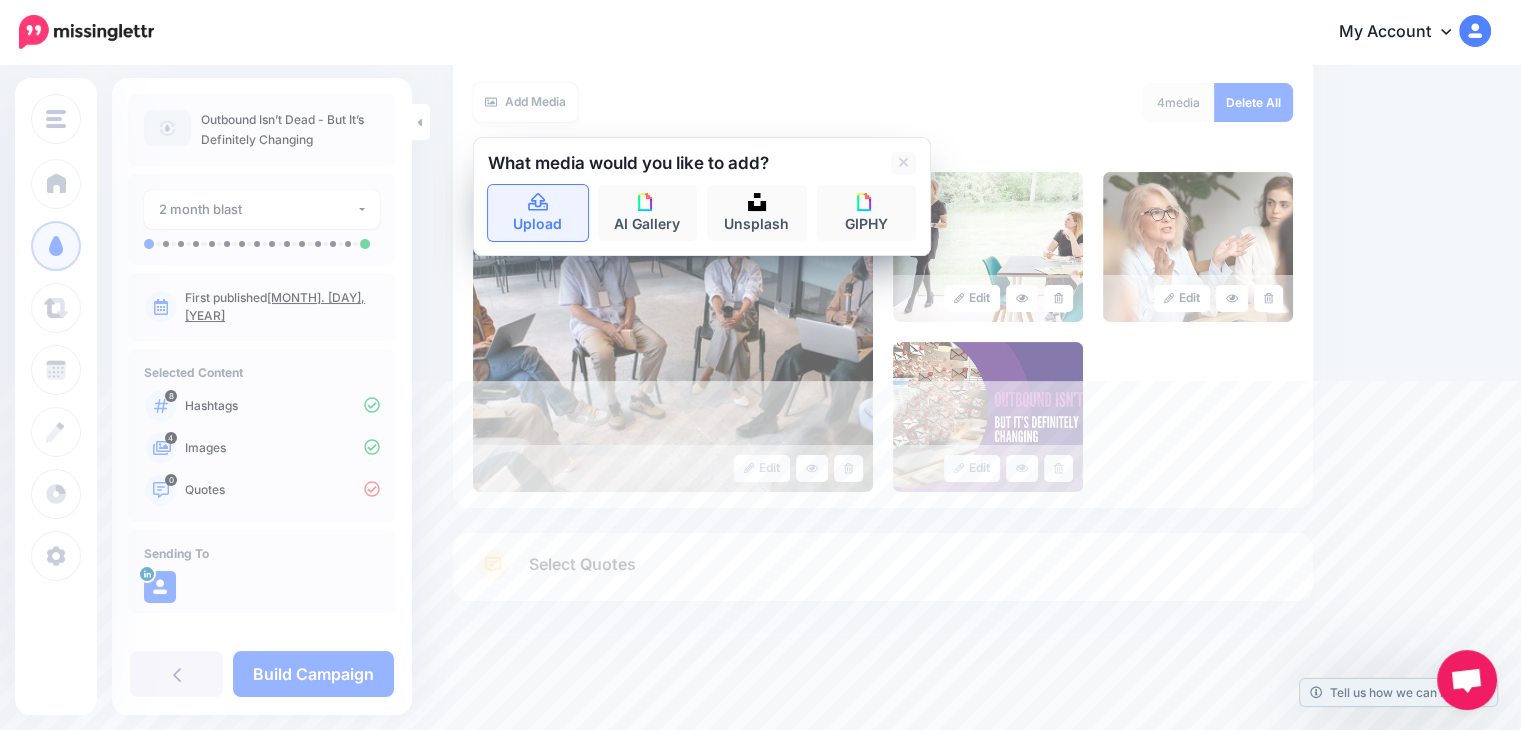 click 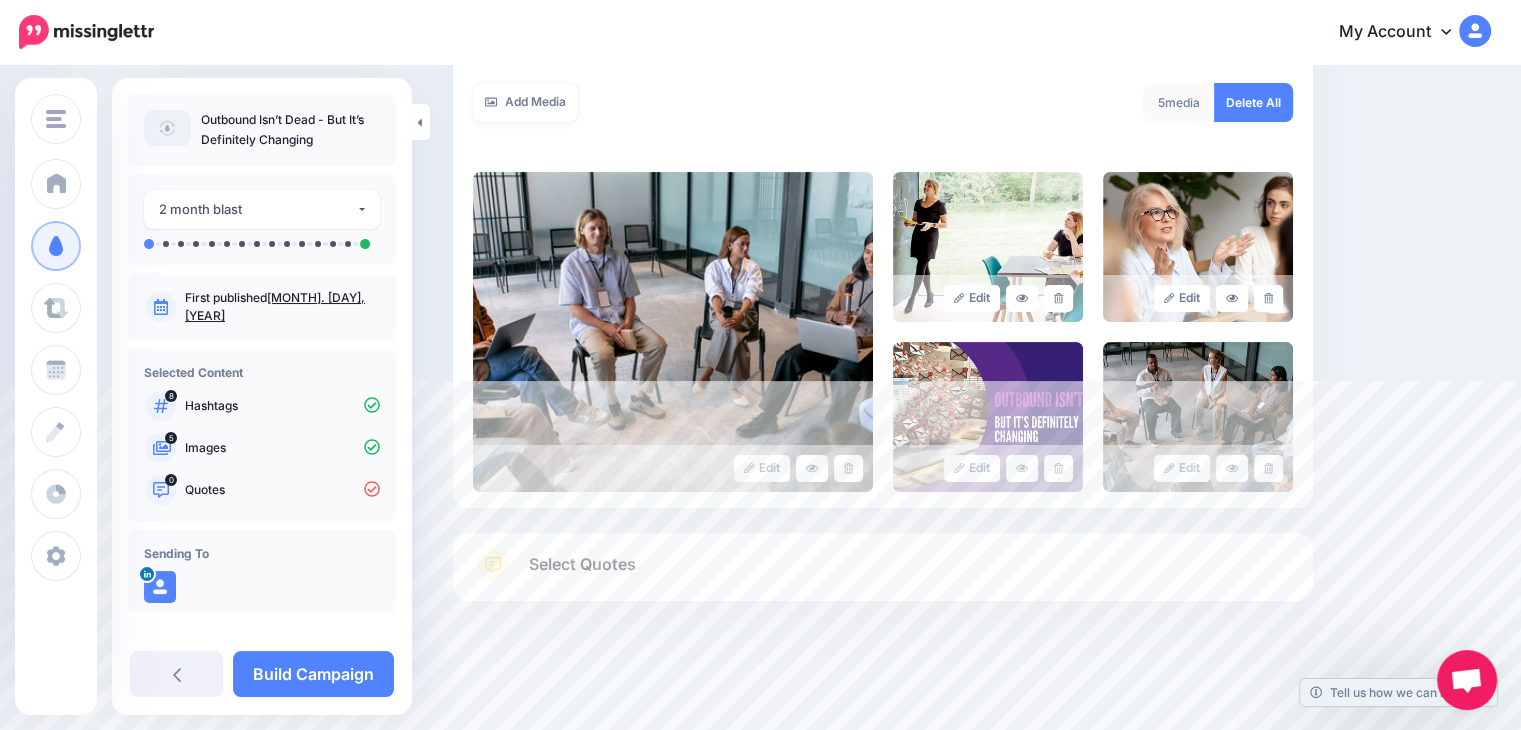 click on "Select Quotes" at bounding box center [582, 564] 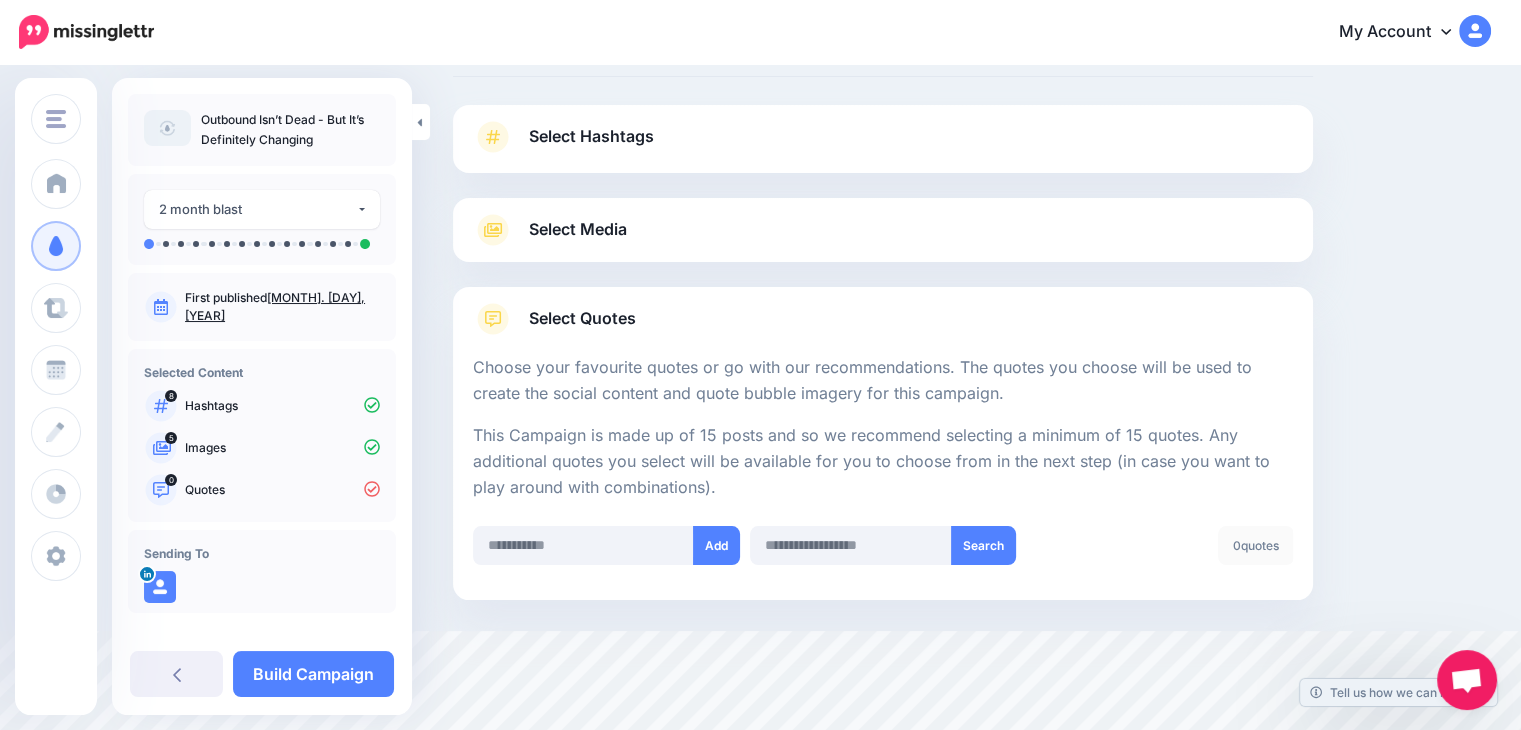 scroll, scrollTop: 98, scrollLeft: 0, axis: vertical 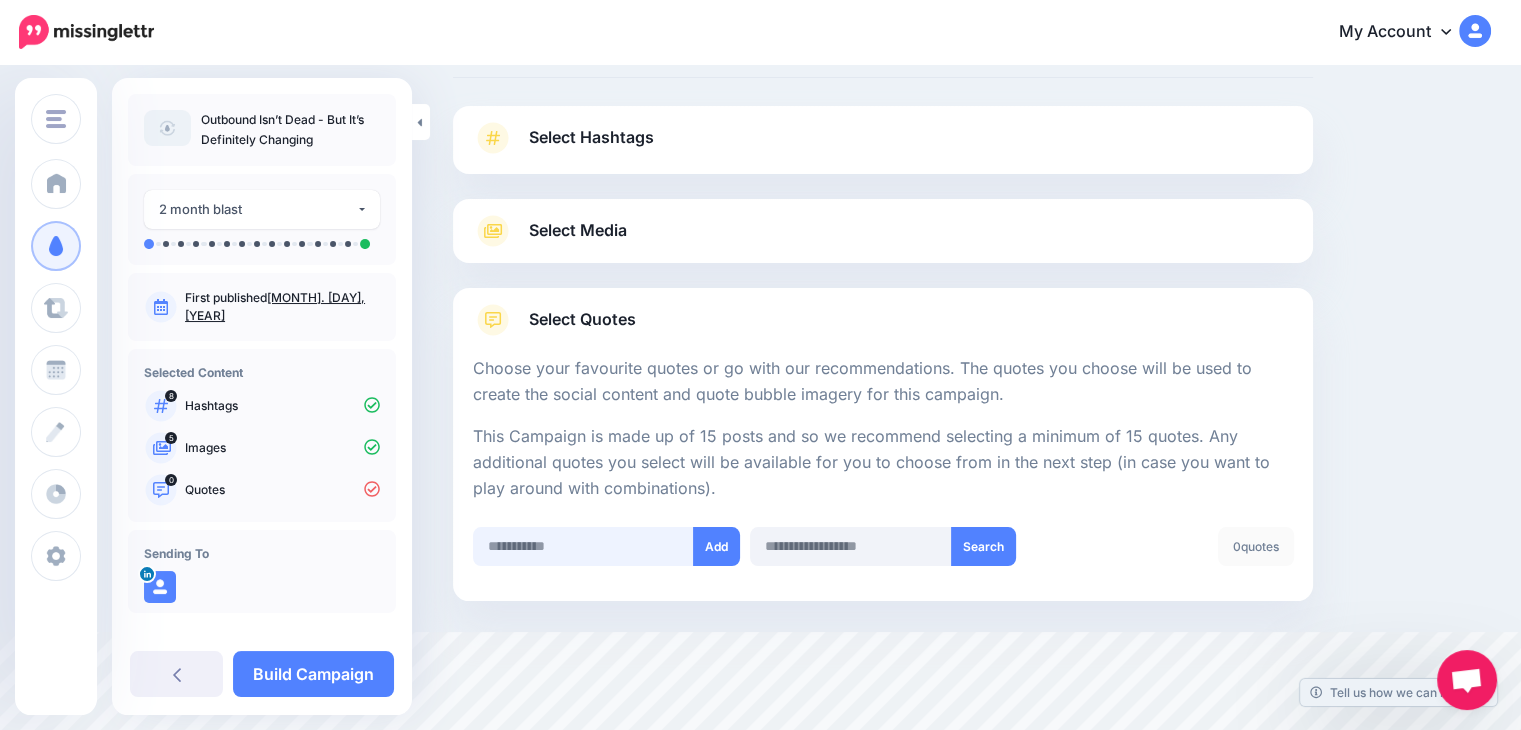 click at bounding box center (583, 546) 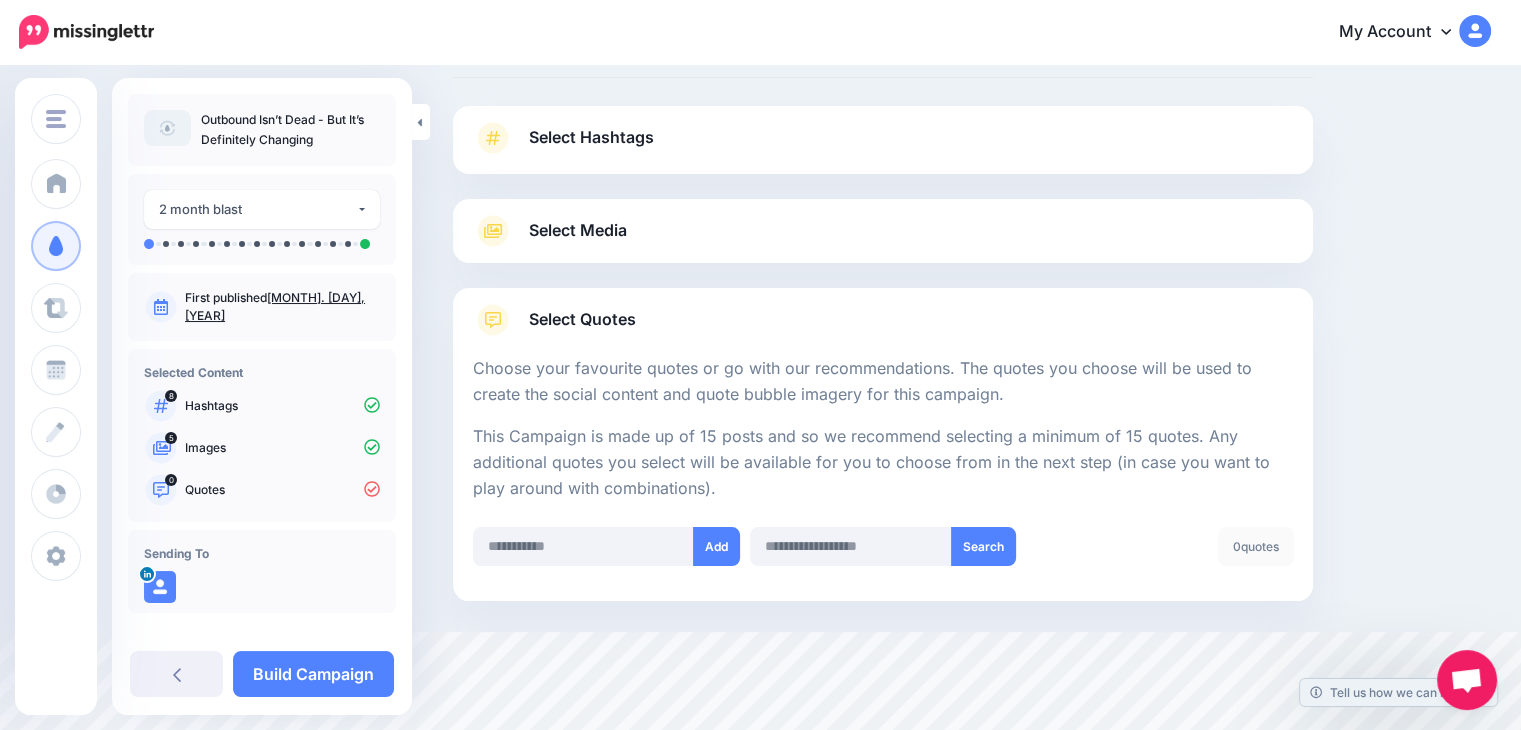 click on "Select Hashtags" at bounding box center [883, 148] 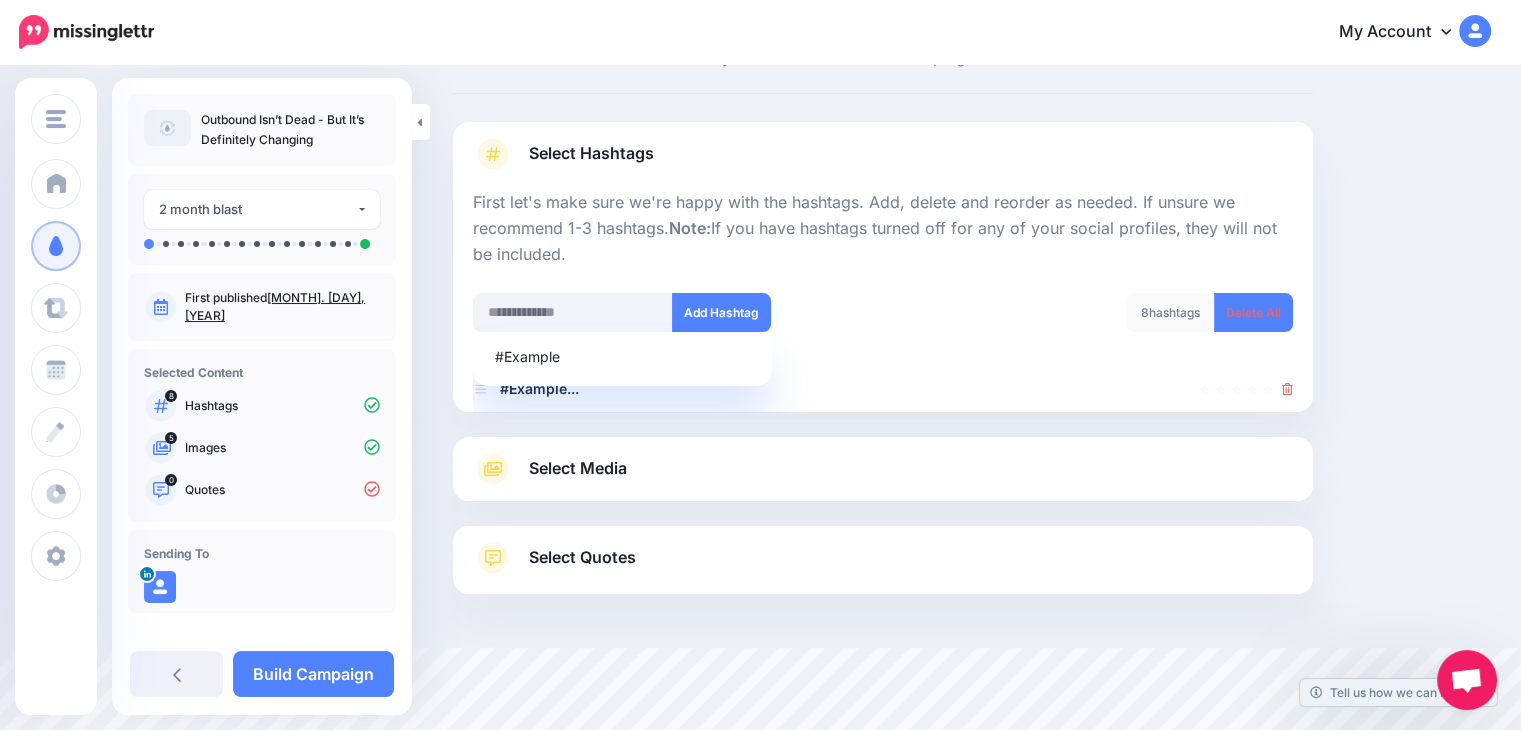 scroll, scrollTop: 75, scrollLeft: 0, axis: vertical 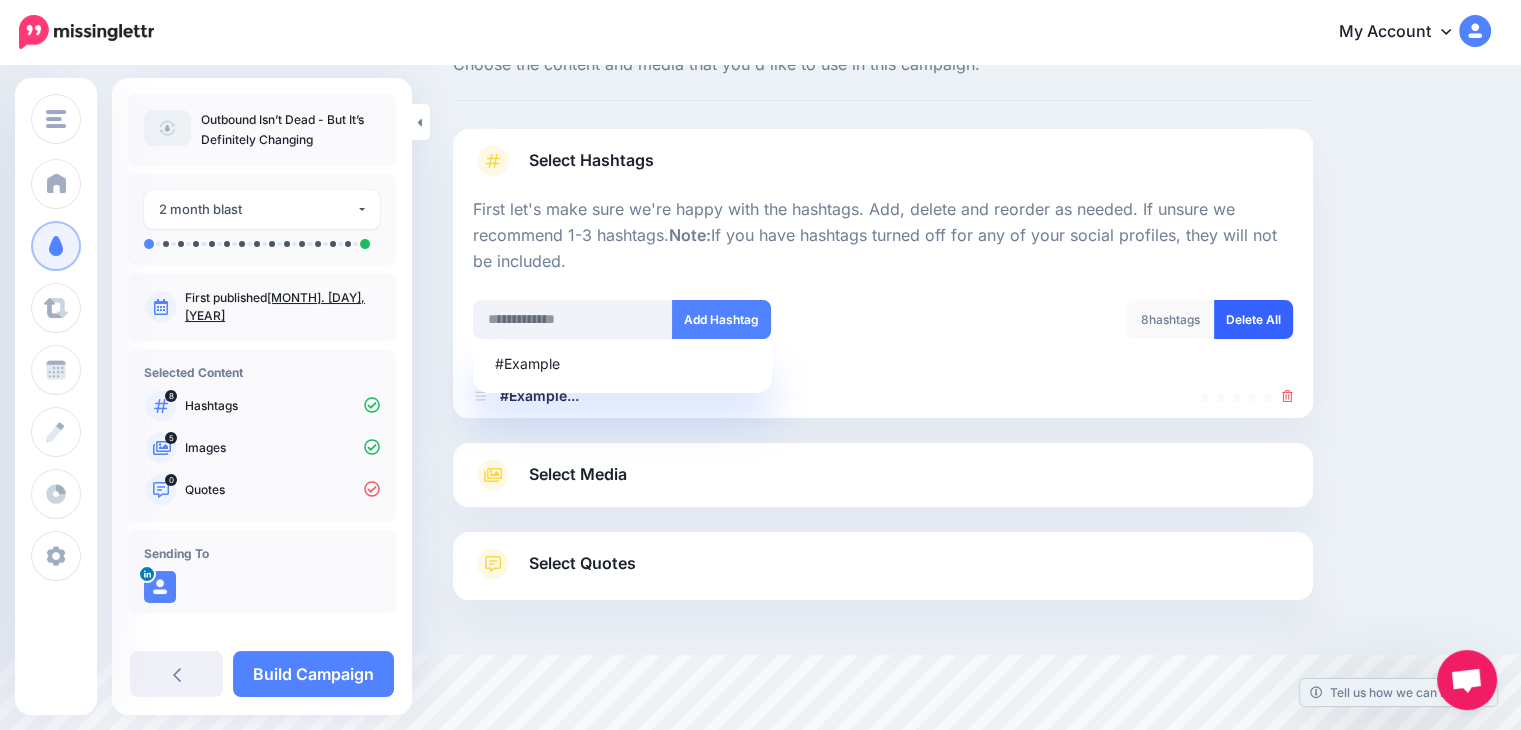 click on "Delete All" at bounding box center [1253, 319] 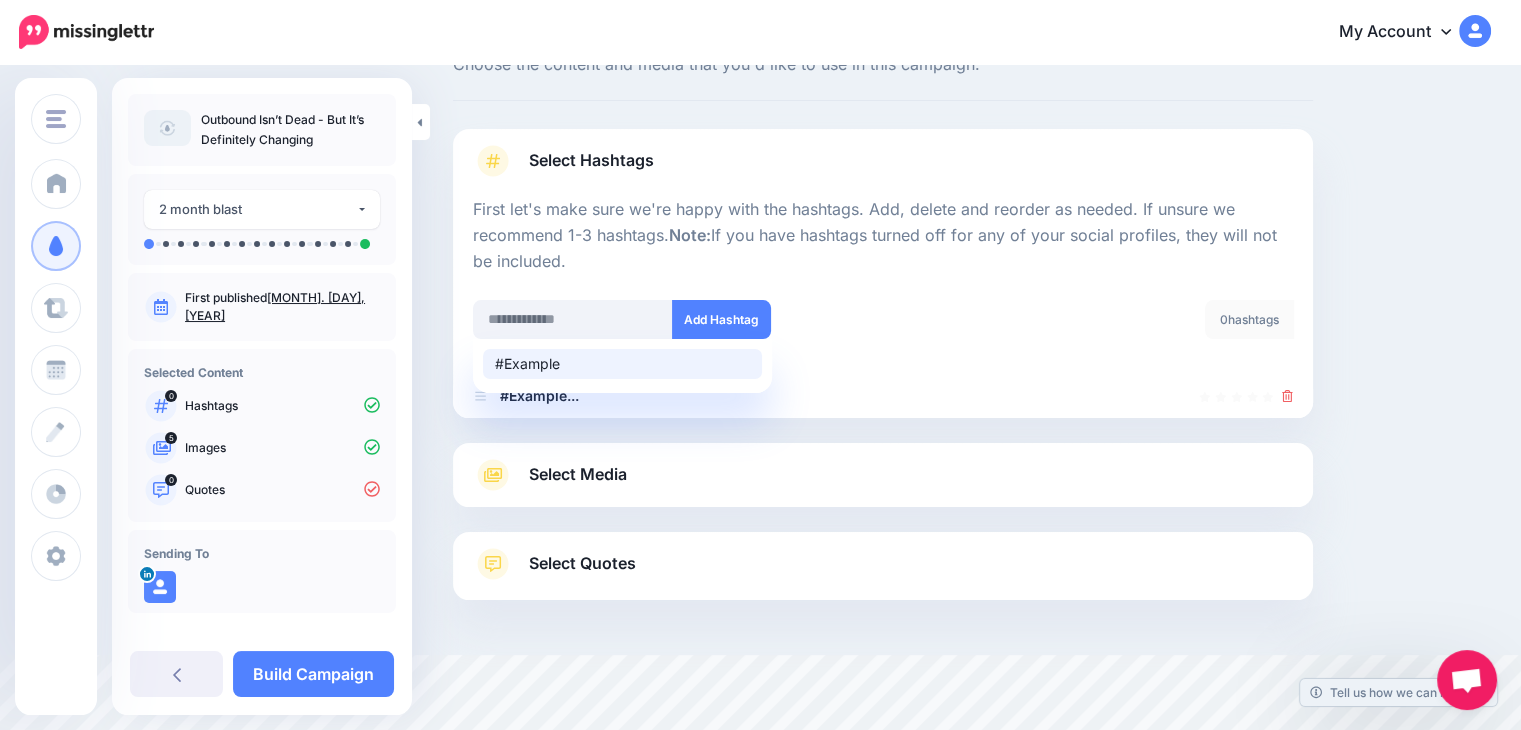 scroll, scrollTop: 51, scrollLeft: 0, axis: vertical 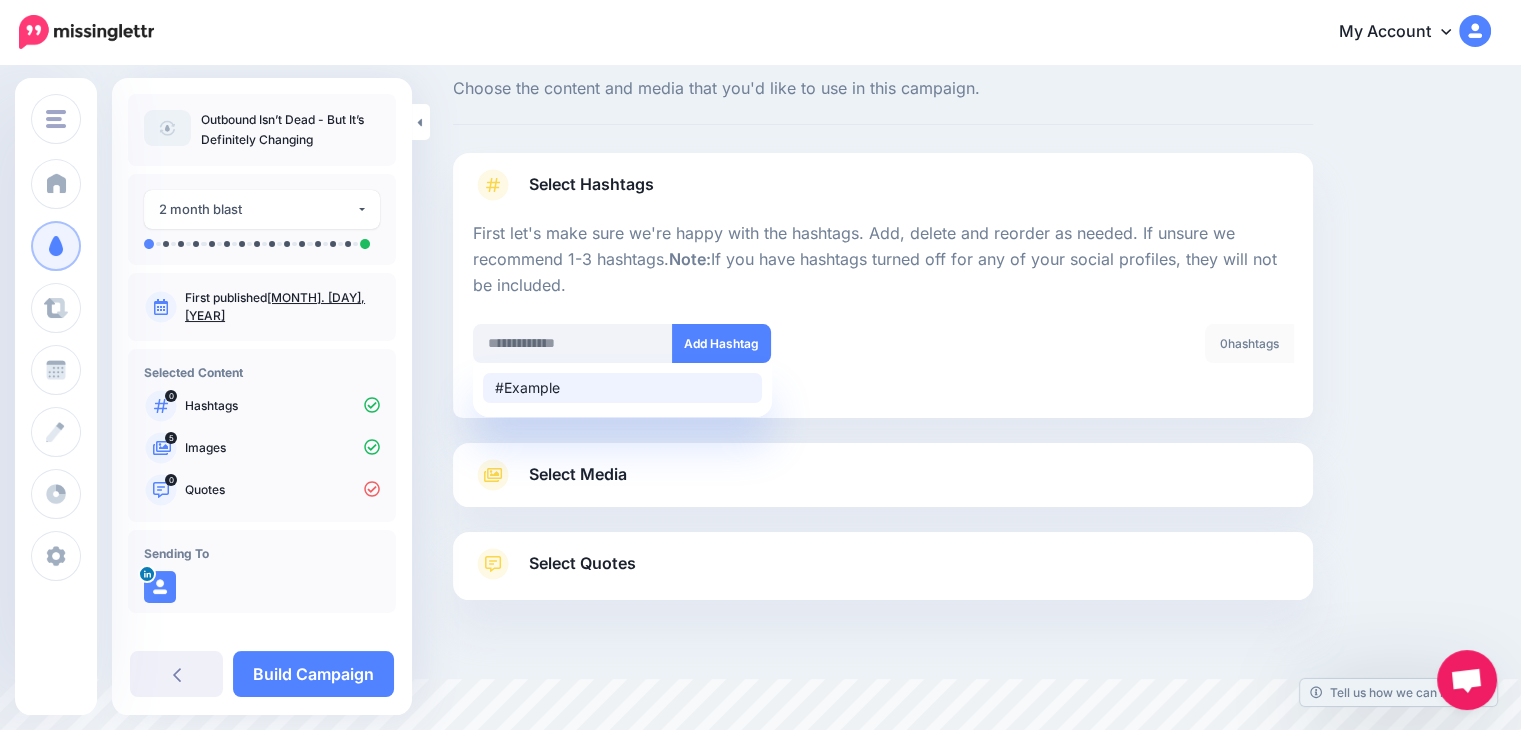 click on "Select Quotes" at bounding box center [883, 574] 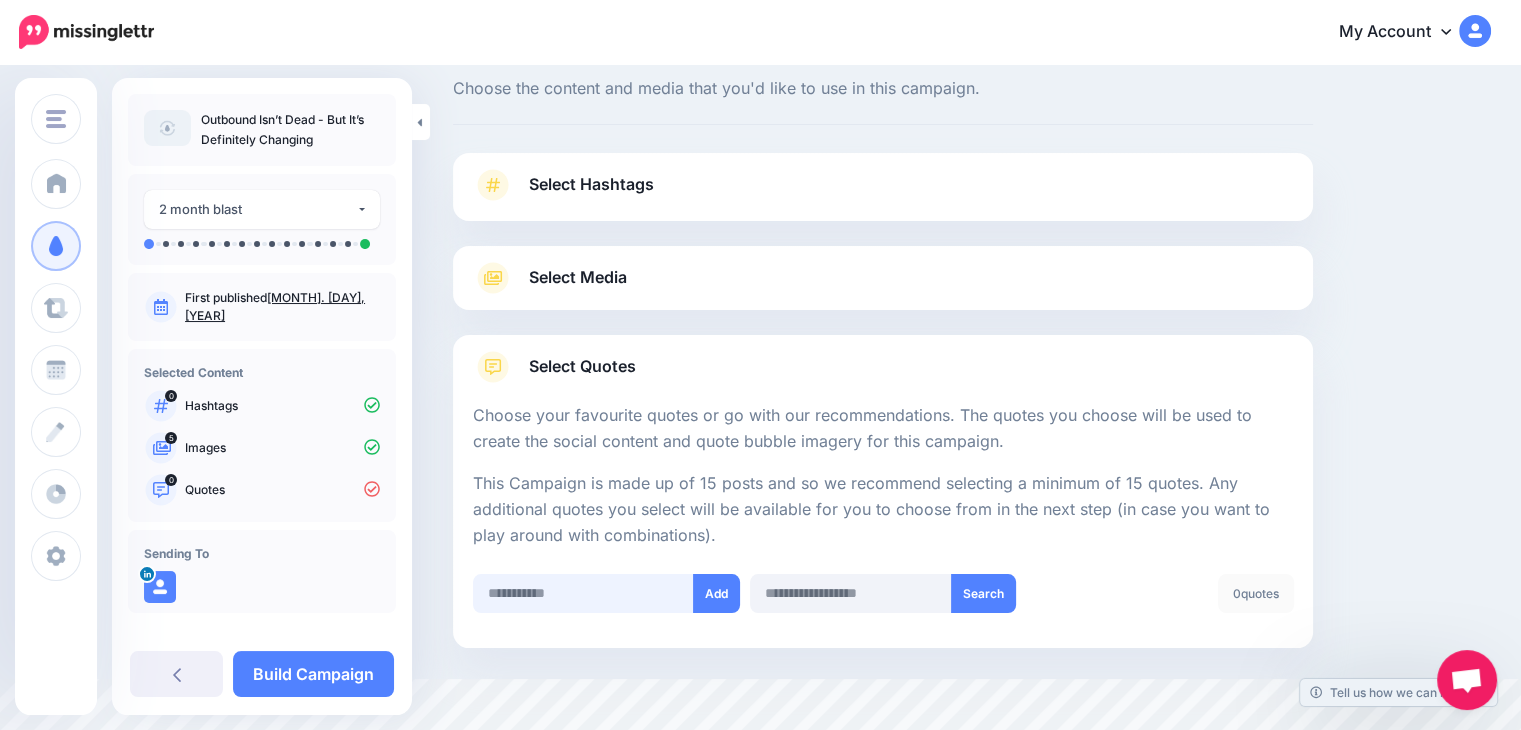 click at bounding box center (583, 593) 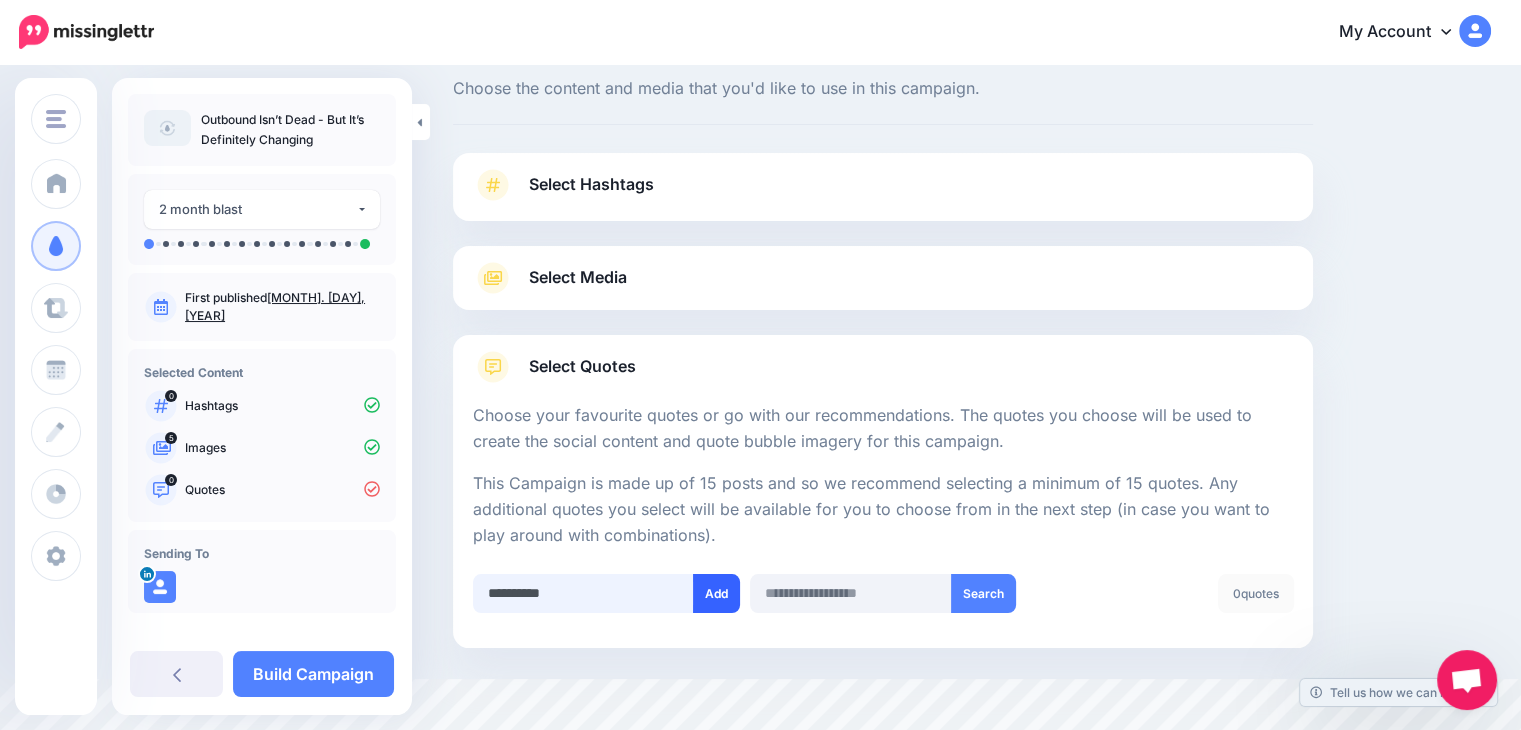 type on "**********" 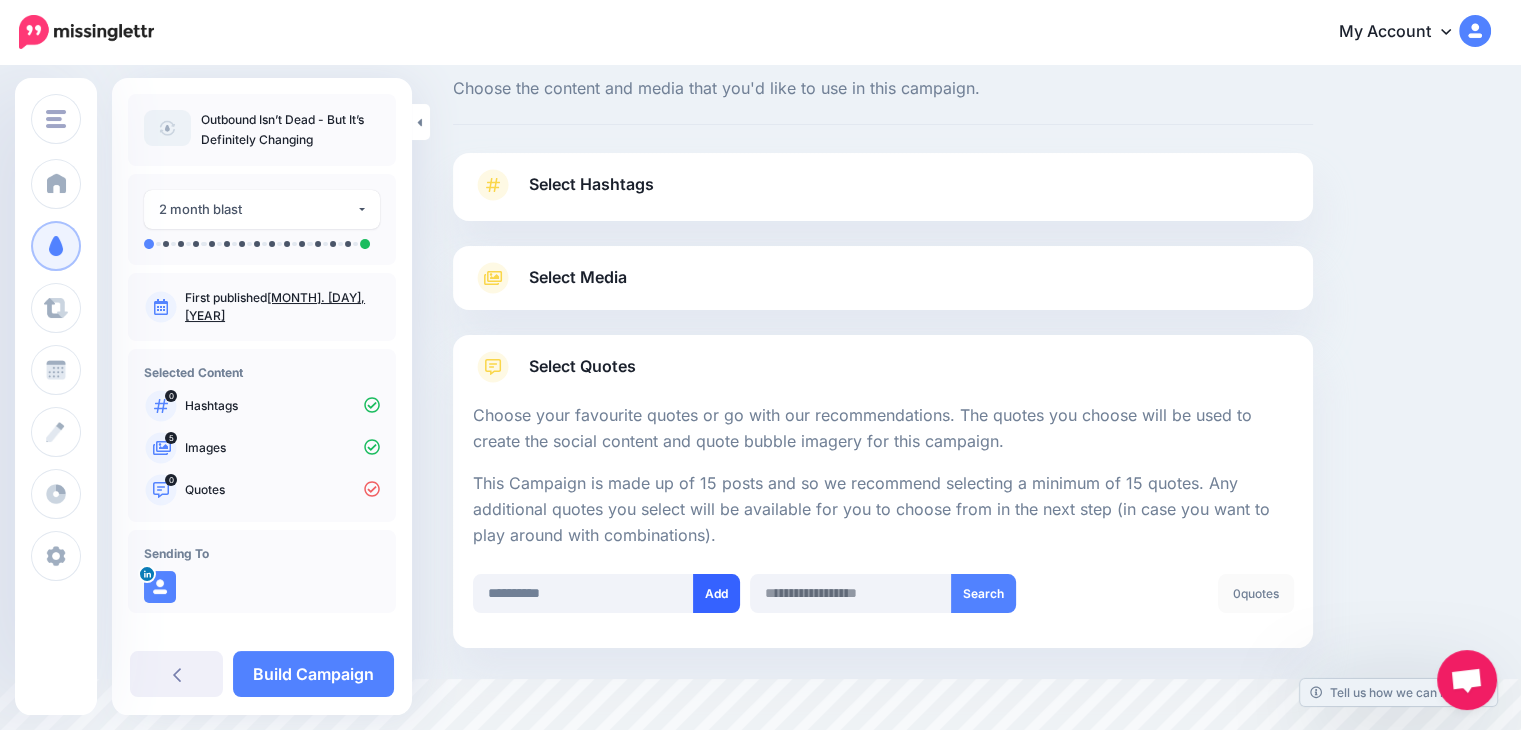 click on "Add" at bounding box center (716, 593) 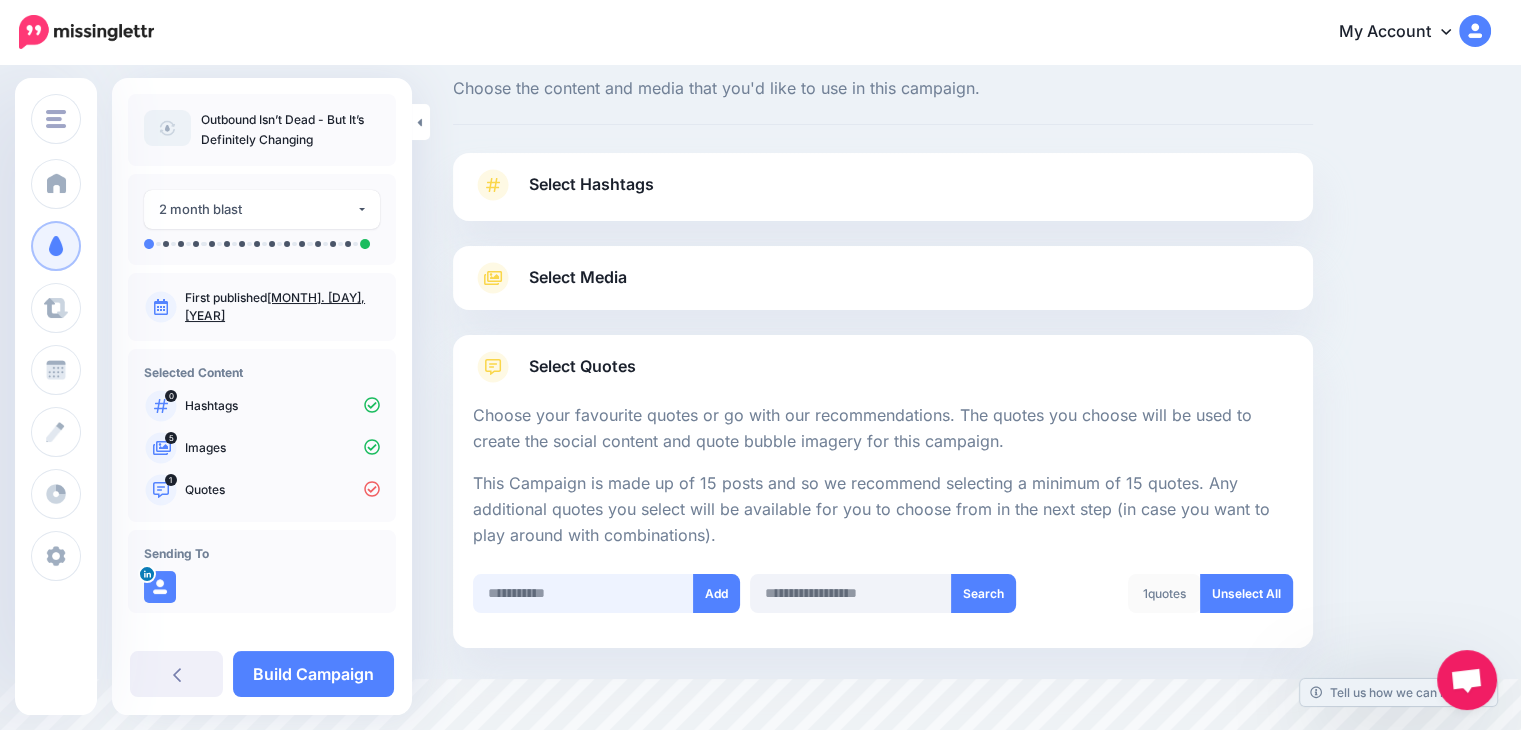 click at bounding box center (583, 593) 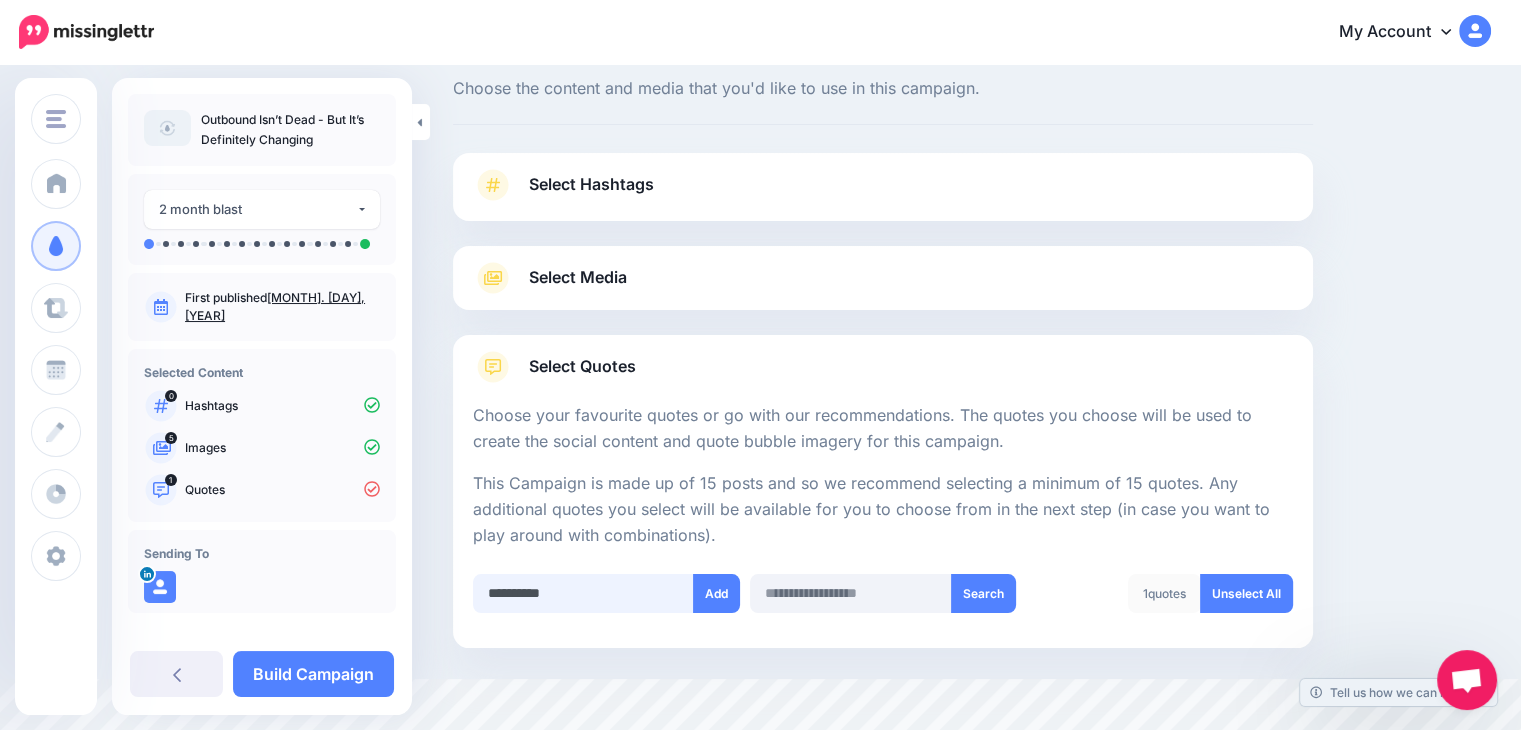scroll, scrollTop: 98, scrollLeft: 0, axis: vertical 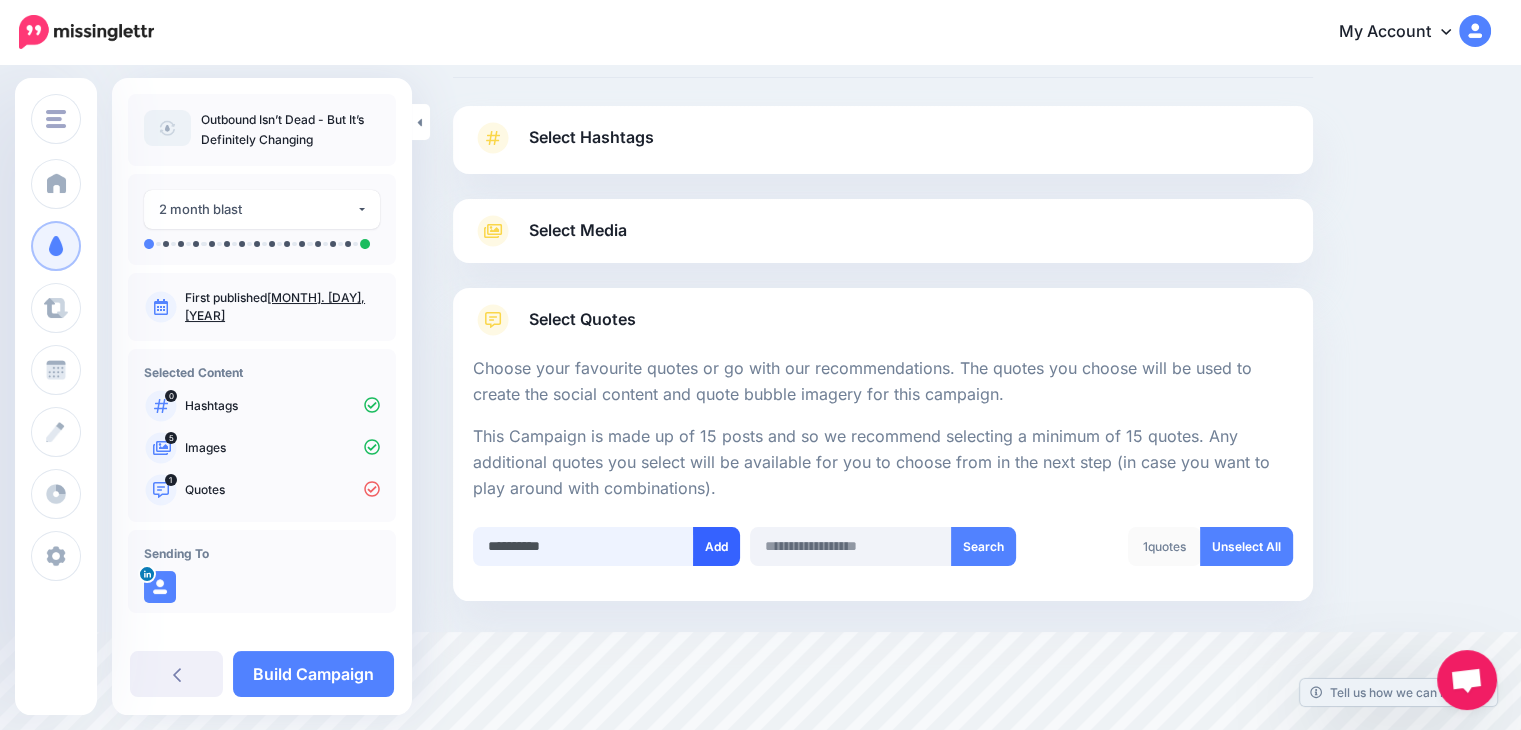 type on "**********" 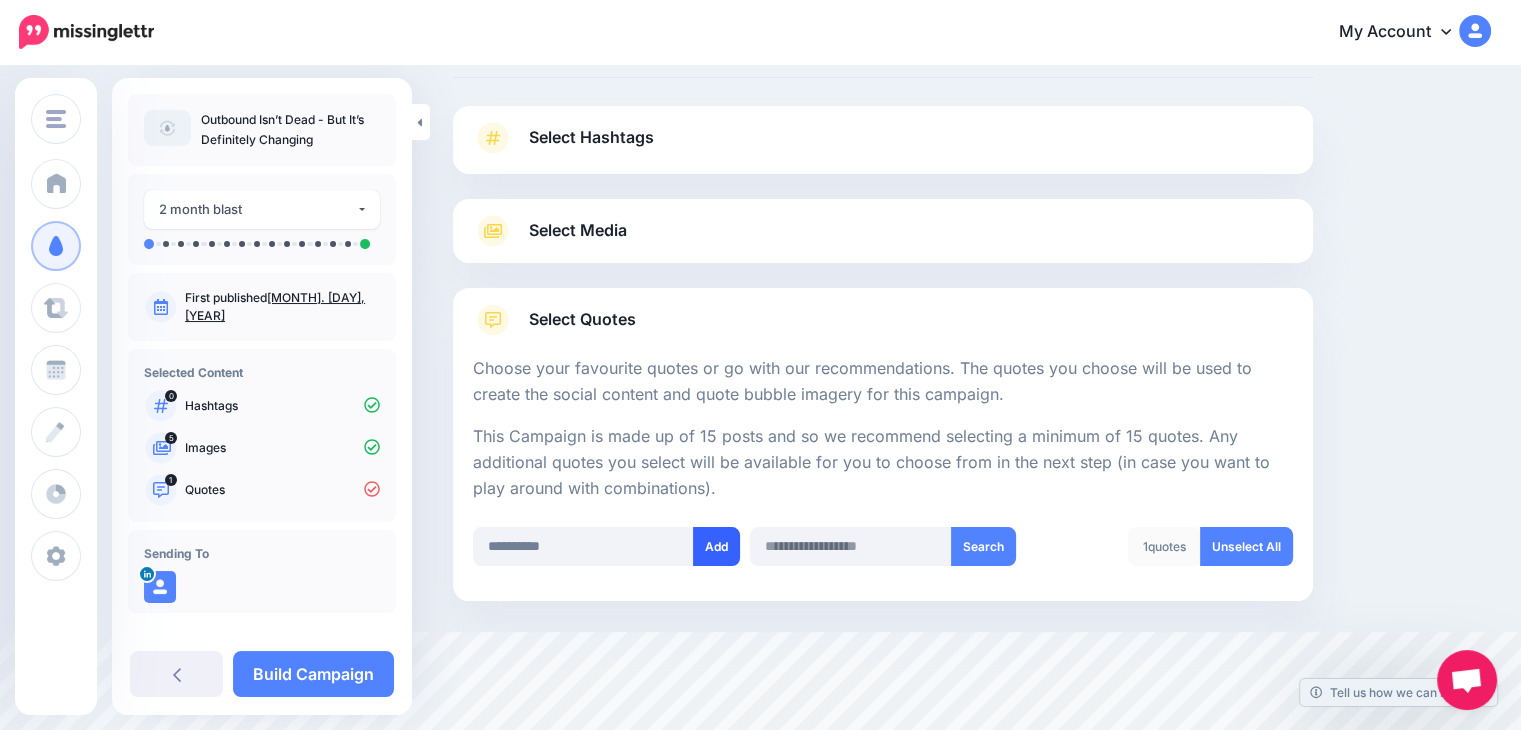 click on "Add" at bounding box center [716, 546] 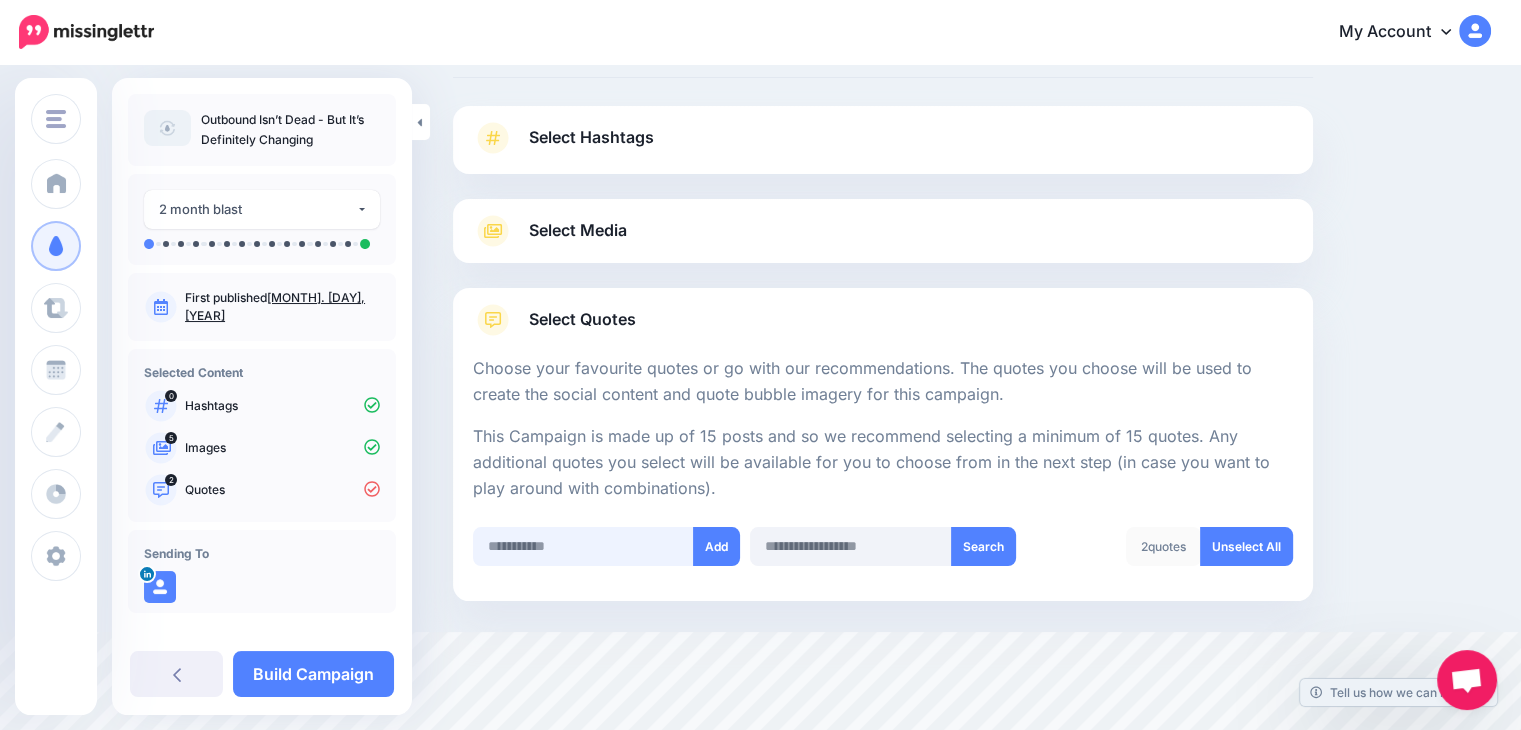 click at bounding box center (583, 546) 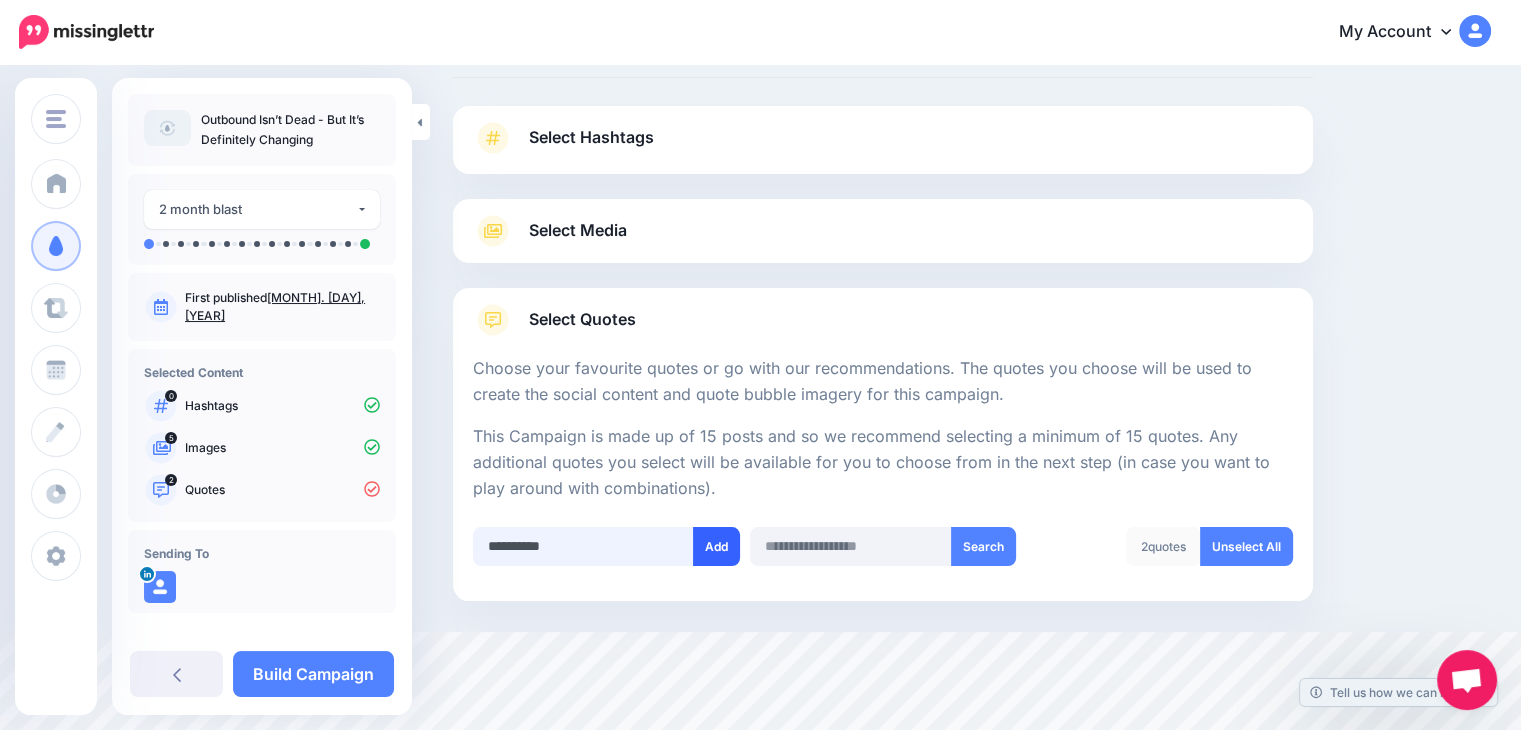 type on "**********" 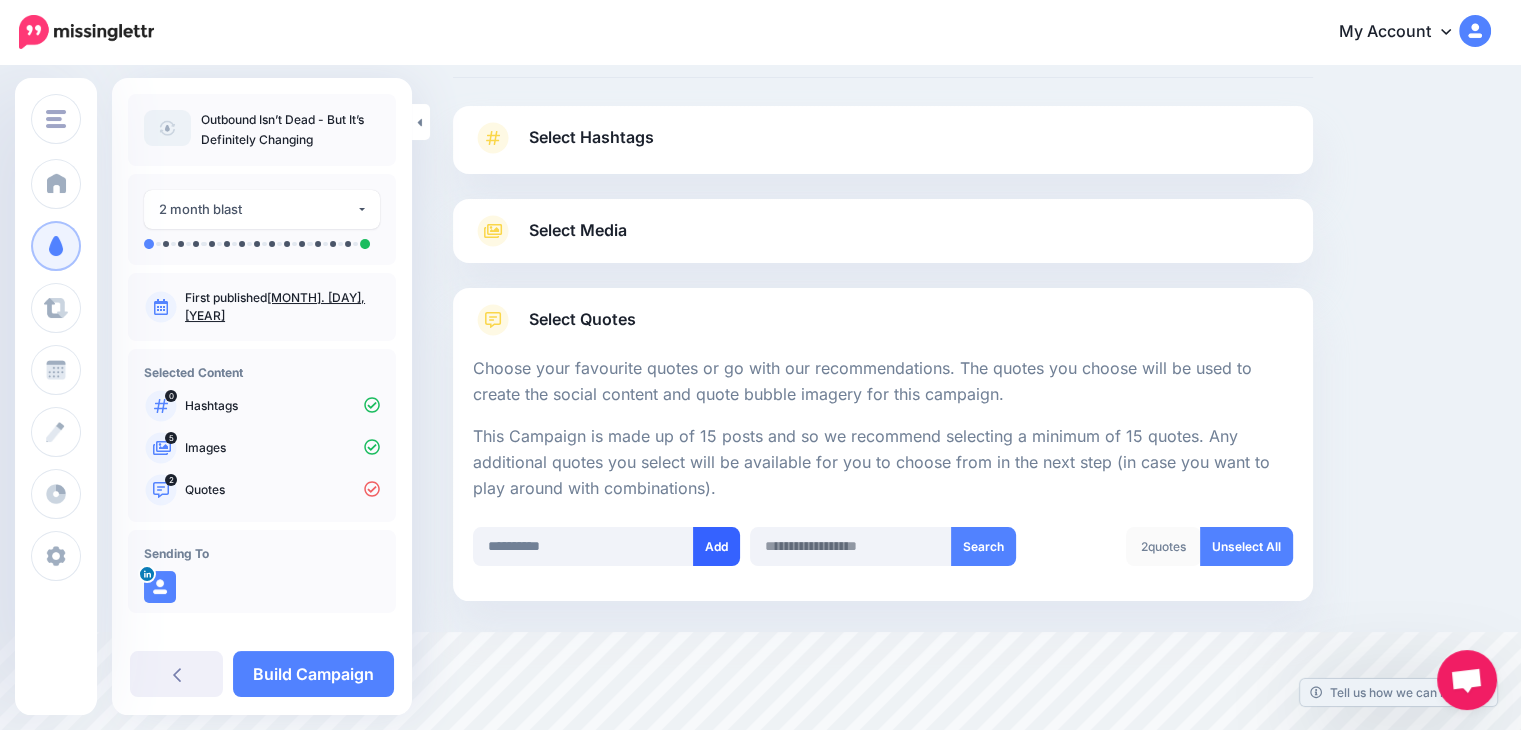 click on "Add" at bounding box center (716, 546) 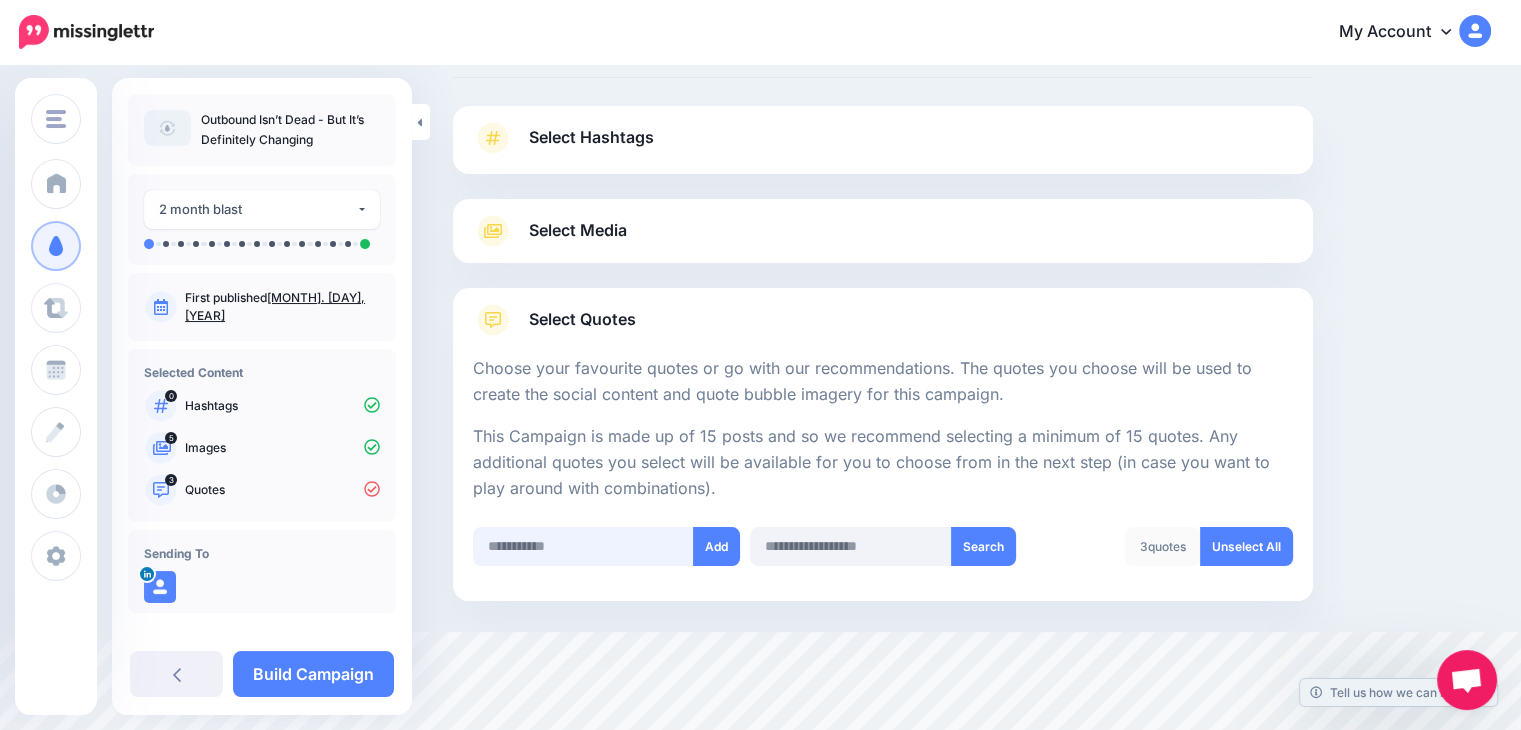 click at bounding box center (583, 546) 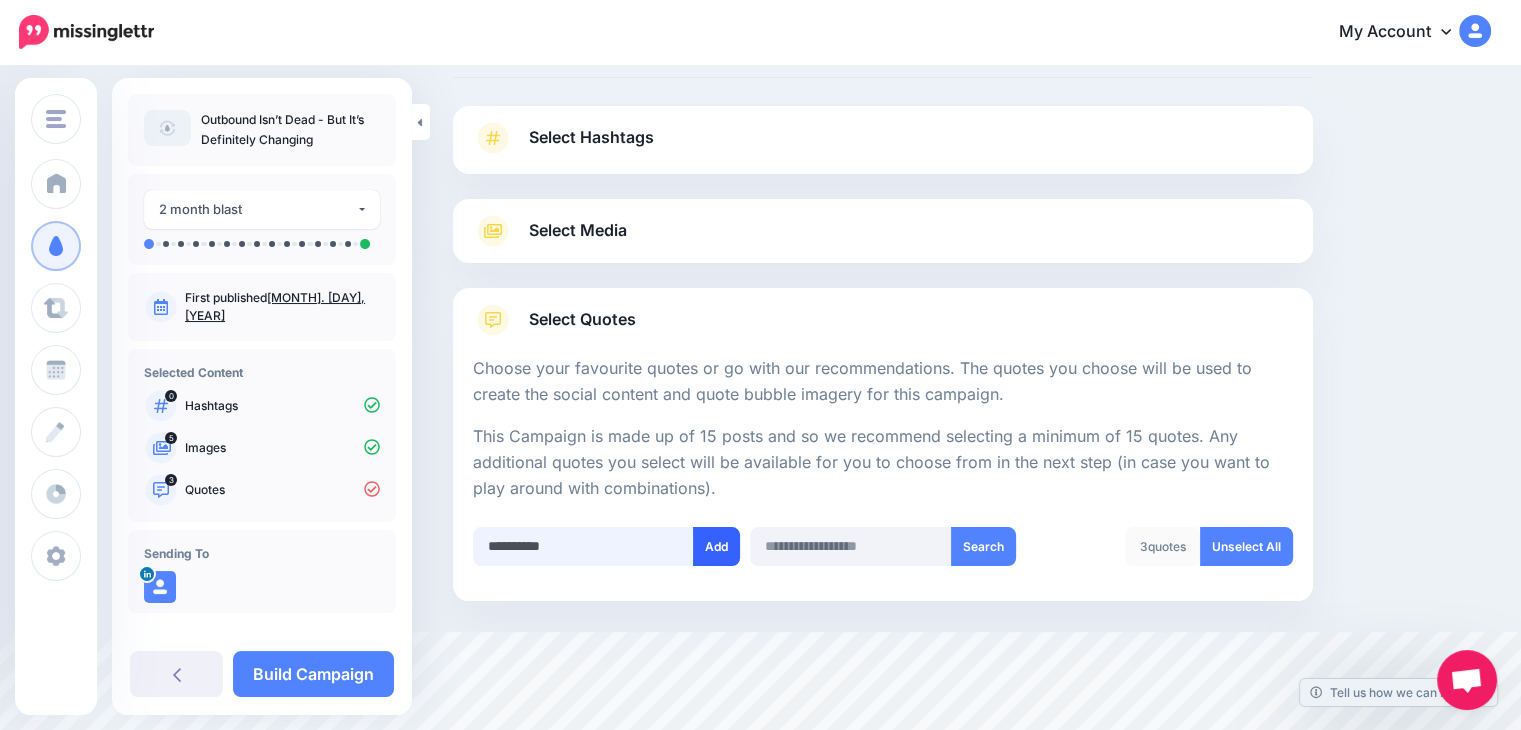 type on "**********" 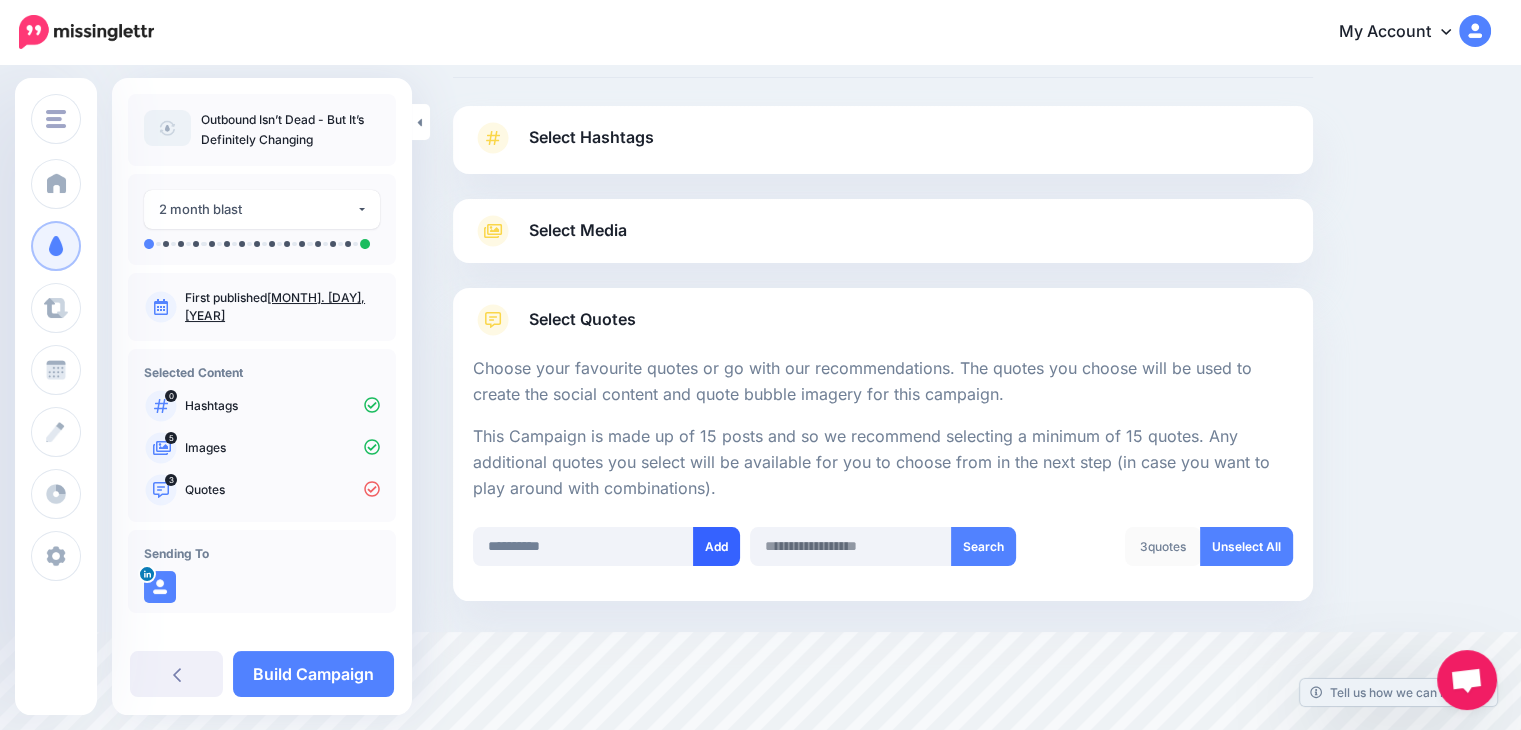 click on "Add" at bounding box center [716, 546] 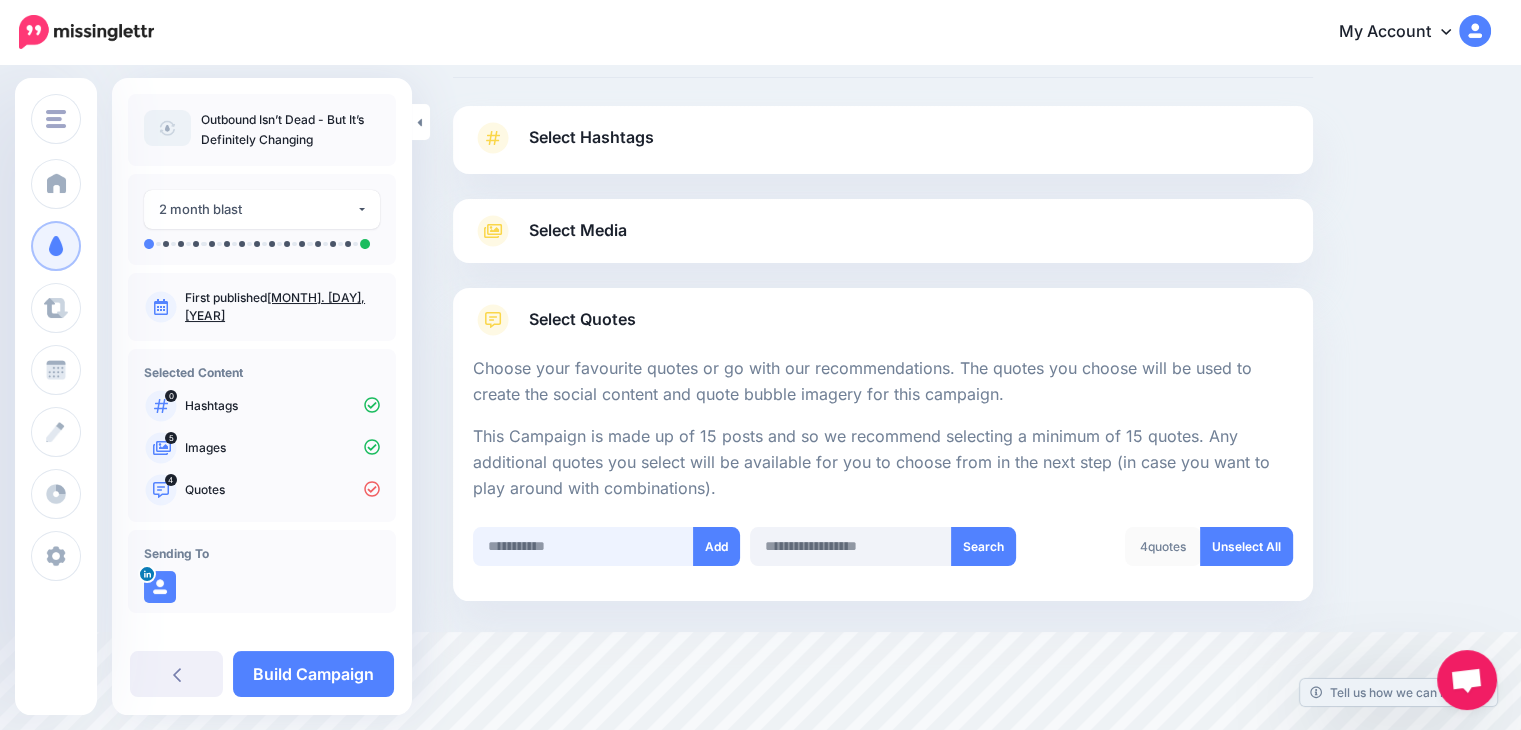 click at bounding box center [583, 546] 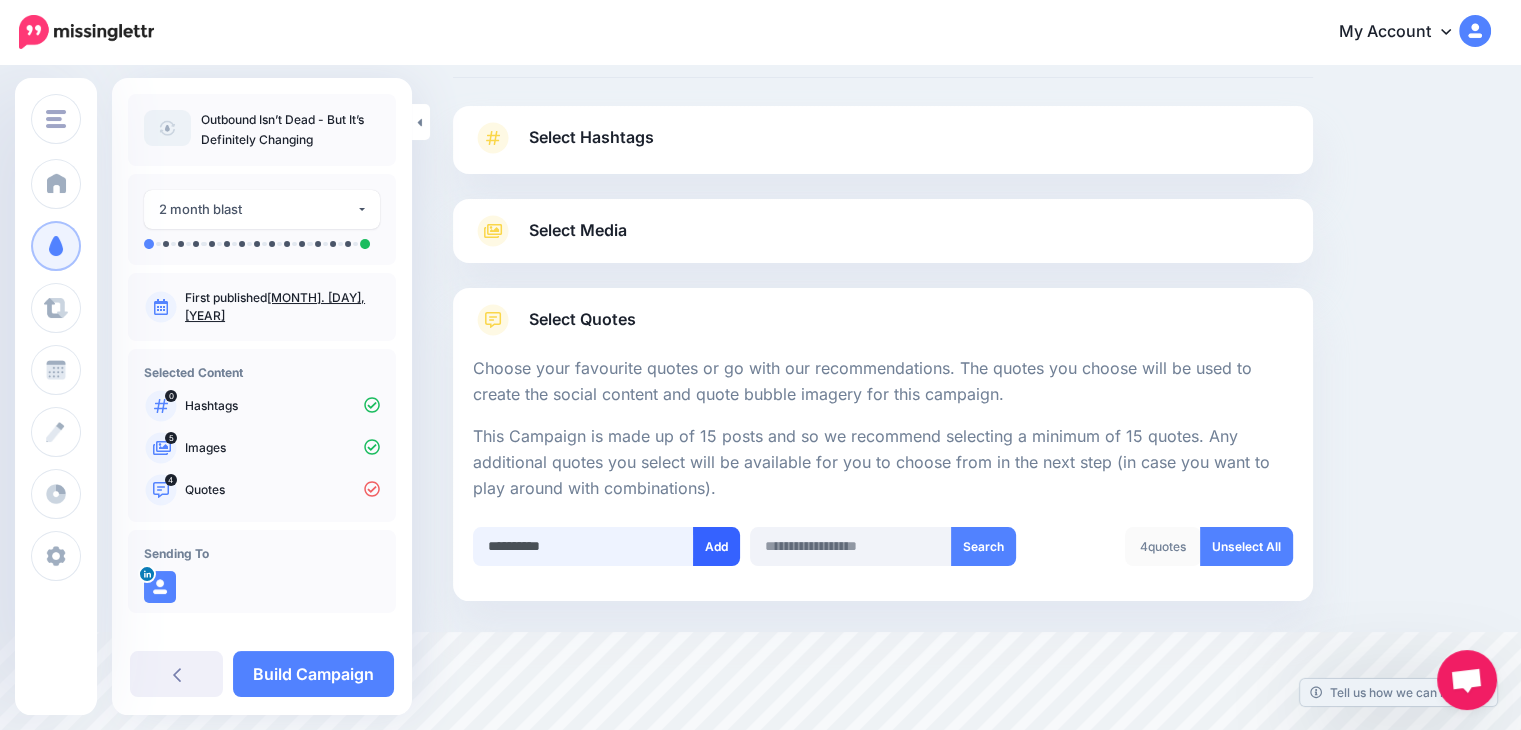 type on "**********" 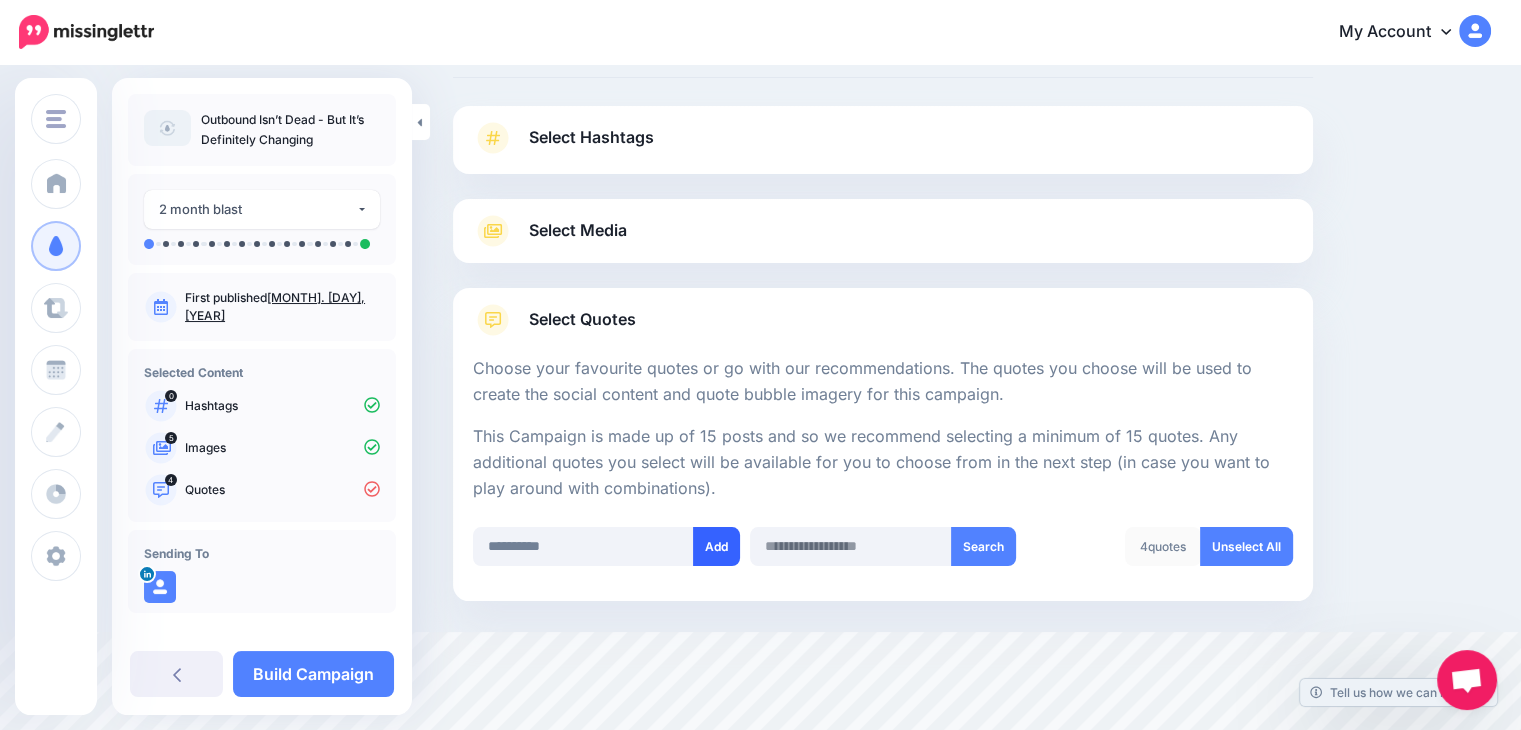 click on "Add" at bounding box center (716, 546) 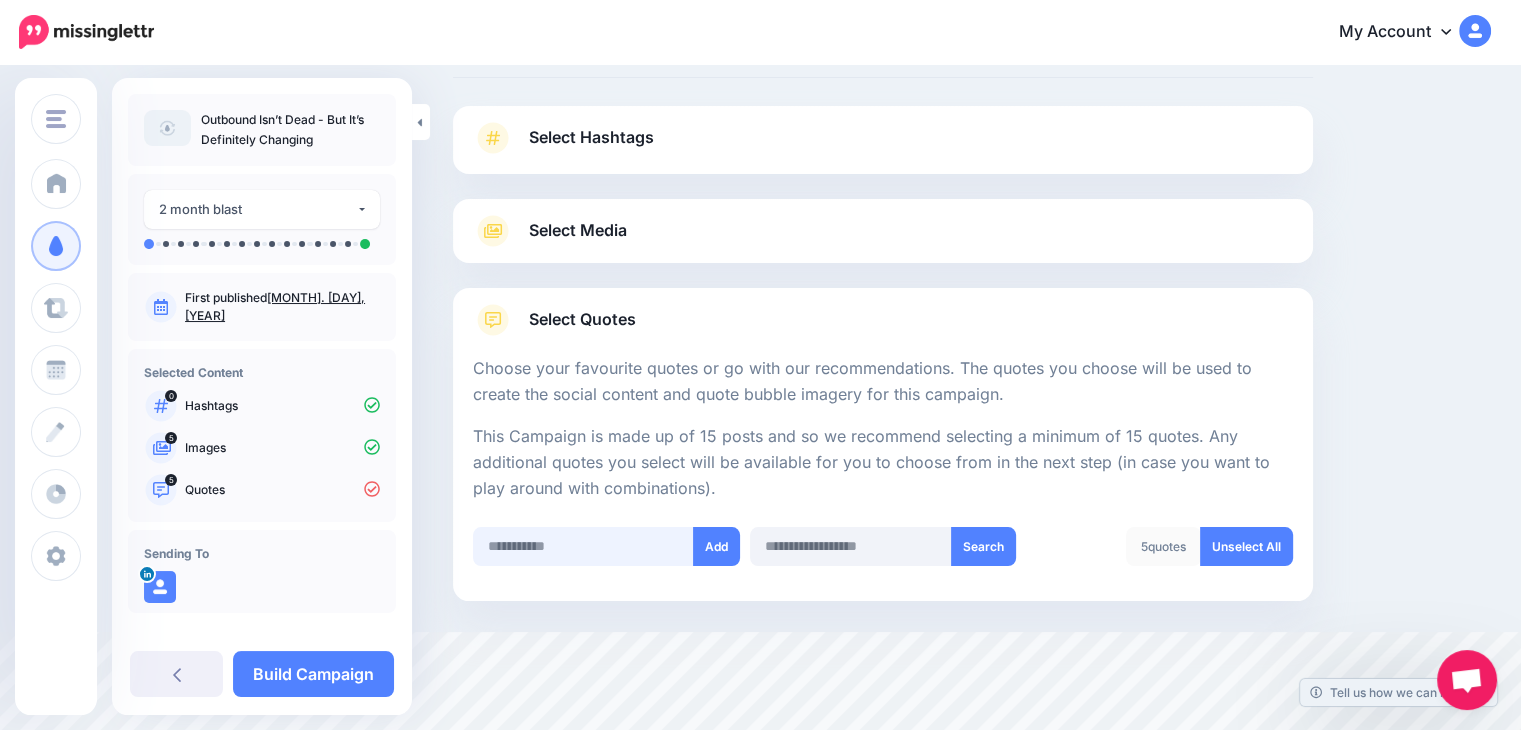 click at bounding box center [583, 546] 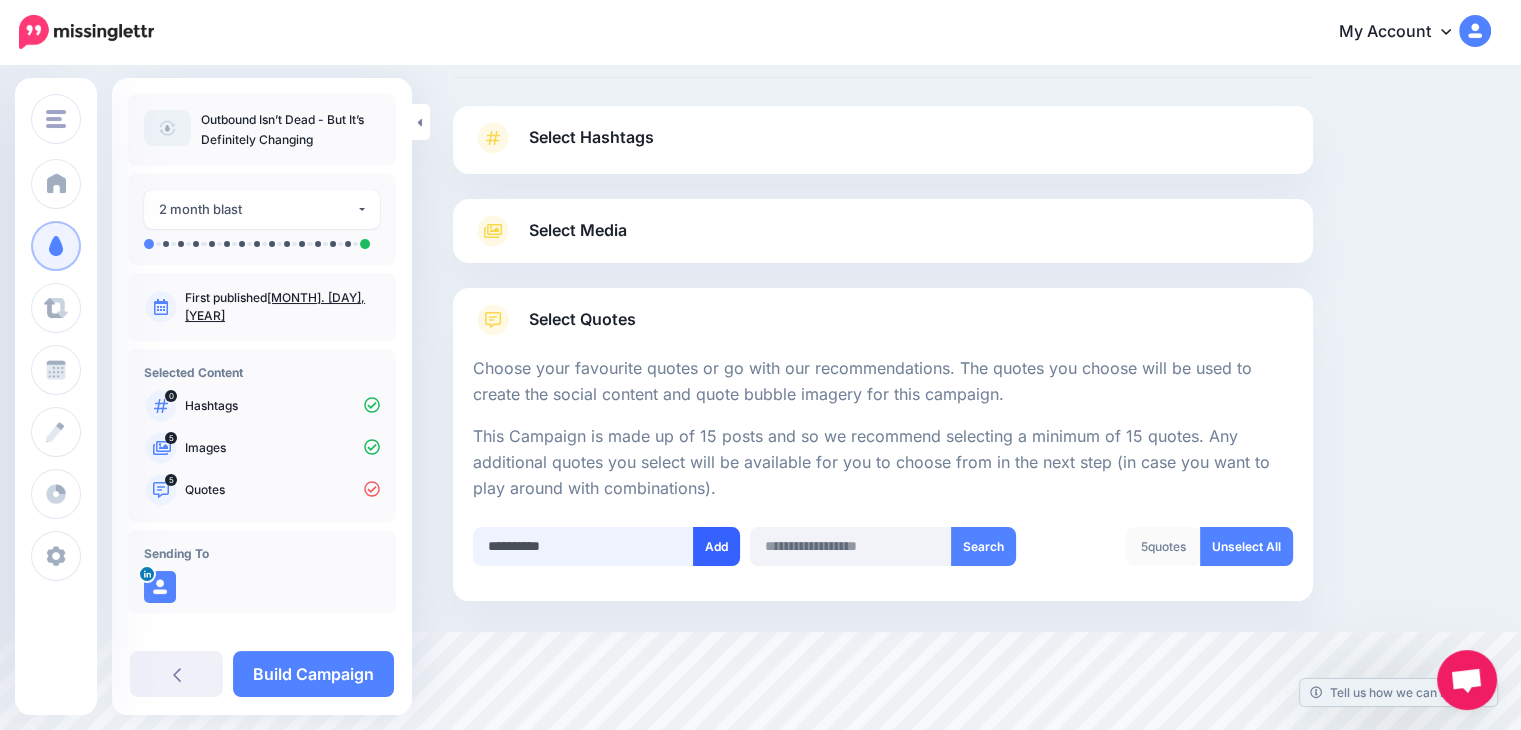type on "**********" 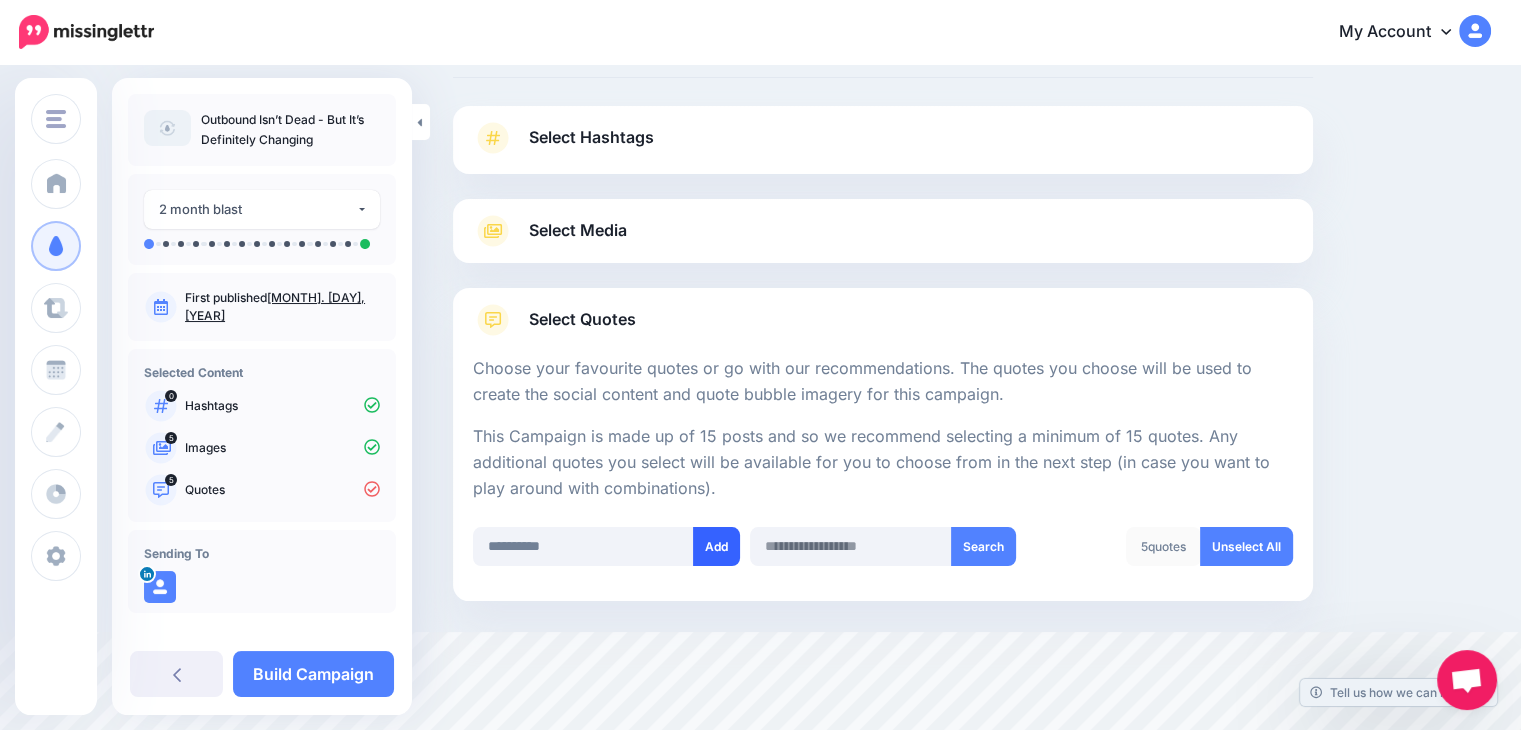 click on "Add" at bounding box center (716, 546) 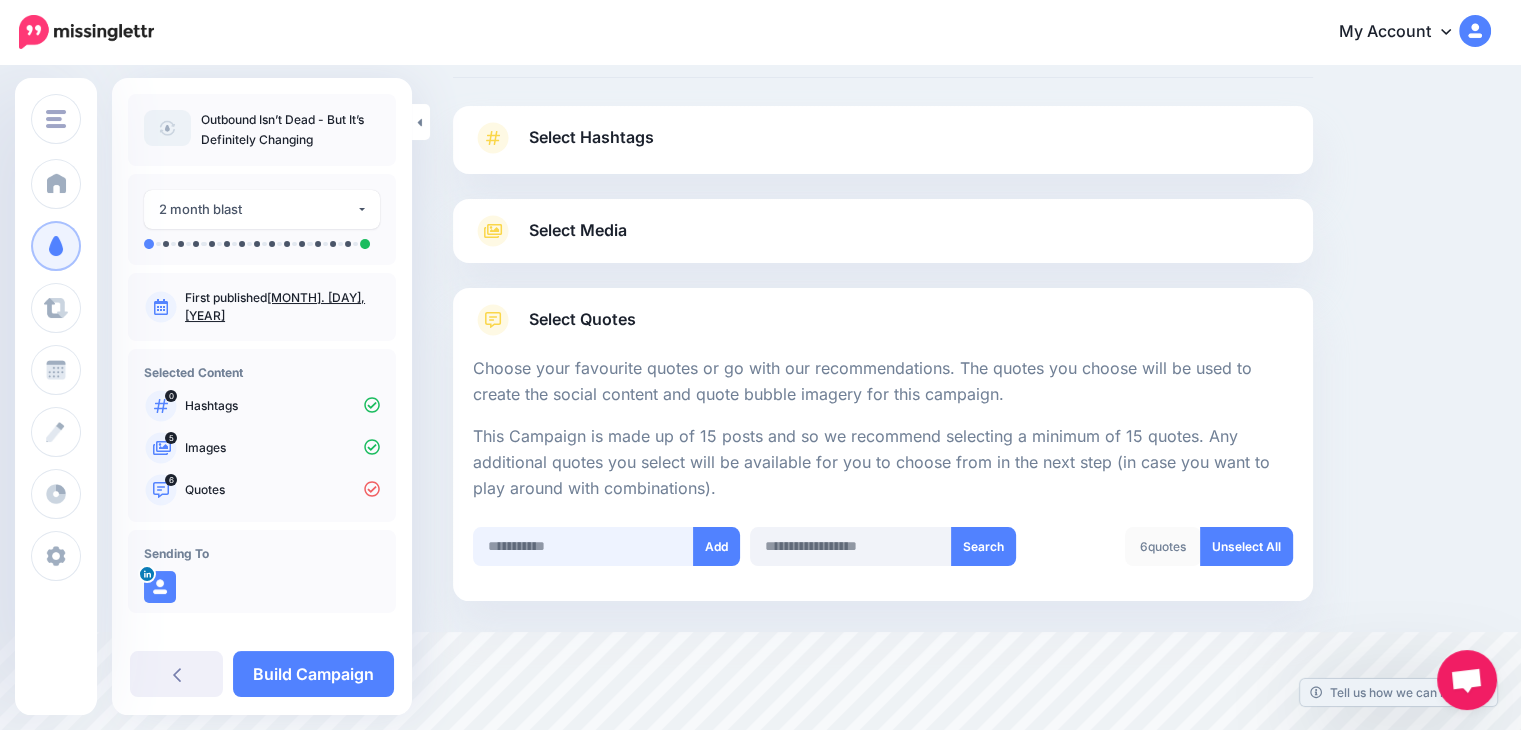 click at bounding box center (583, 546) 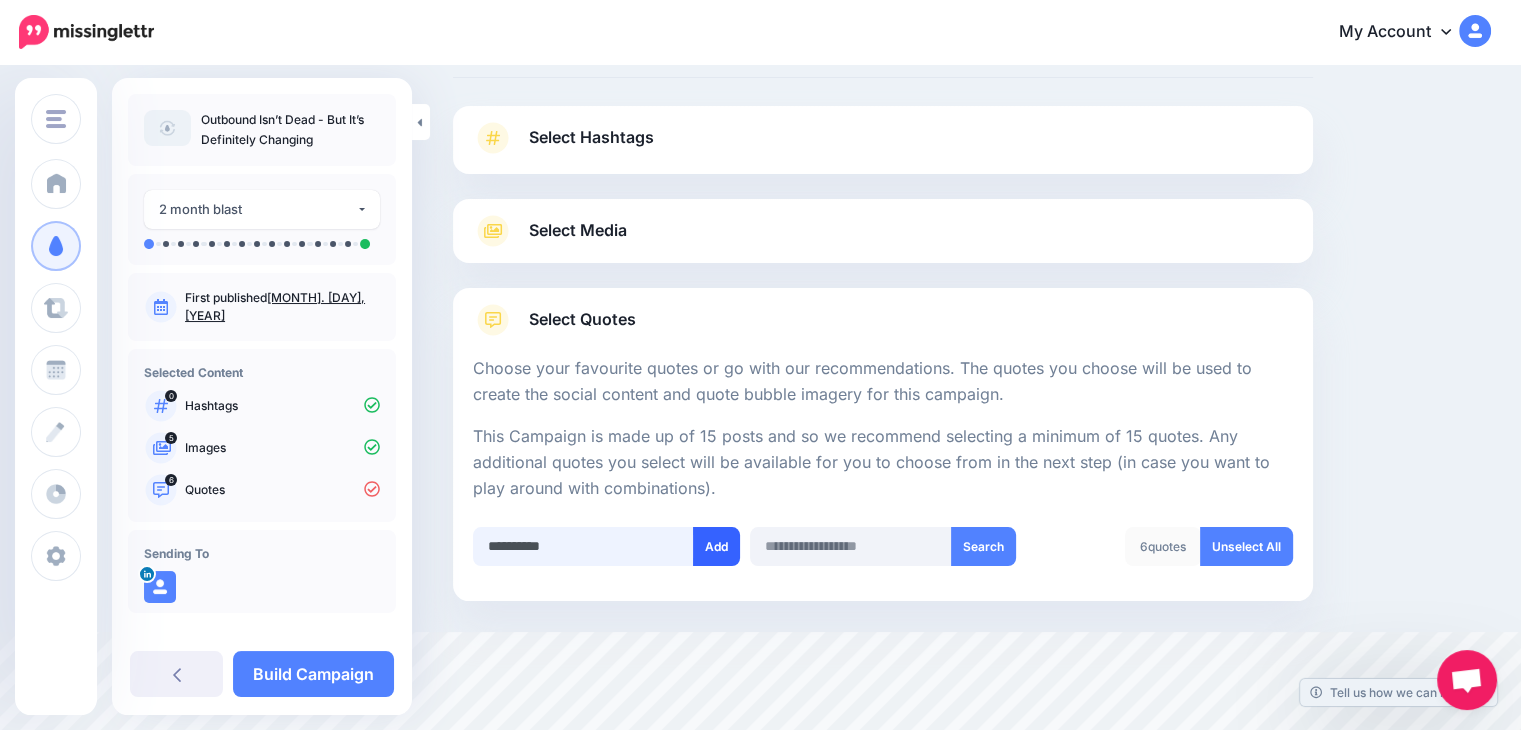 type on "**********" 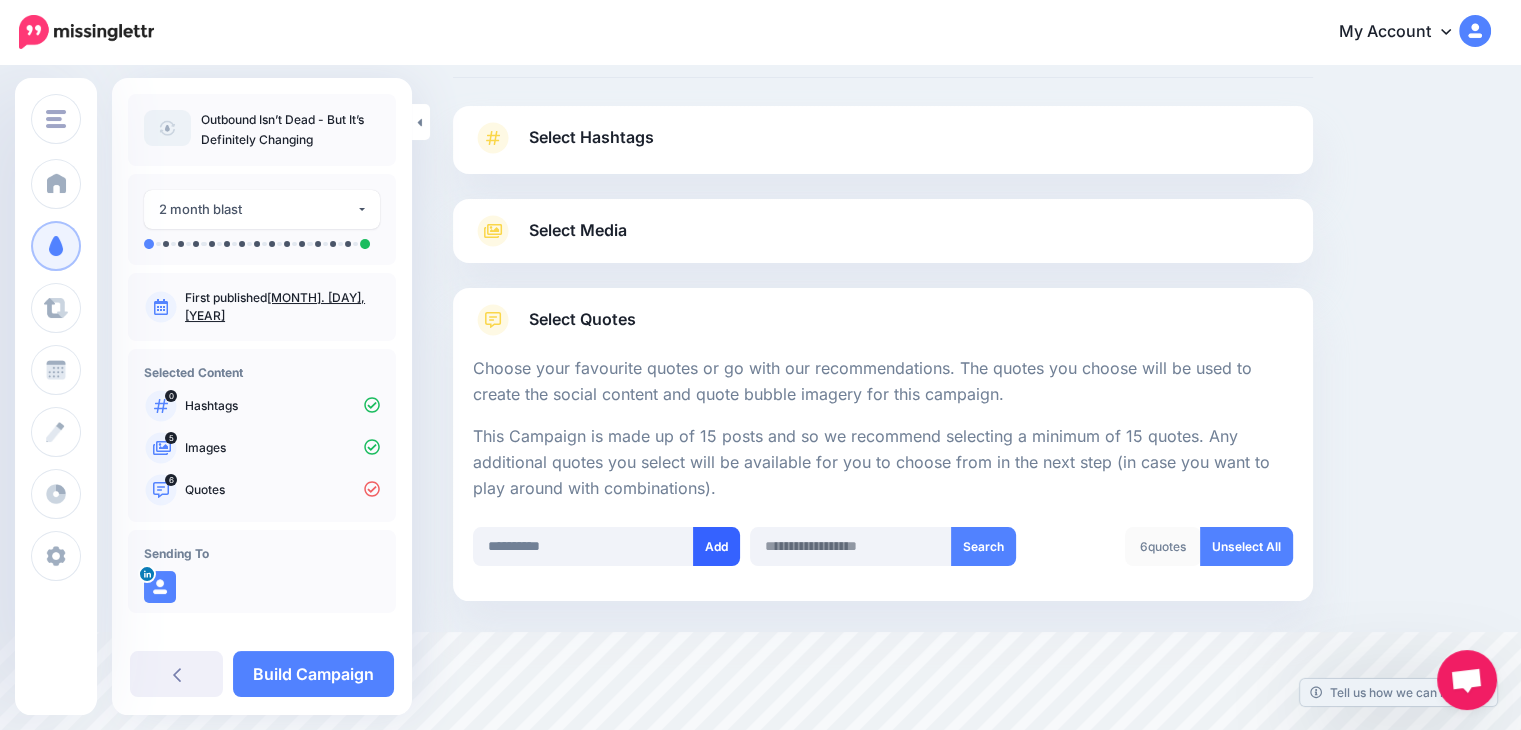 click on "Add" at bounding box center (716, 546) 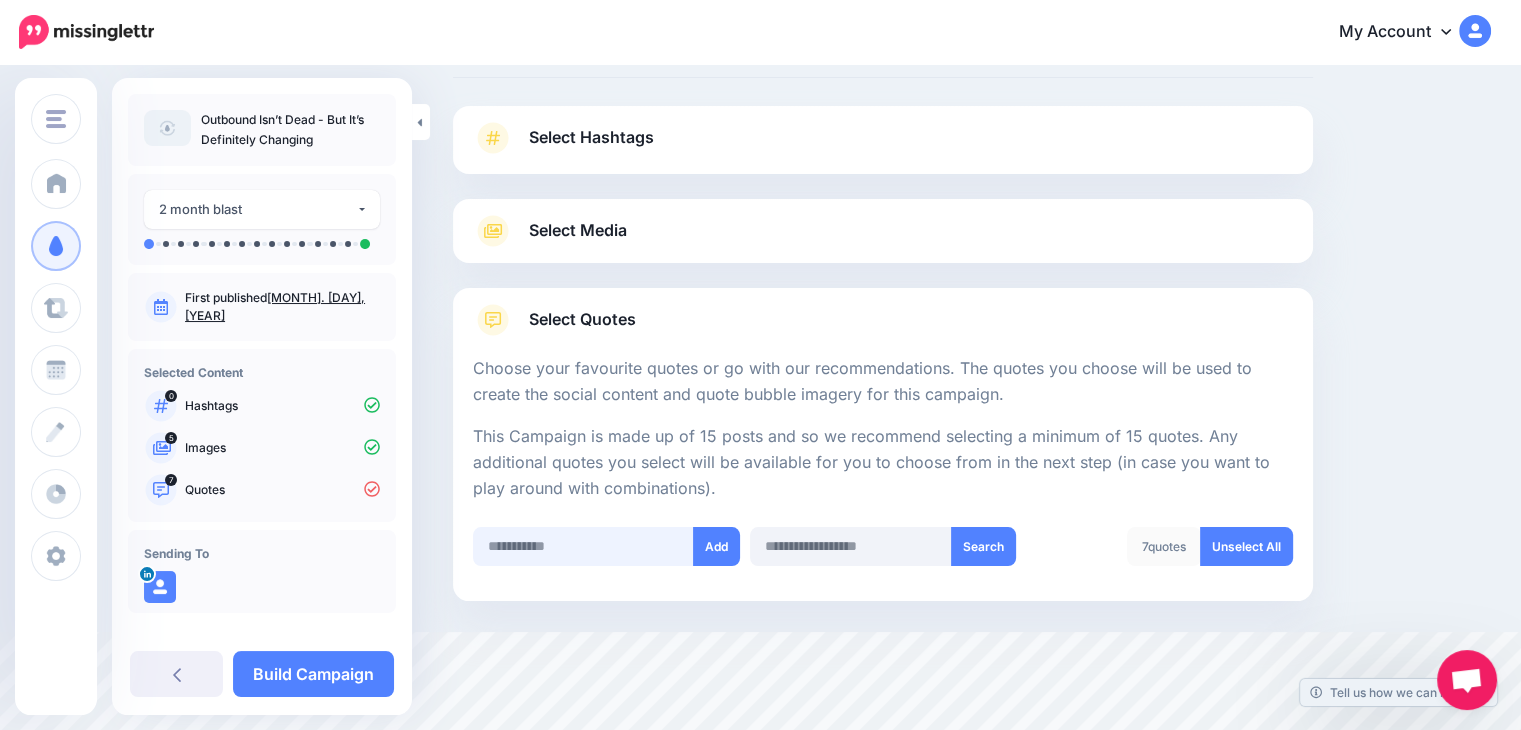 click at bounding box center [583, 546] 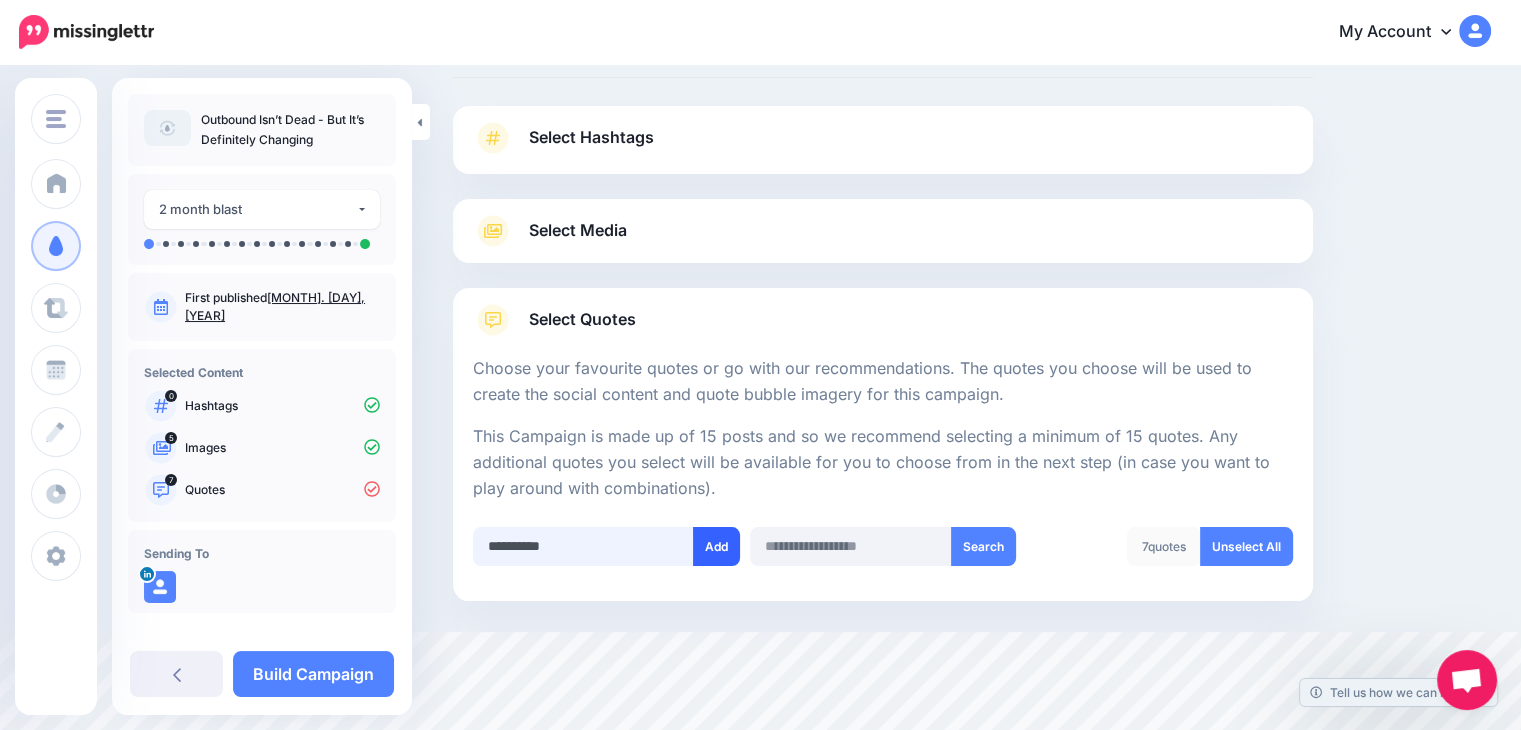 type on "**********" 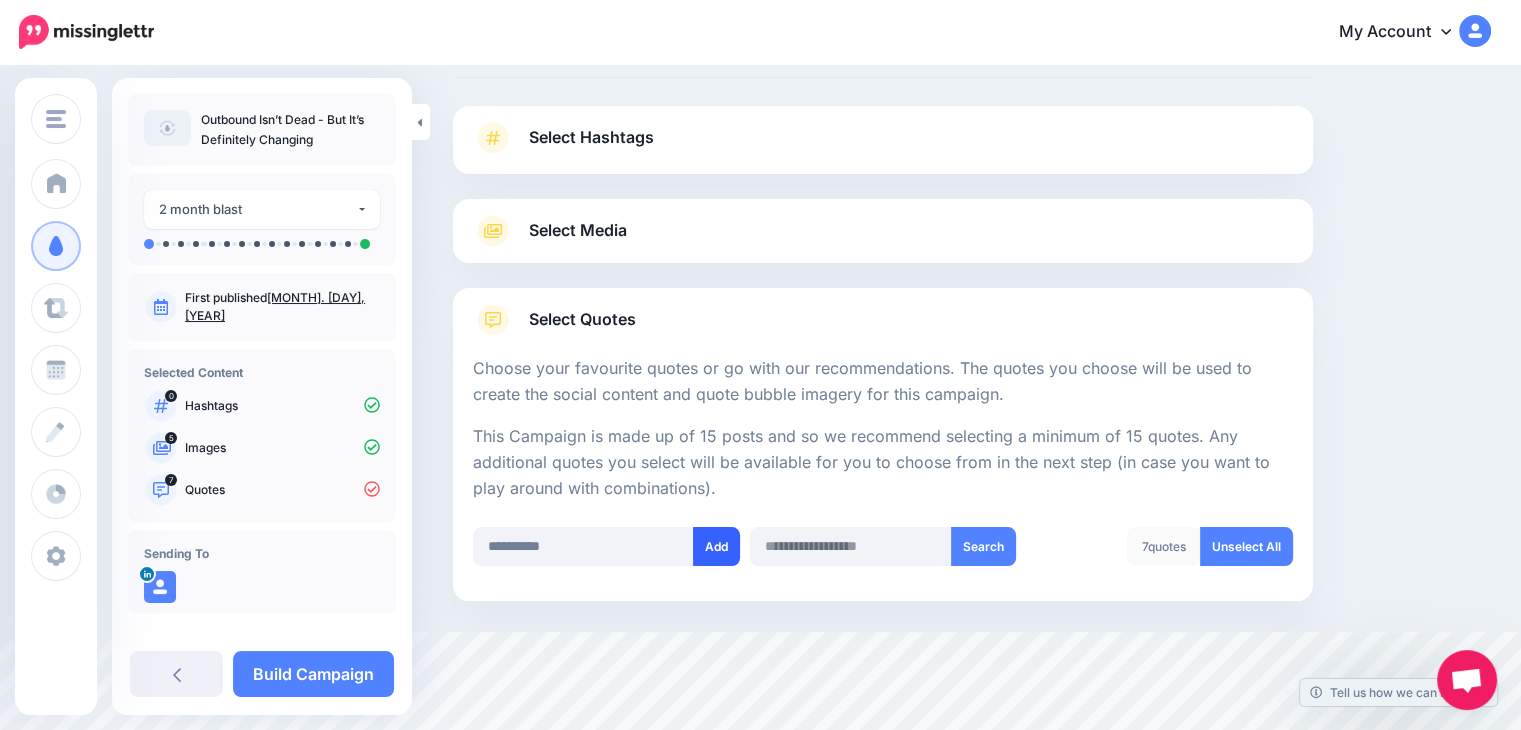 click on "Add" at bounding box center [716, 546] 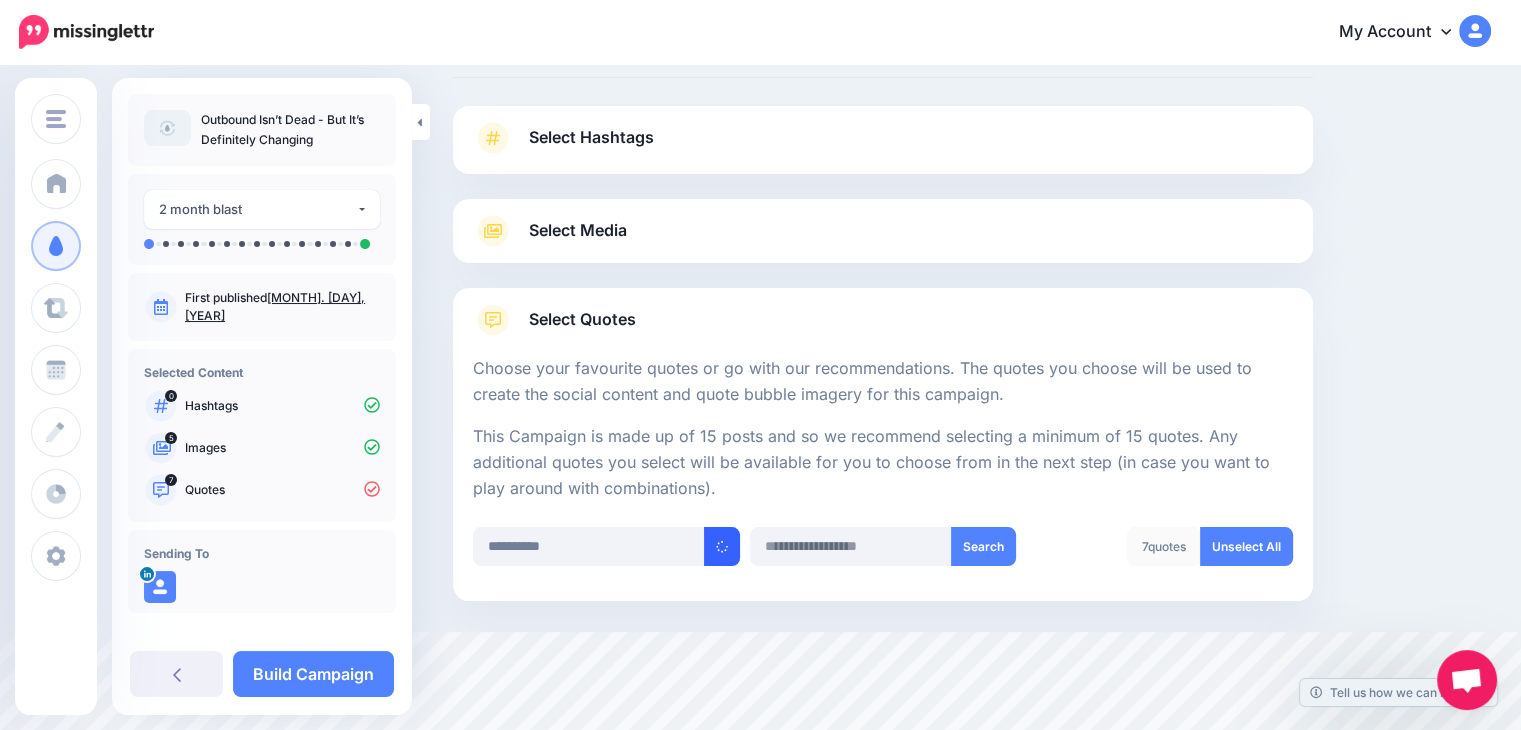 type 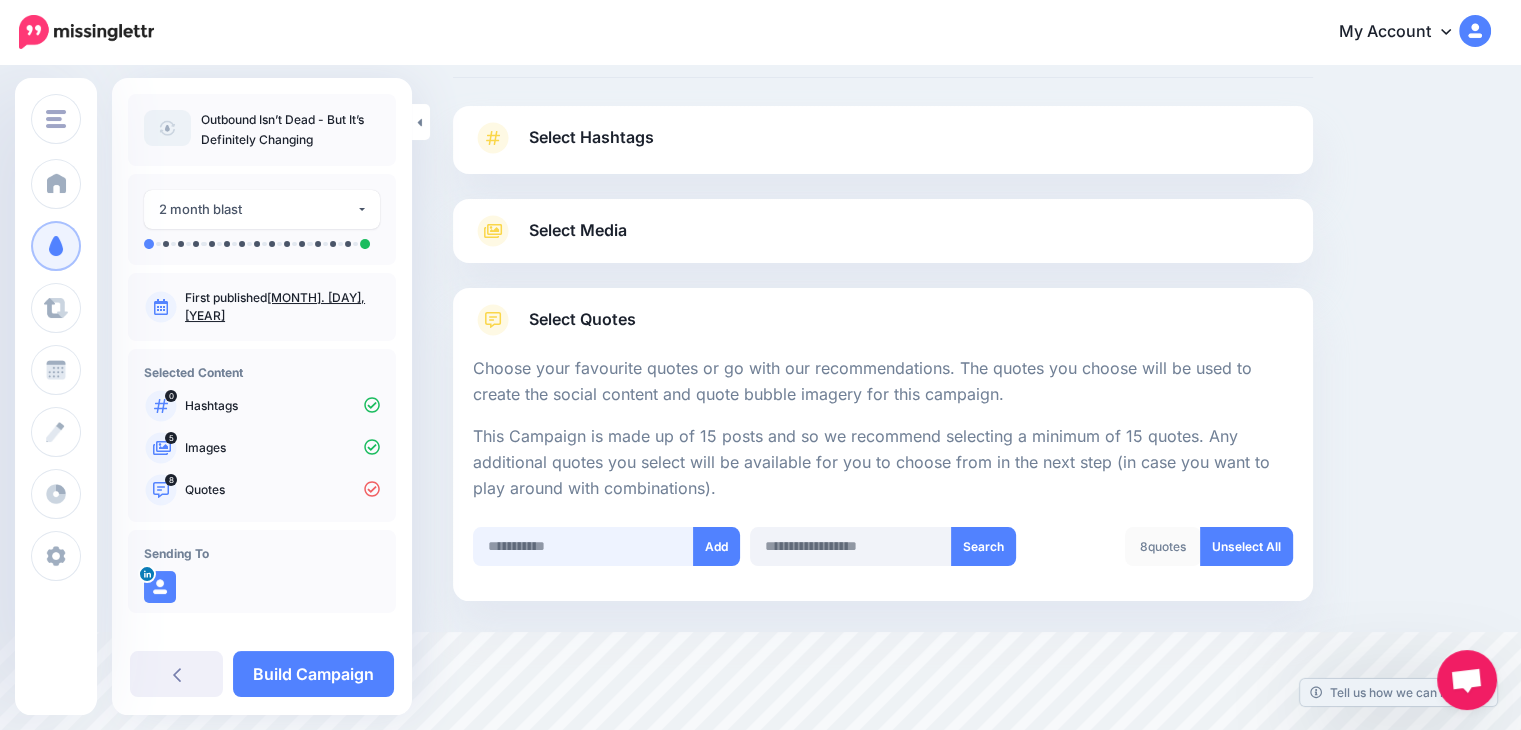 click at bounding box center (583, 546) 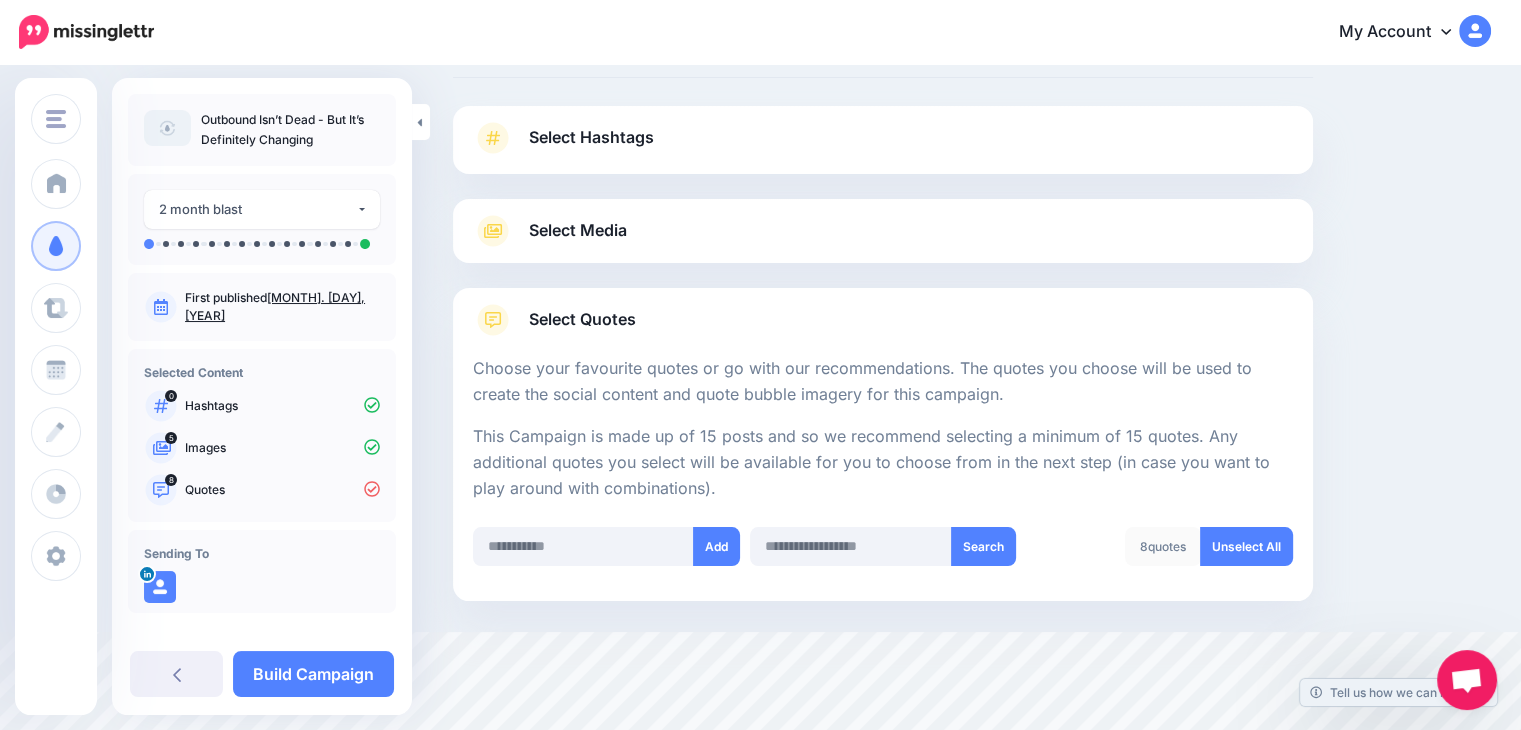 click on "This Campaign is made up of 15 posts and so we recommend selecting a minimum of 15 quotes. Any additional quotes you select will be available for you to choose from in the next step (in case you want to play around with combinations)." at bounding box center [883, 463] 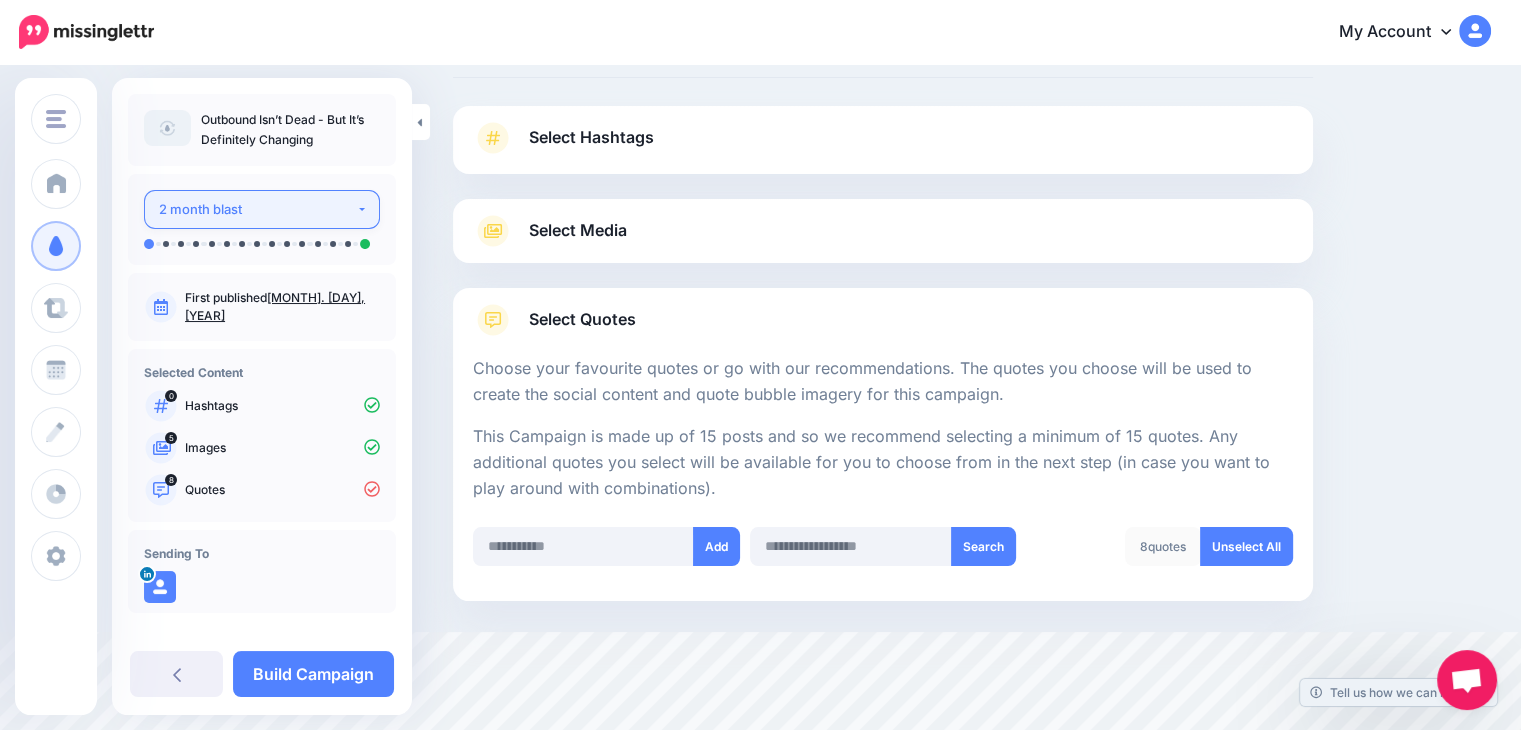 click on "2 month blast" at bounding box center [257, 209] 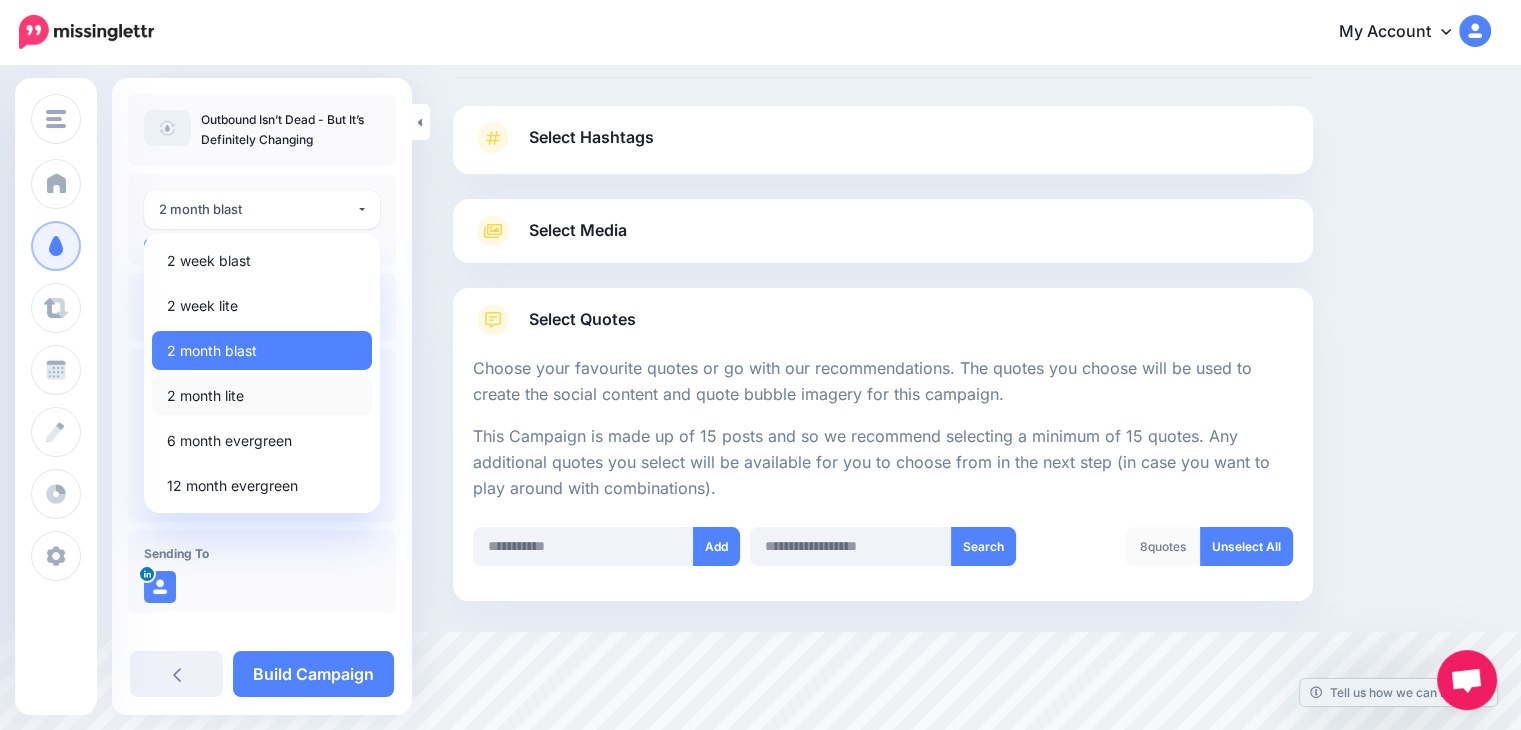 click on "2 month lite" at bounding box center (262, 395) 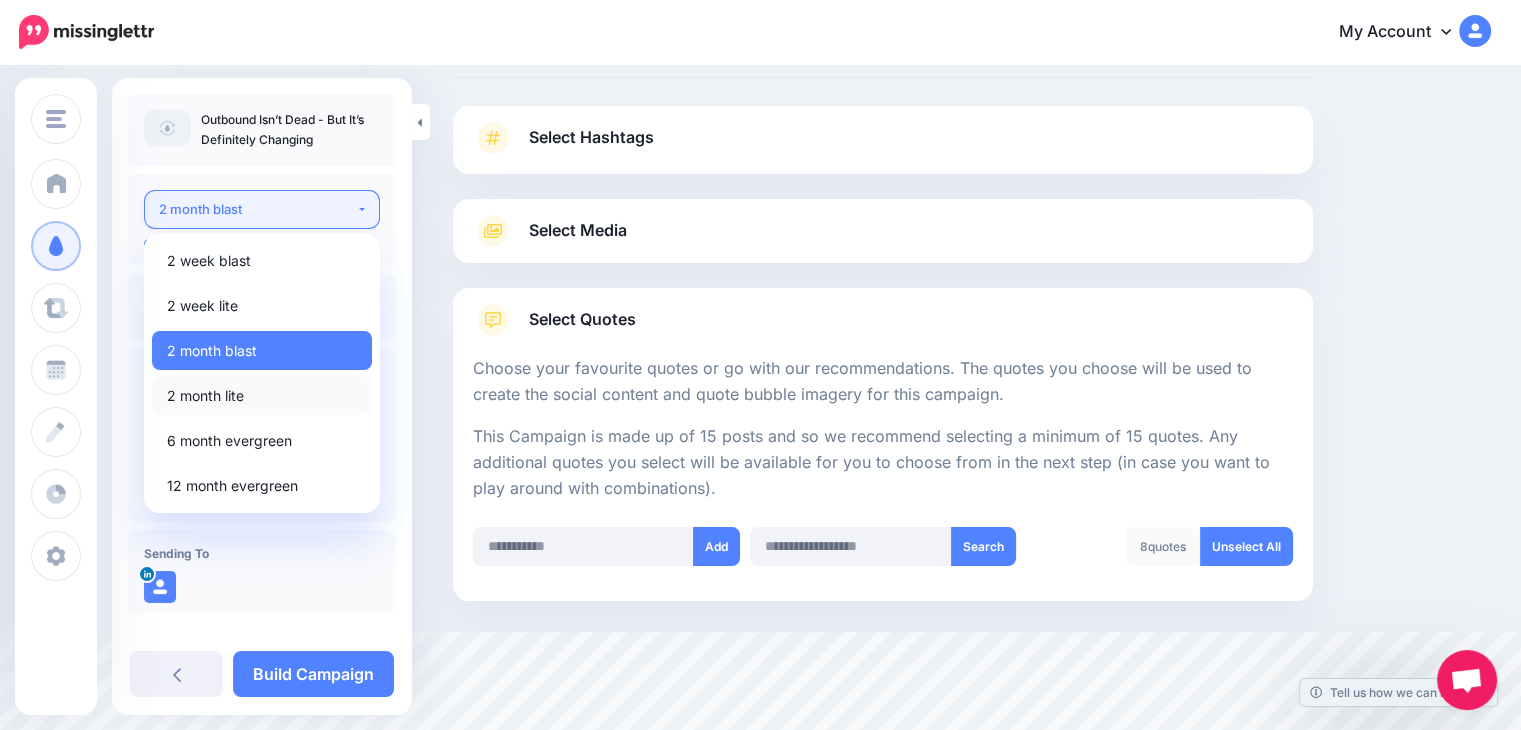select on "******" 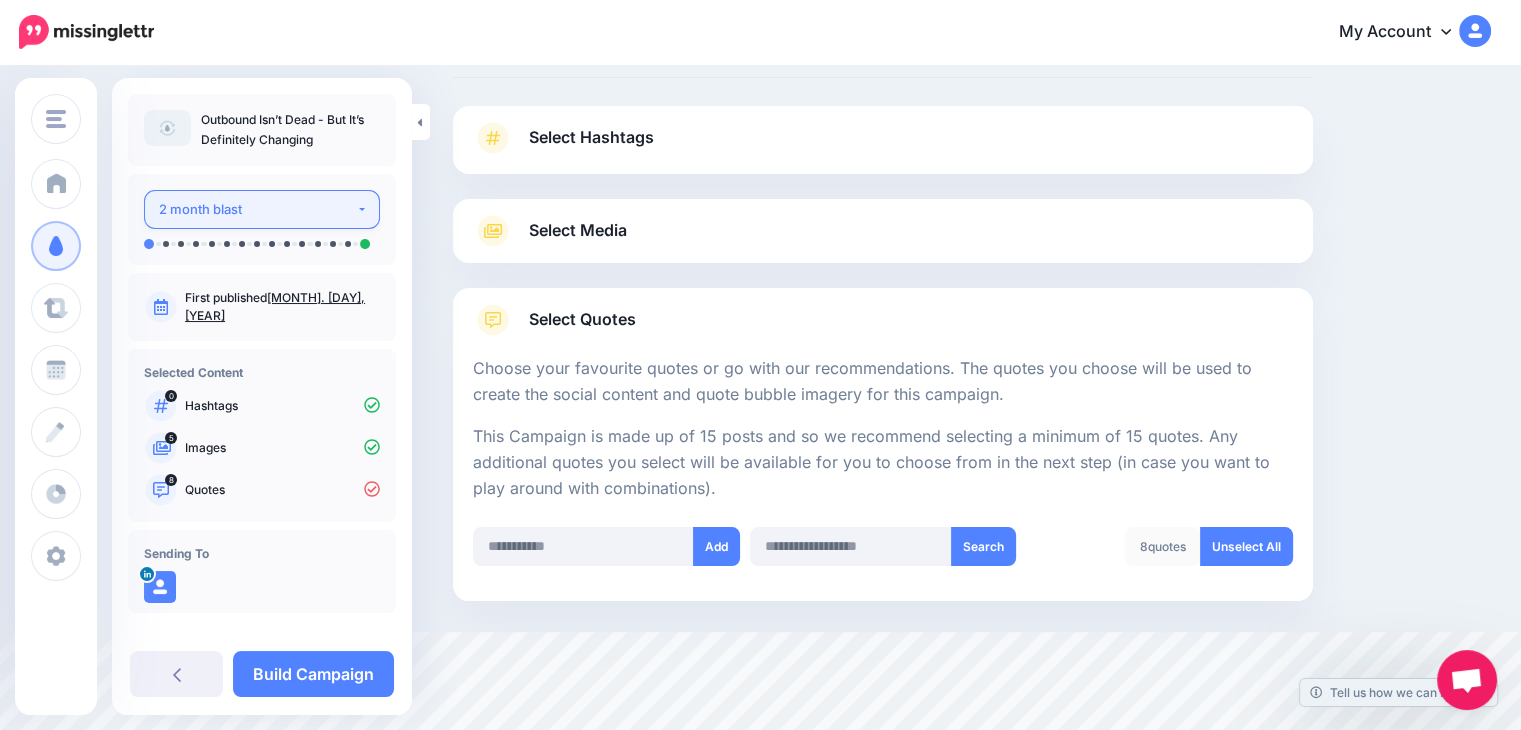 click on "2 month blast" at bounding box center (257, 209) 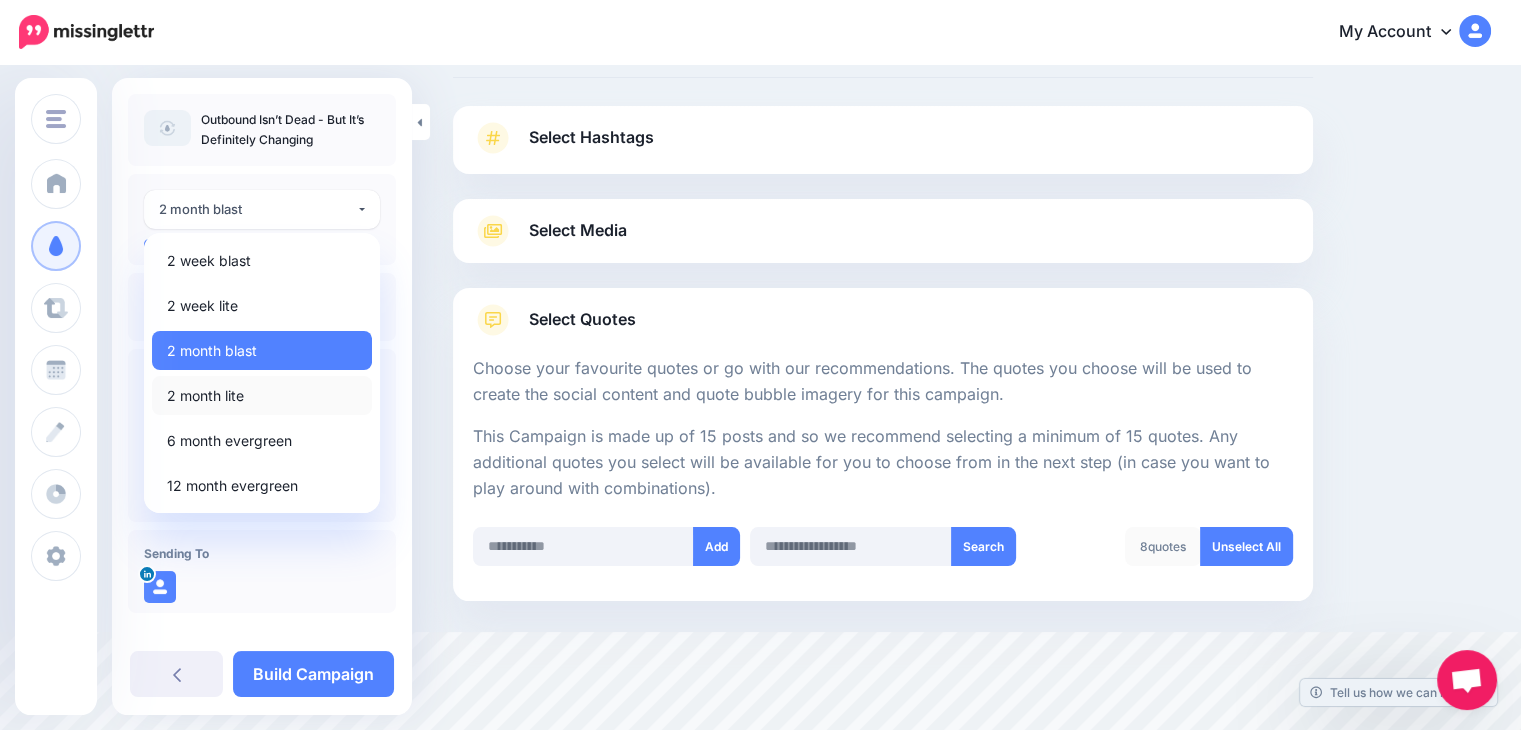 click on "2 month lite" at bounding box center (262, 395) 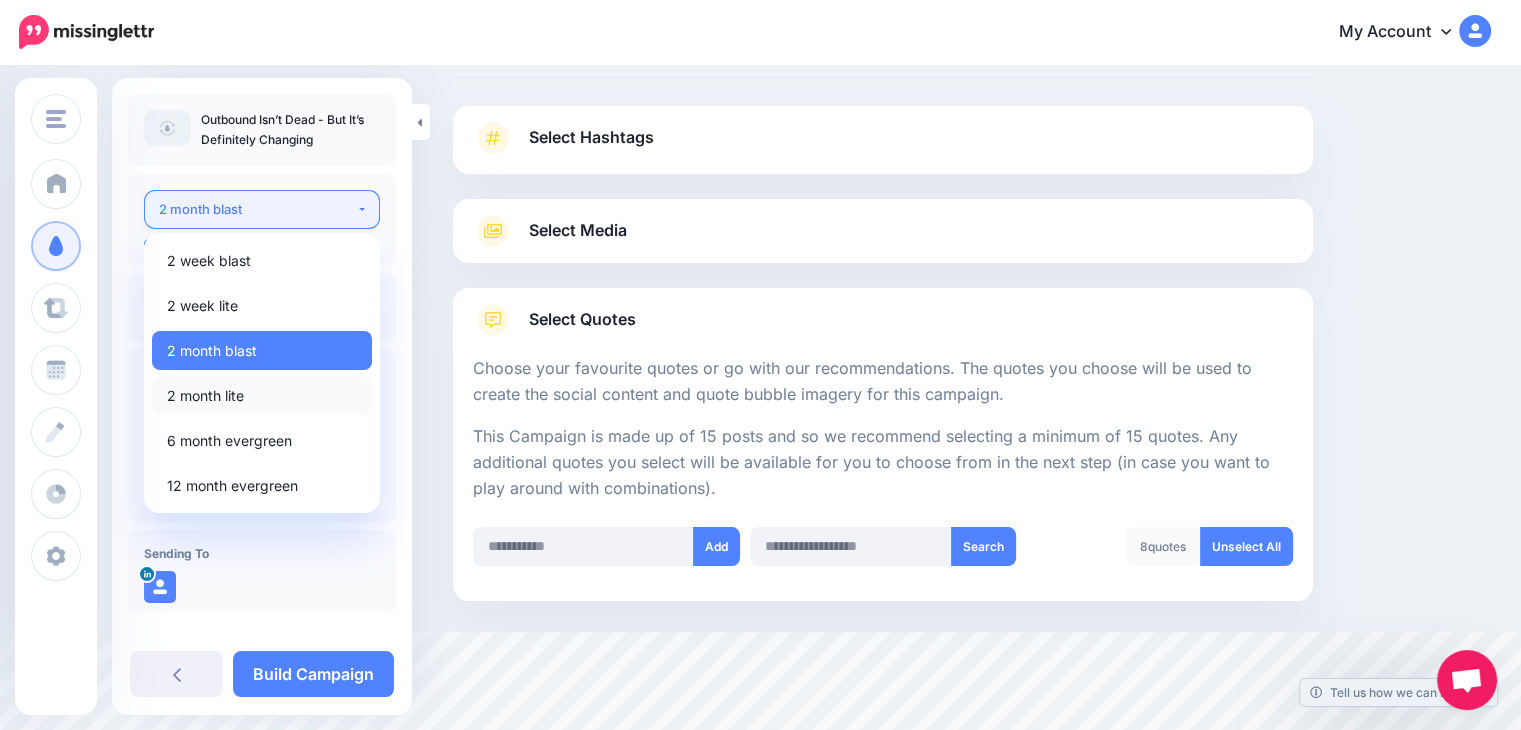 select on "******" 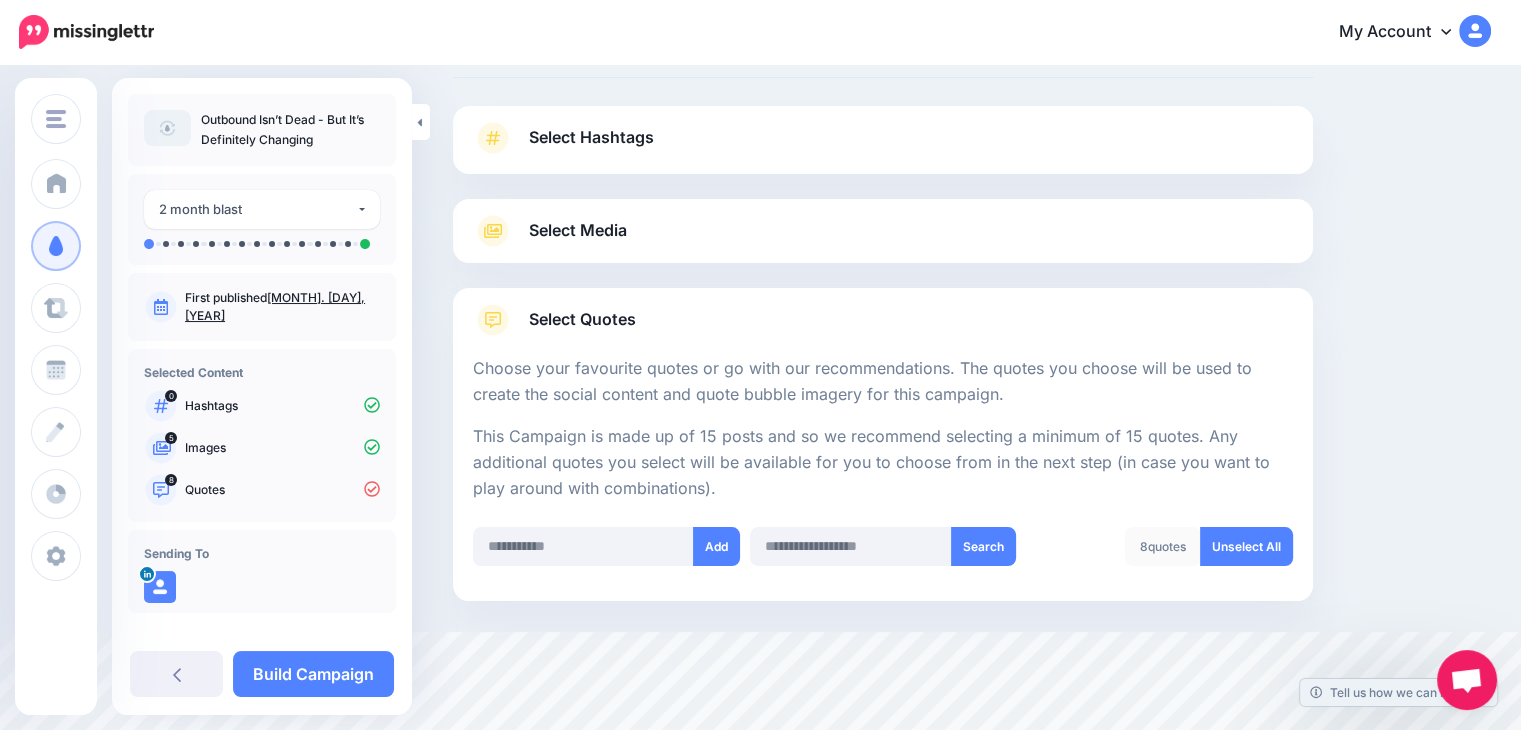 scroll, scrollTop: 0, scrollLeft: 0, axis: both 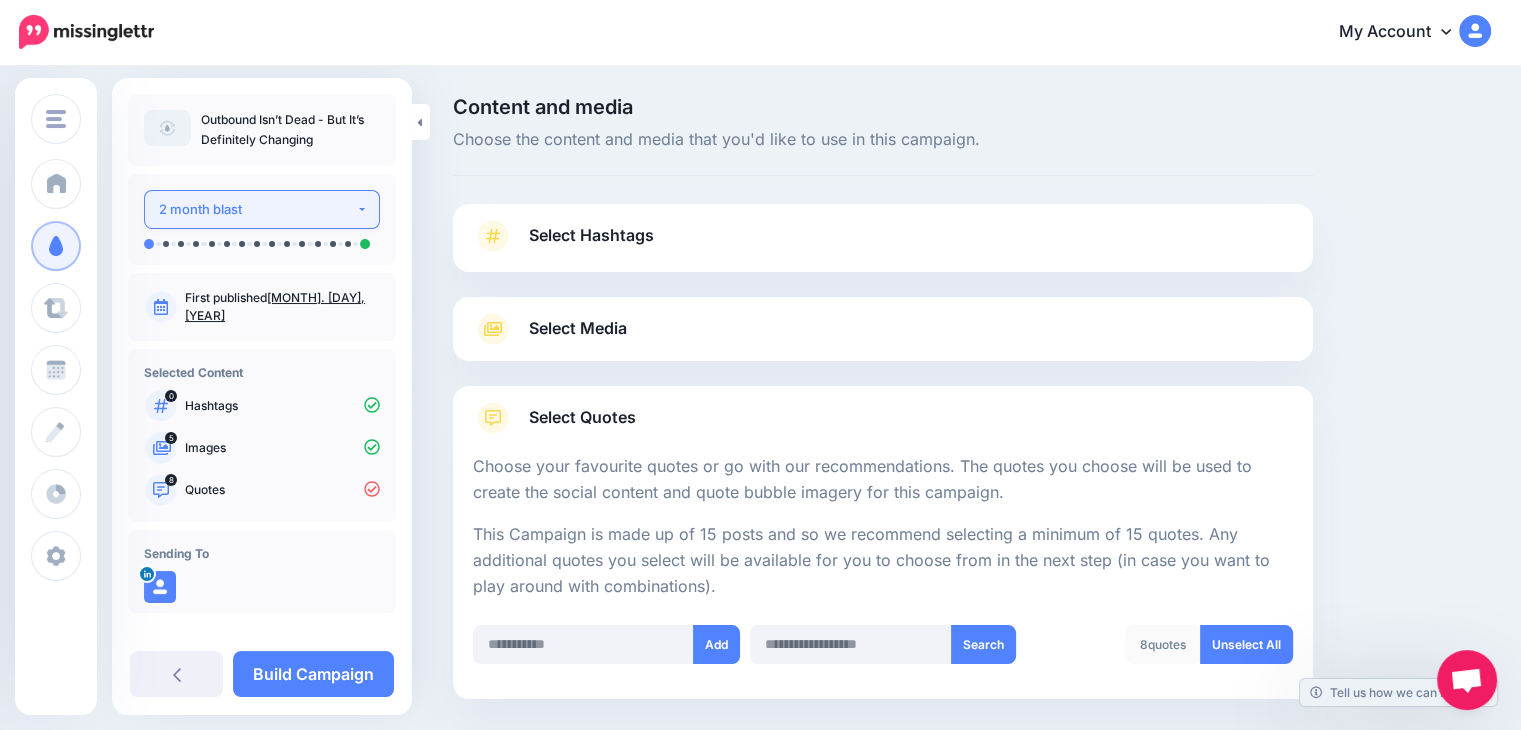 click on "2 month blast" at bounding box center [257, 209] 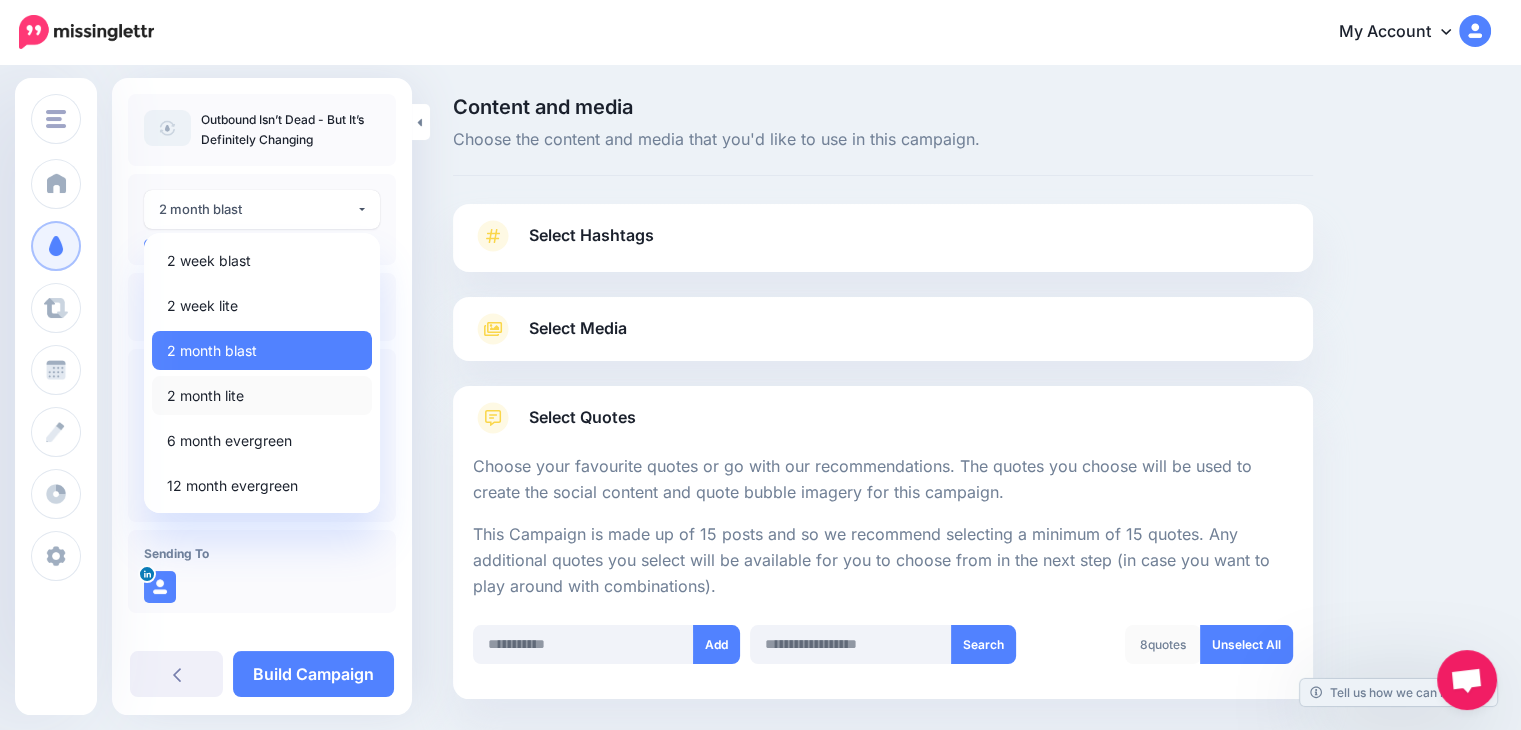 click on "2 month lite" at bounding box center [205, 396] 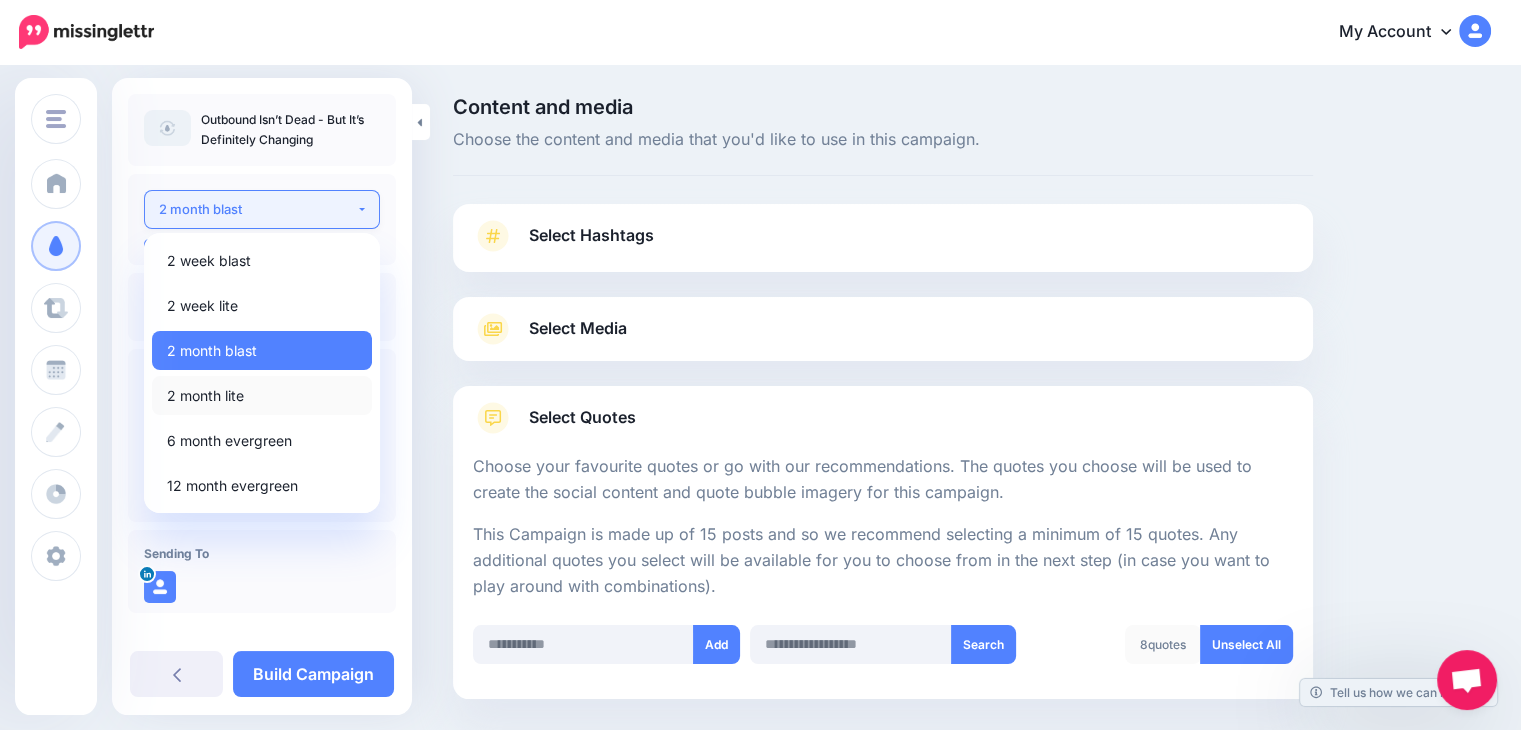 select on "******" 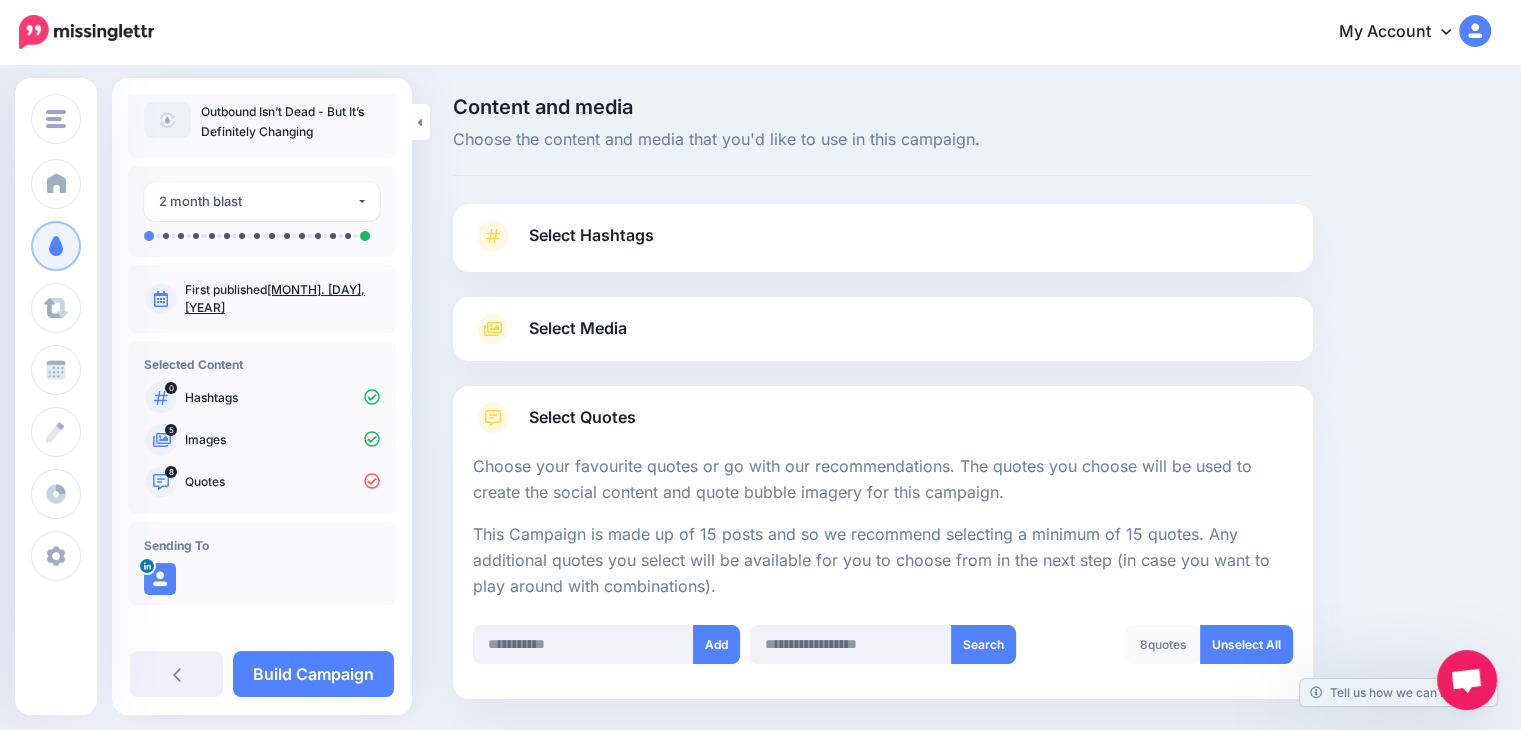 scroll, scrollTop: 0, scrollLeft: 0, axis: both 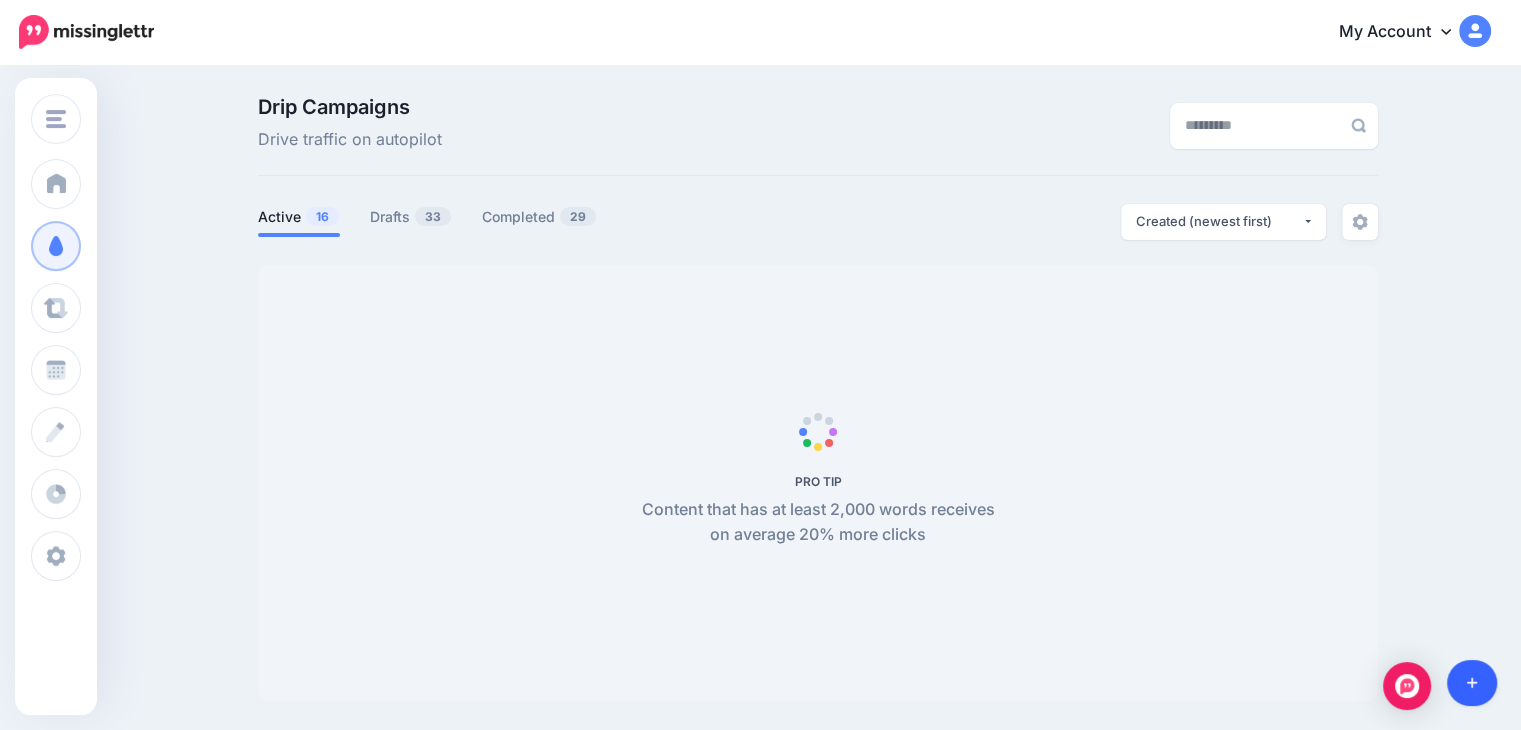 click at bounding box center [1472, 683] 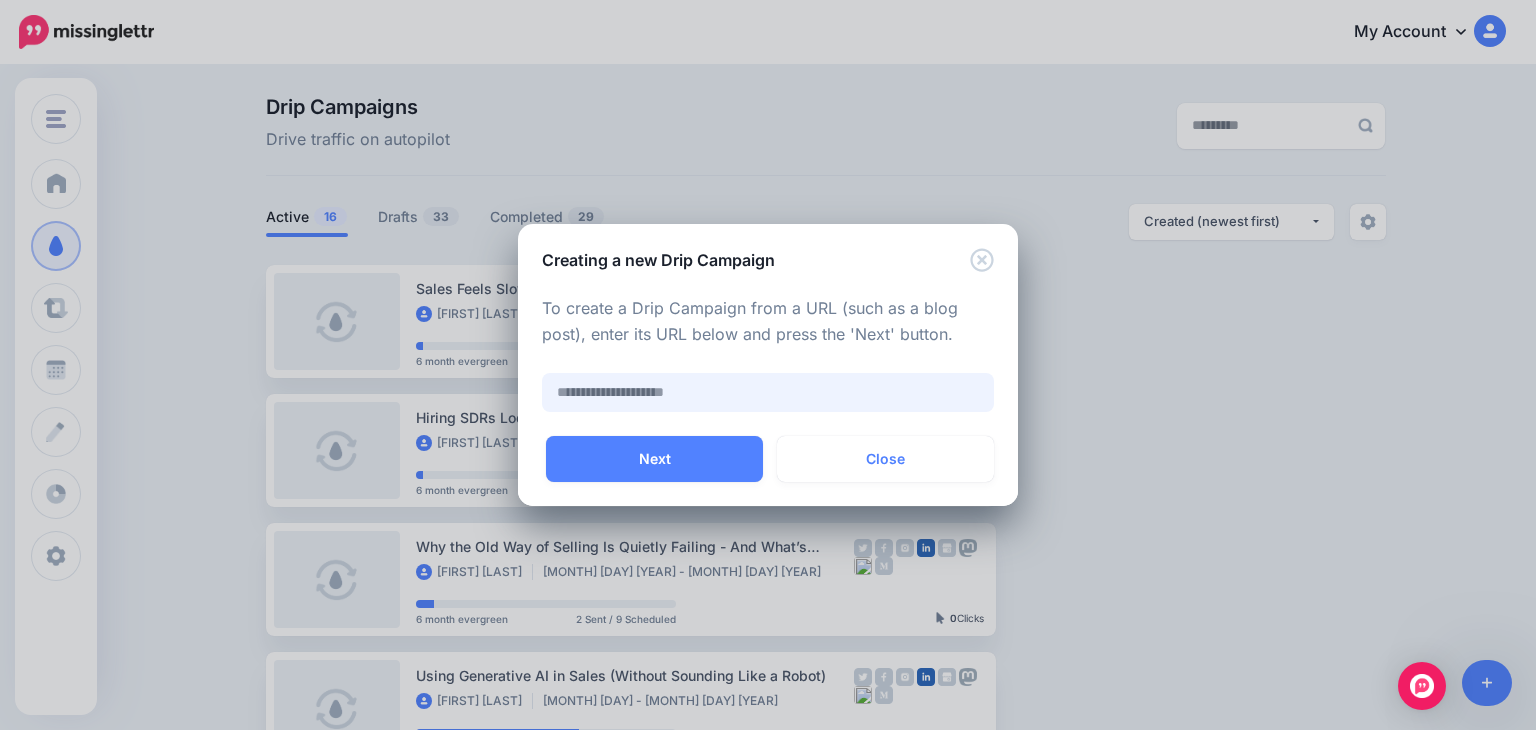 paste on "**********" 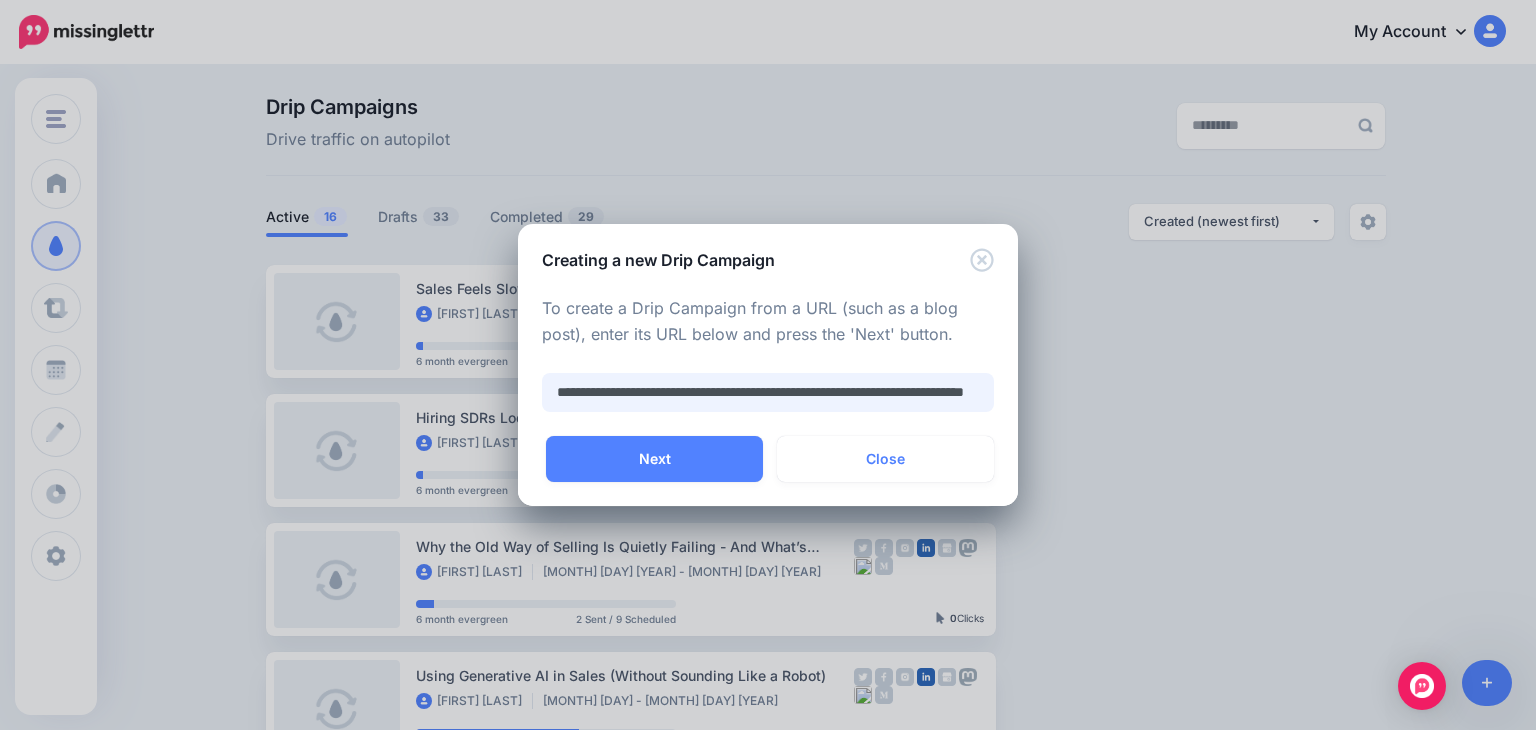 scroll, scrollTop: 0, scrollLeft: 151, axis: horizontal 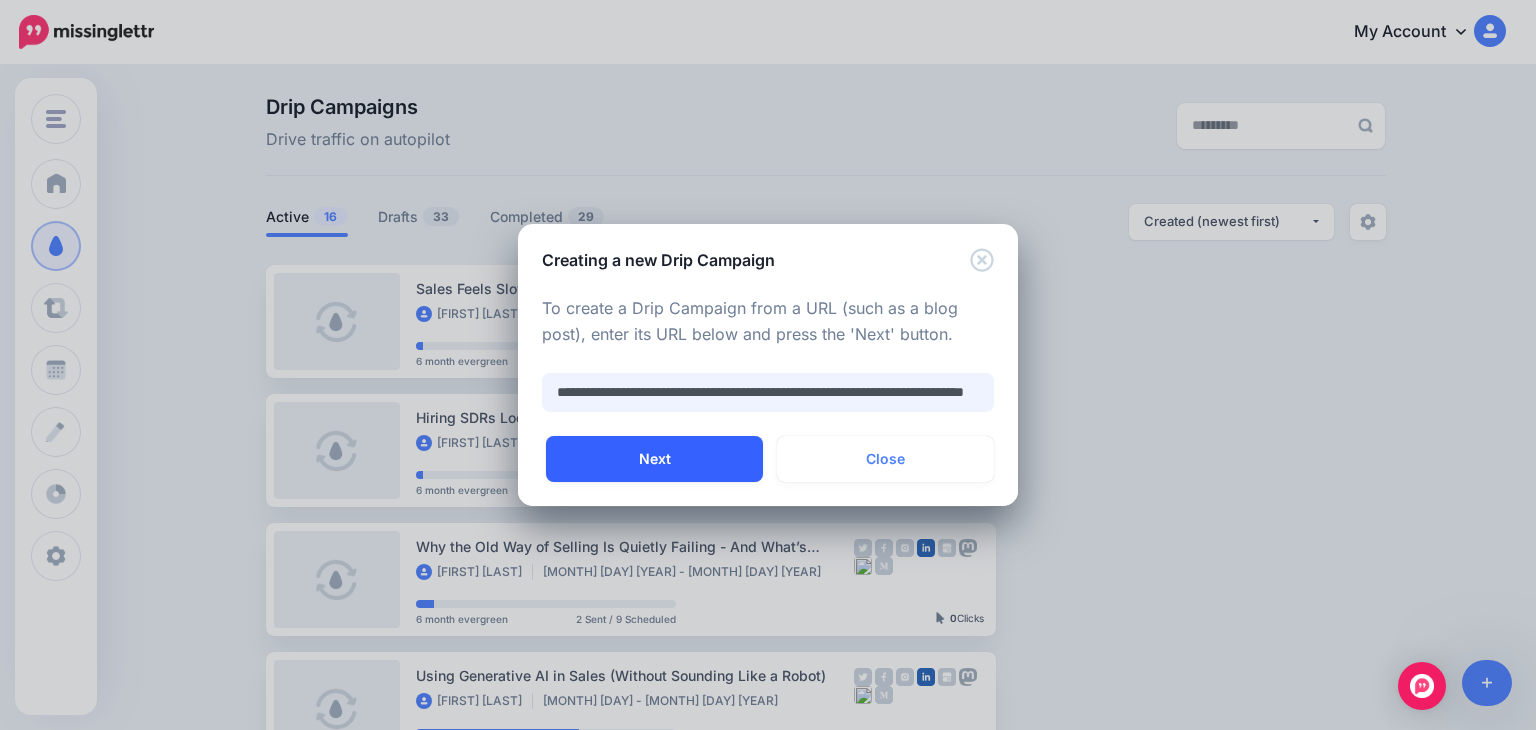 type on "**********" 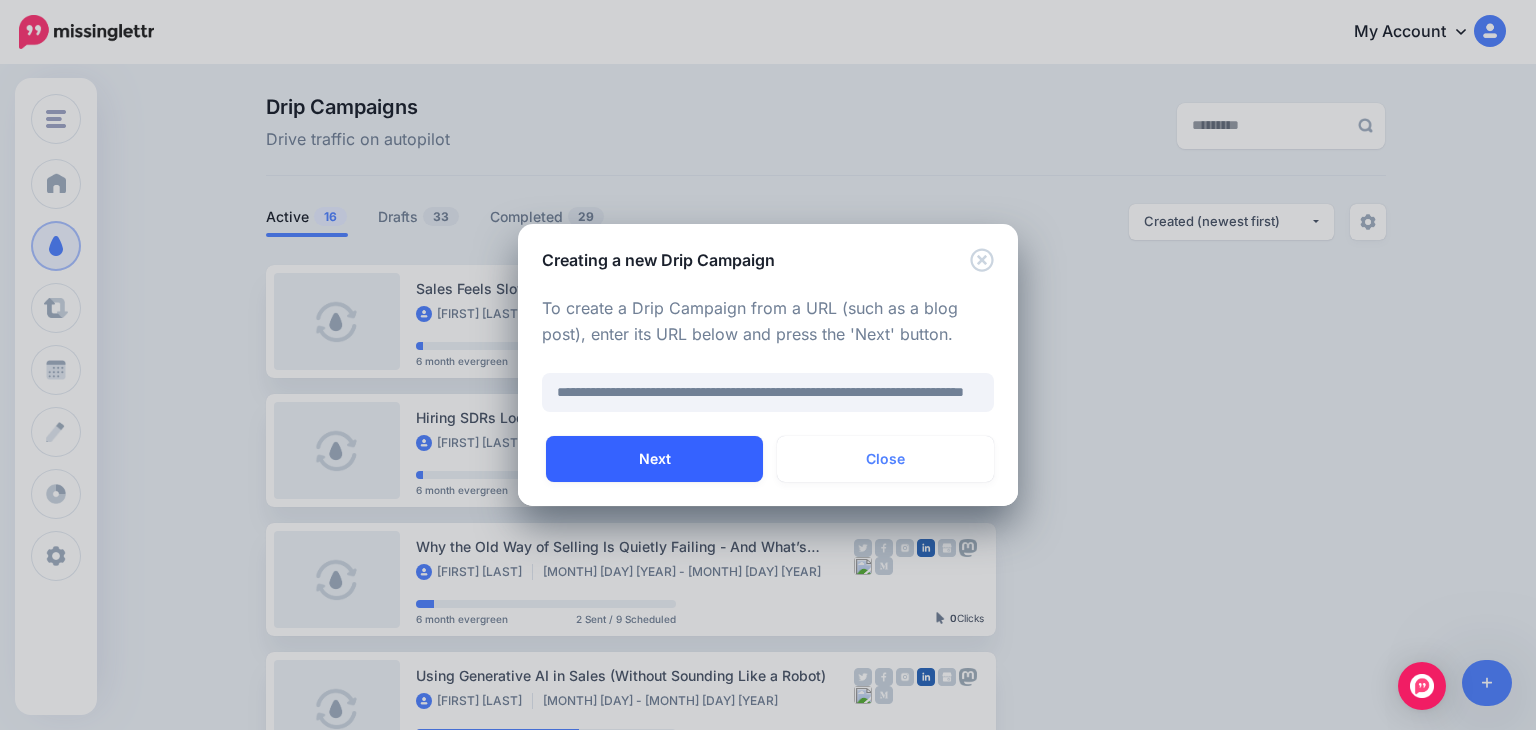scroll, scrollTop: 0, scrollLeft: 0, axis: both 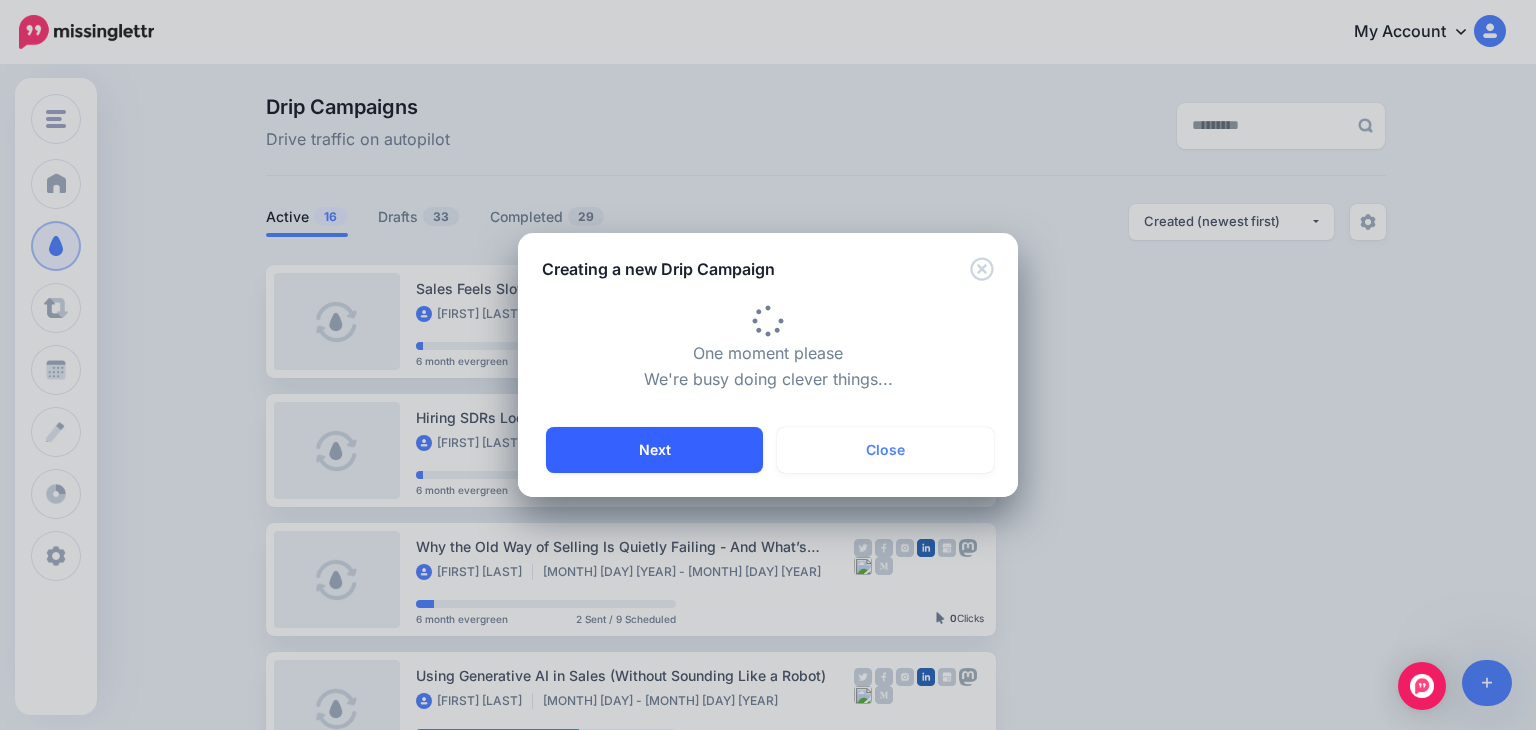 type on "**********" 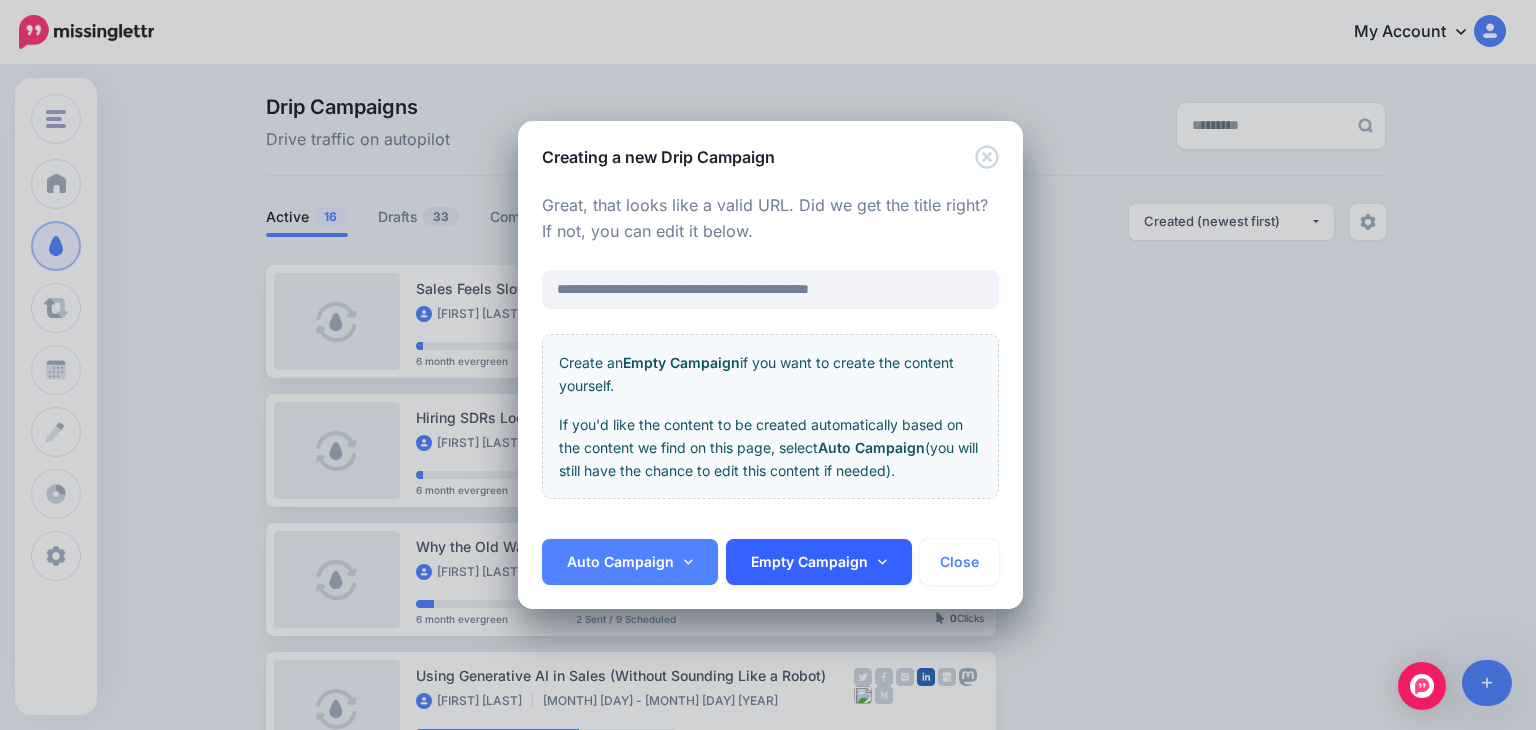 click on "Empty Campaign" at bounding box center [819, 562] 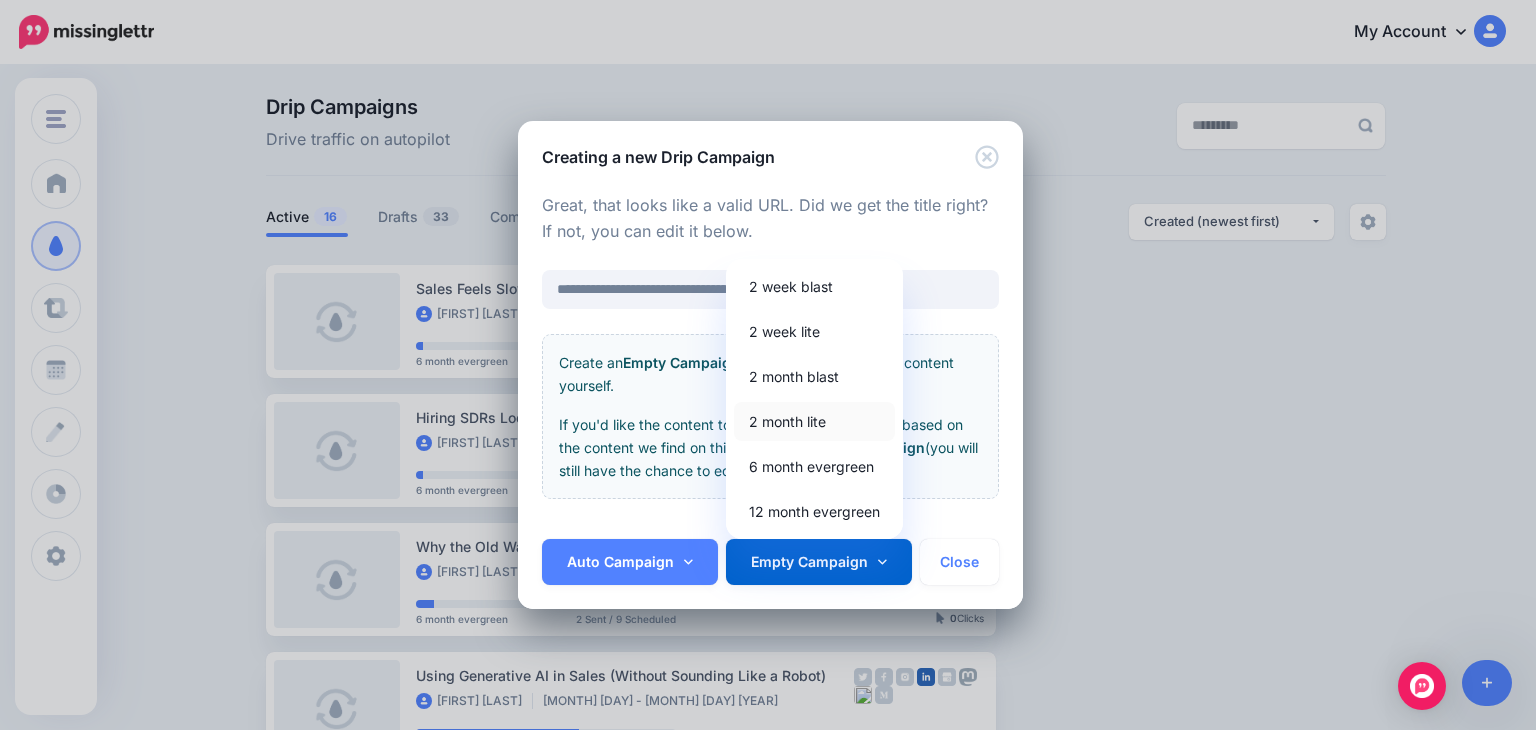 click on "2 month lite" at bounding box center [814, 421] 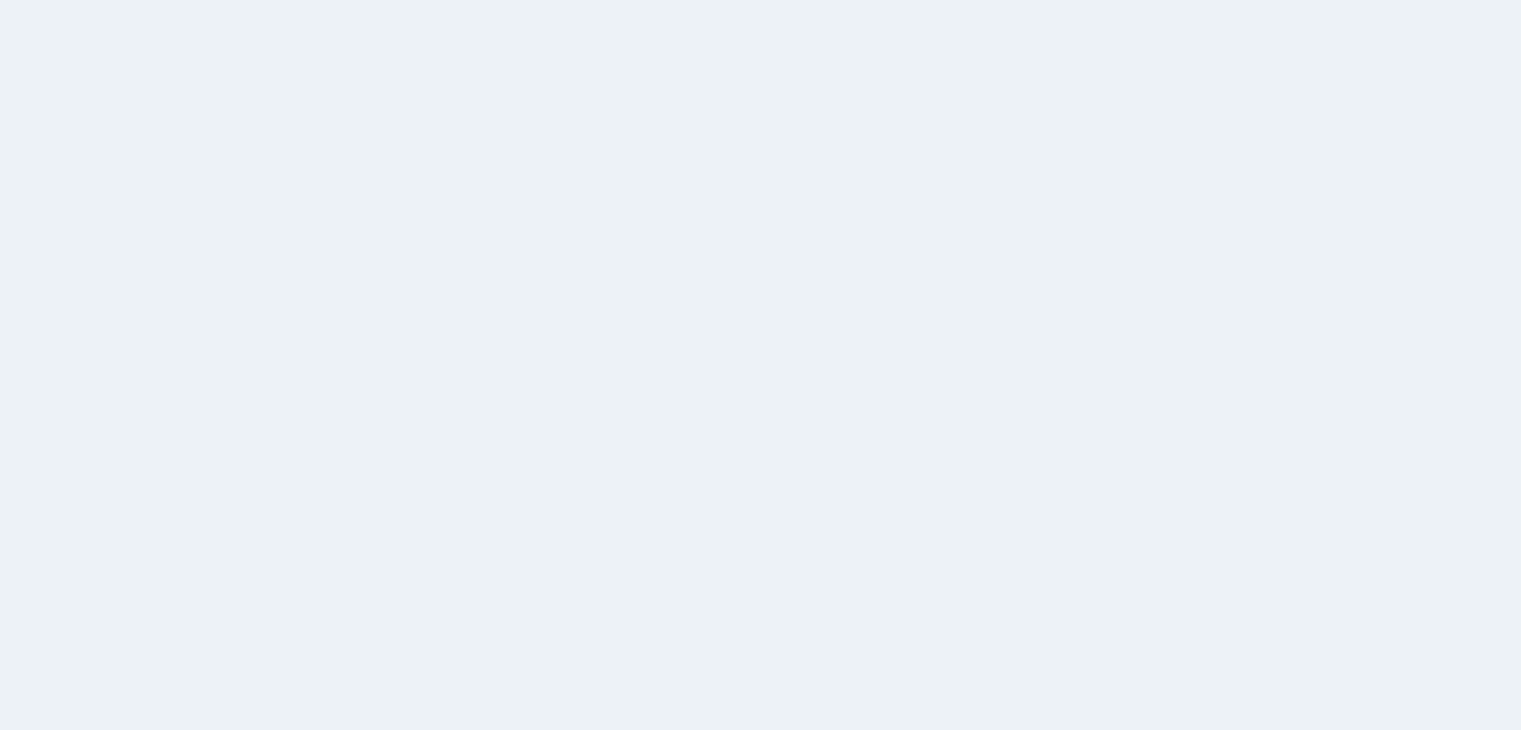 scroll, scrollTop: 0, scrollLeft: 0, axis: both 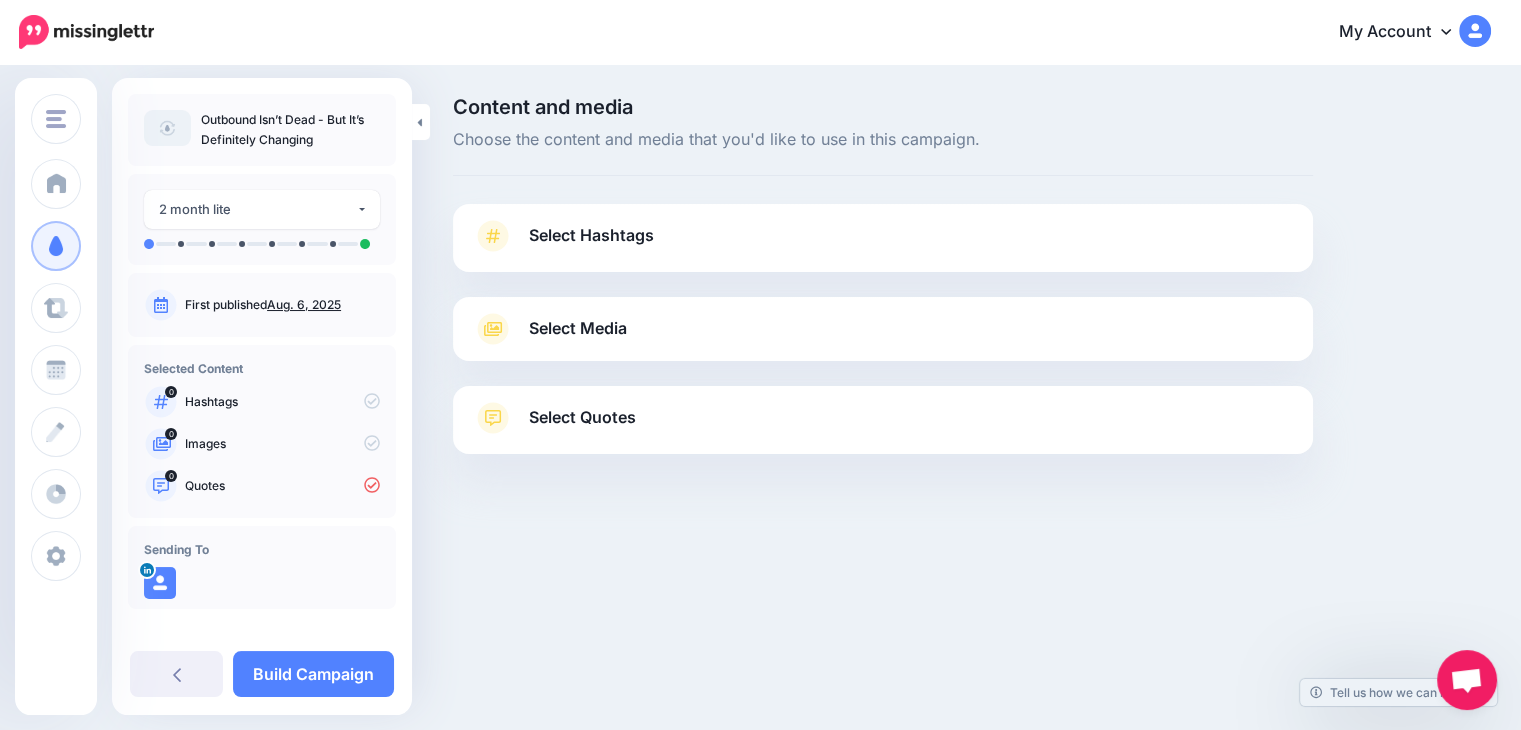 click on "Select Hashtags" at bounding box center (883, 246) 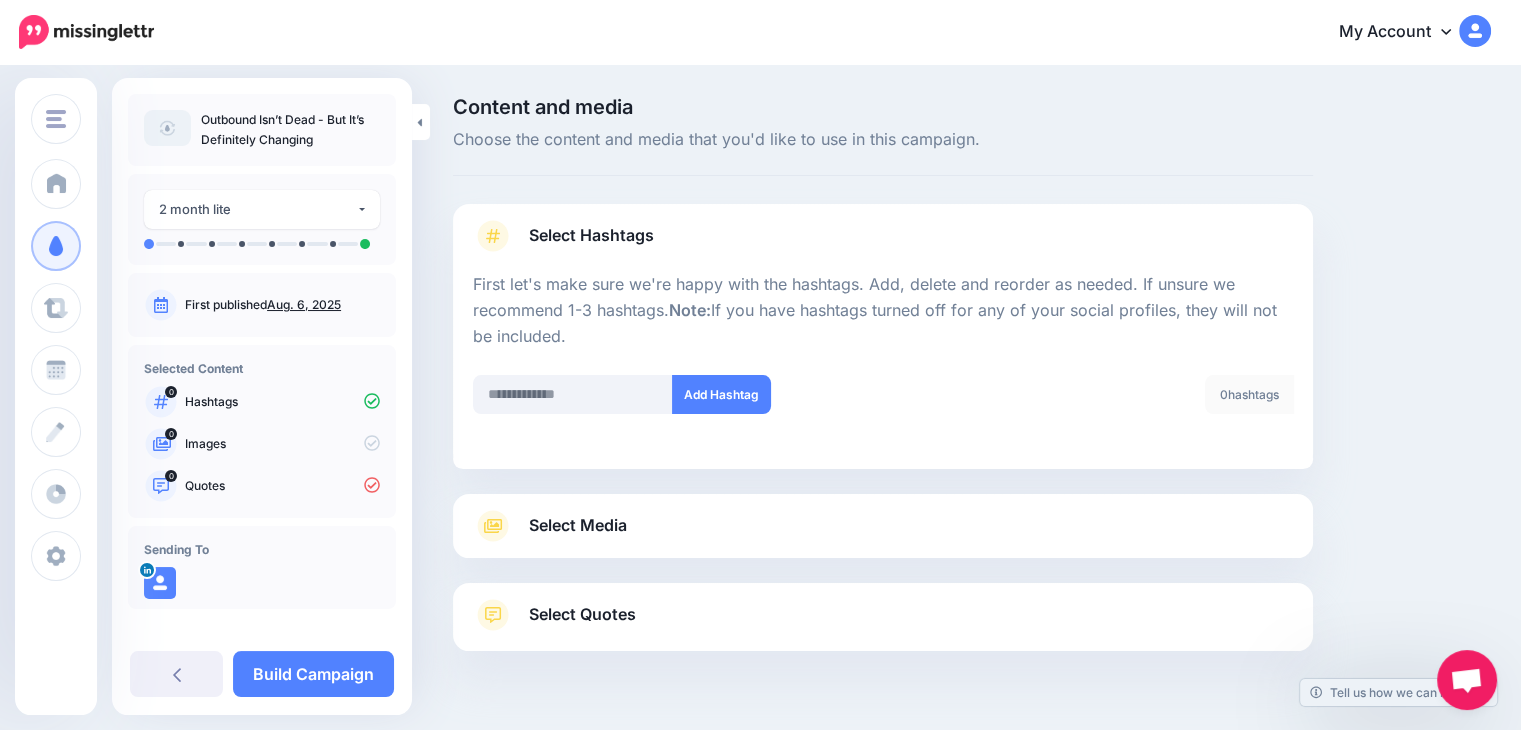 click on "Select Hashtags" at bounding box center [883, 246] 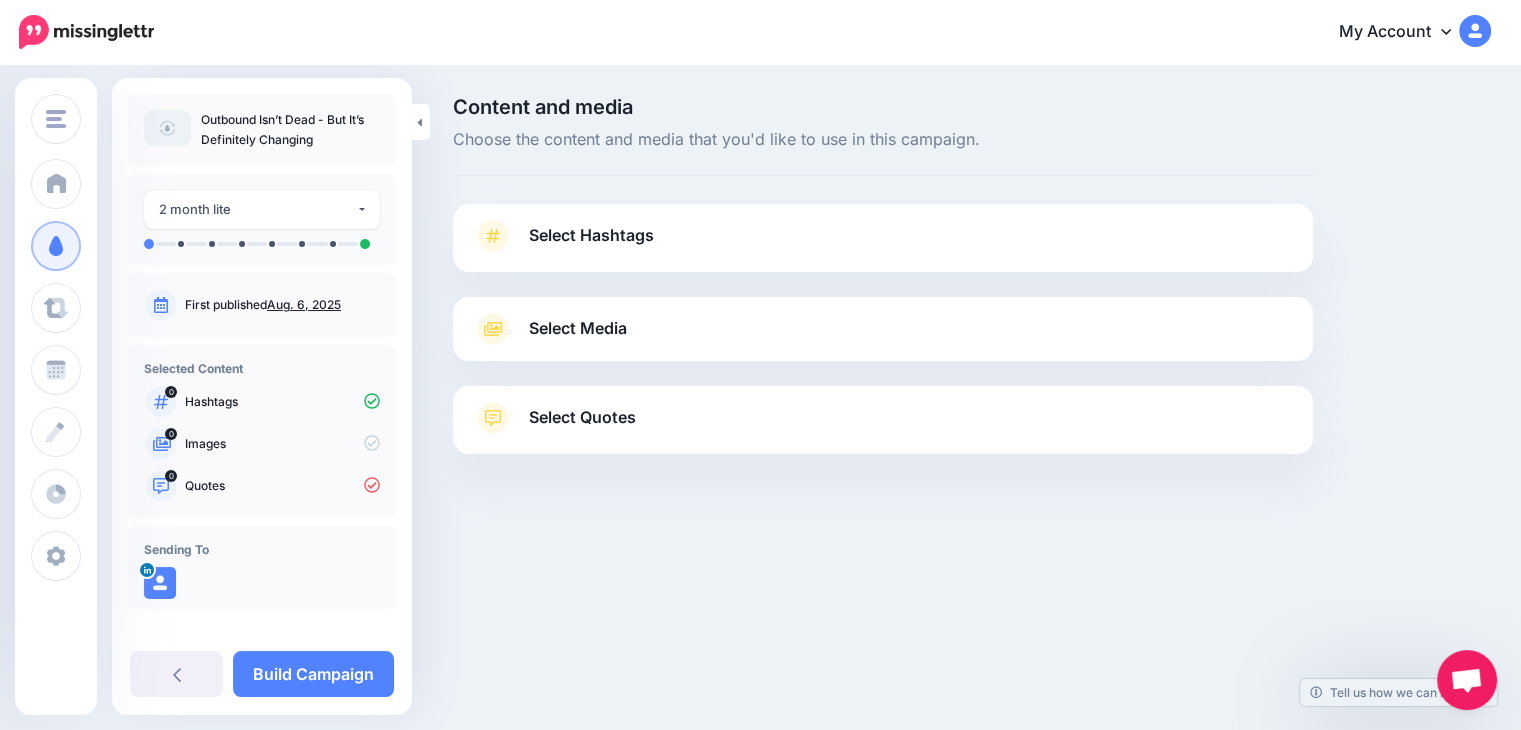 click on "Select Media" at bounding box center (883, 329) 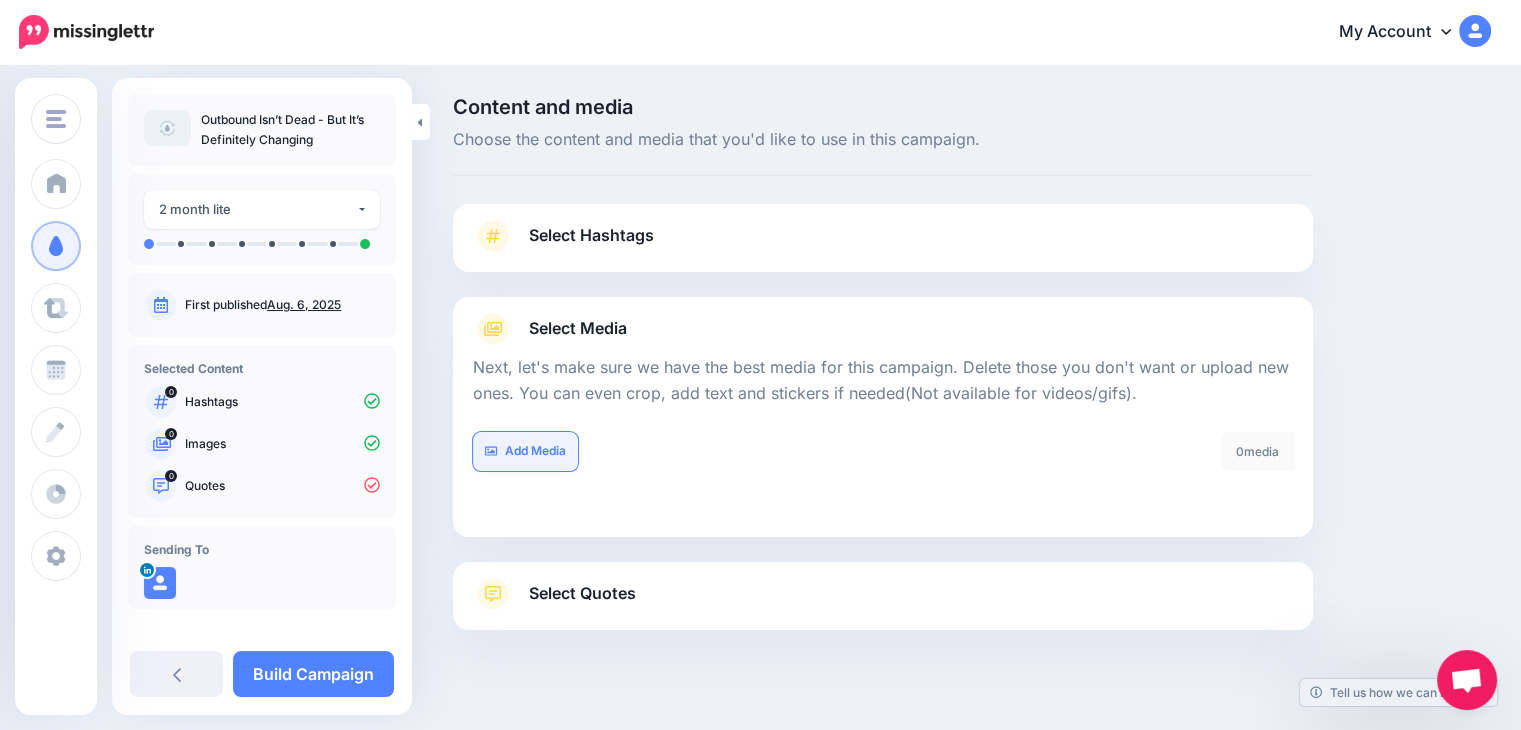 click on "Add Media" at bounding box center [525, 451] 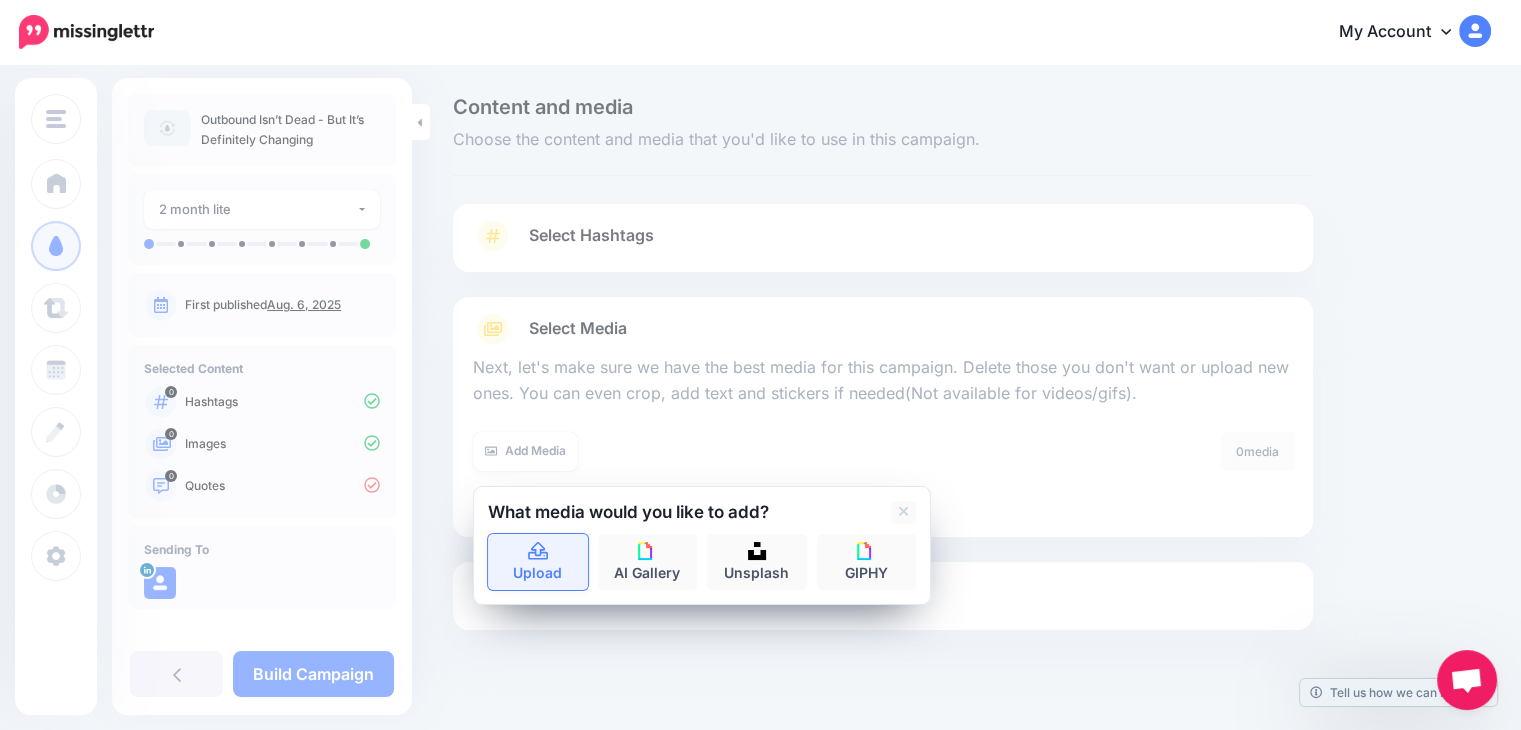 click 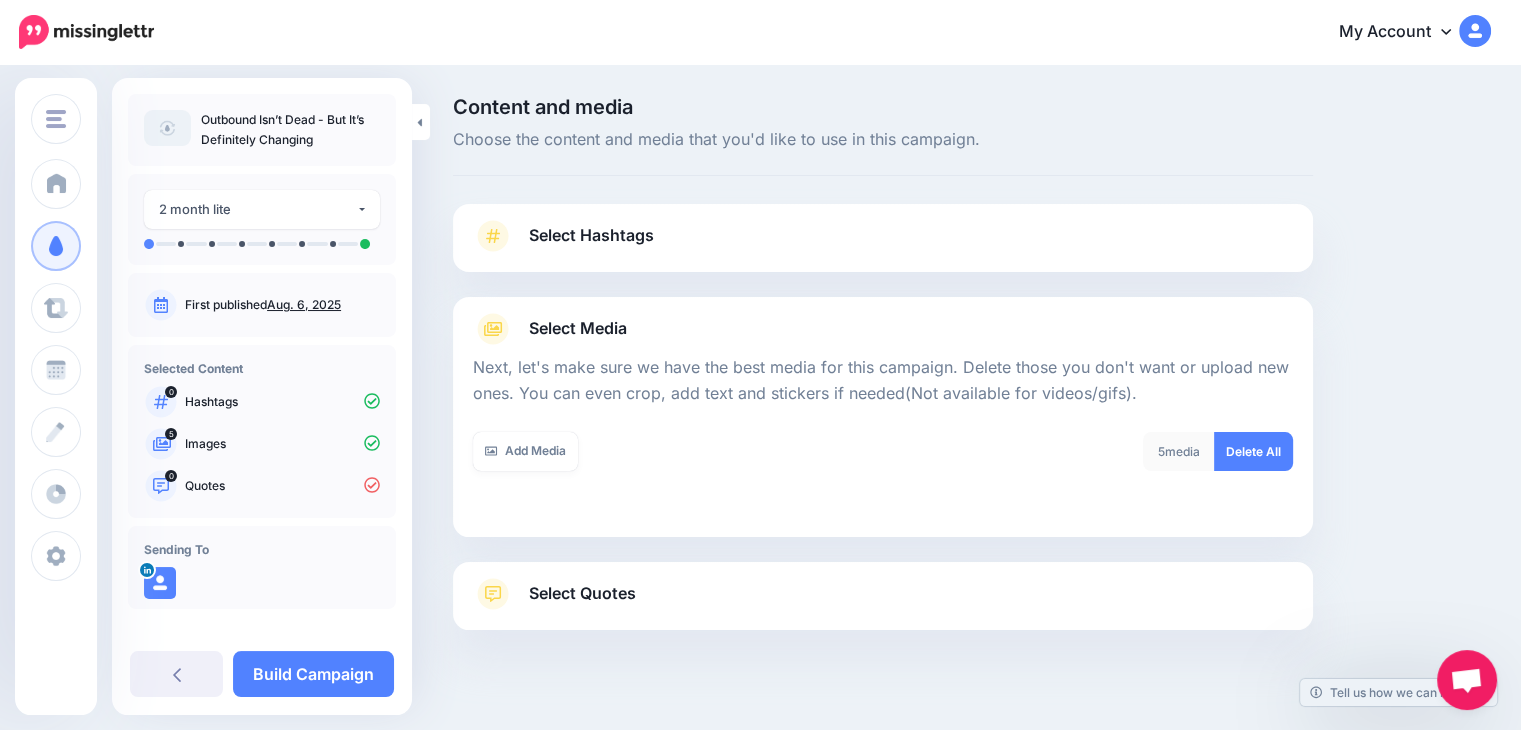 scroll, scrollTop: 29, scrollLeft: 0, axis: vertical 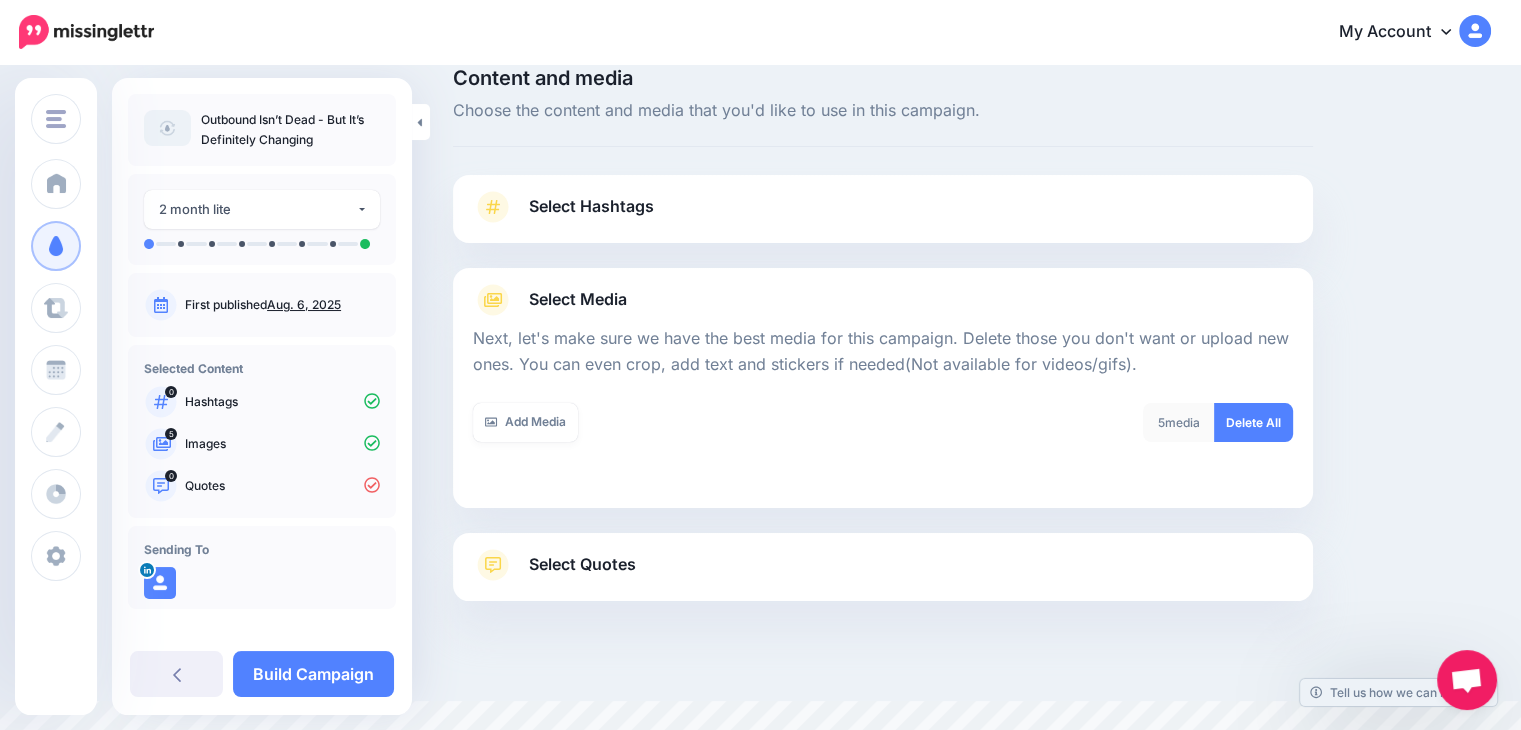 click on "Select Quotes" at bounding box center [582, 564] 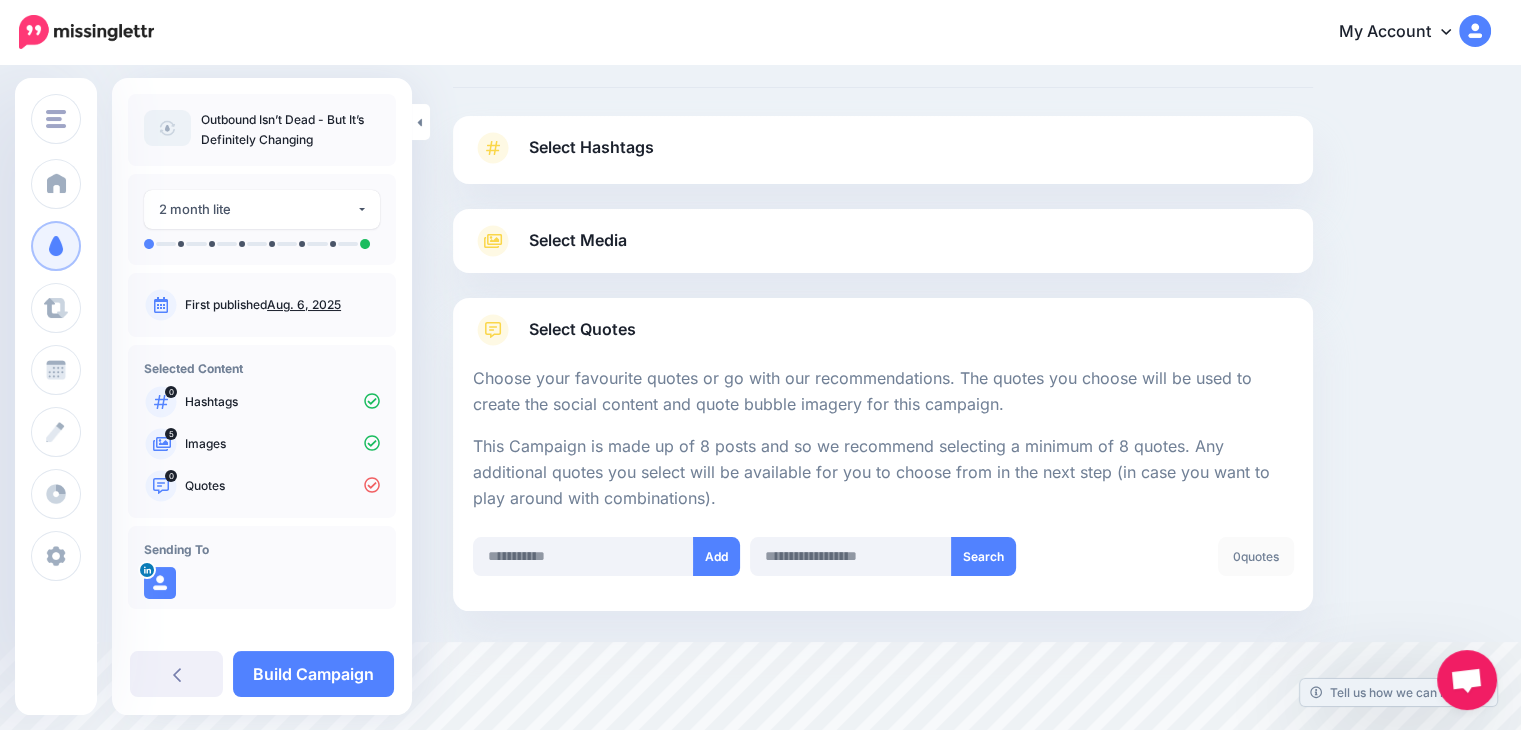 scroll, scrollTop: 98, scrollLeft: 0, axis: vertical 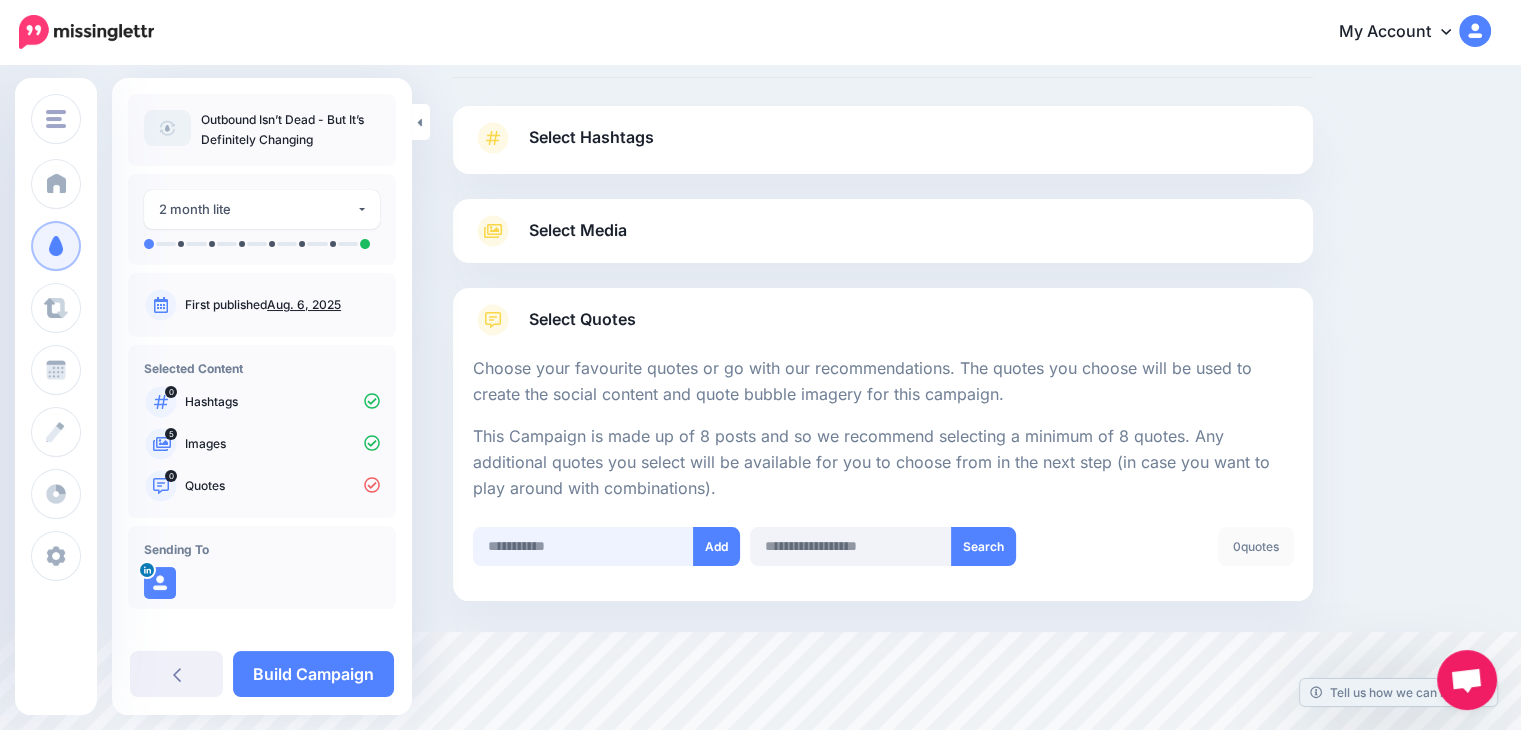 click at bounding box center [583, 546] 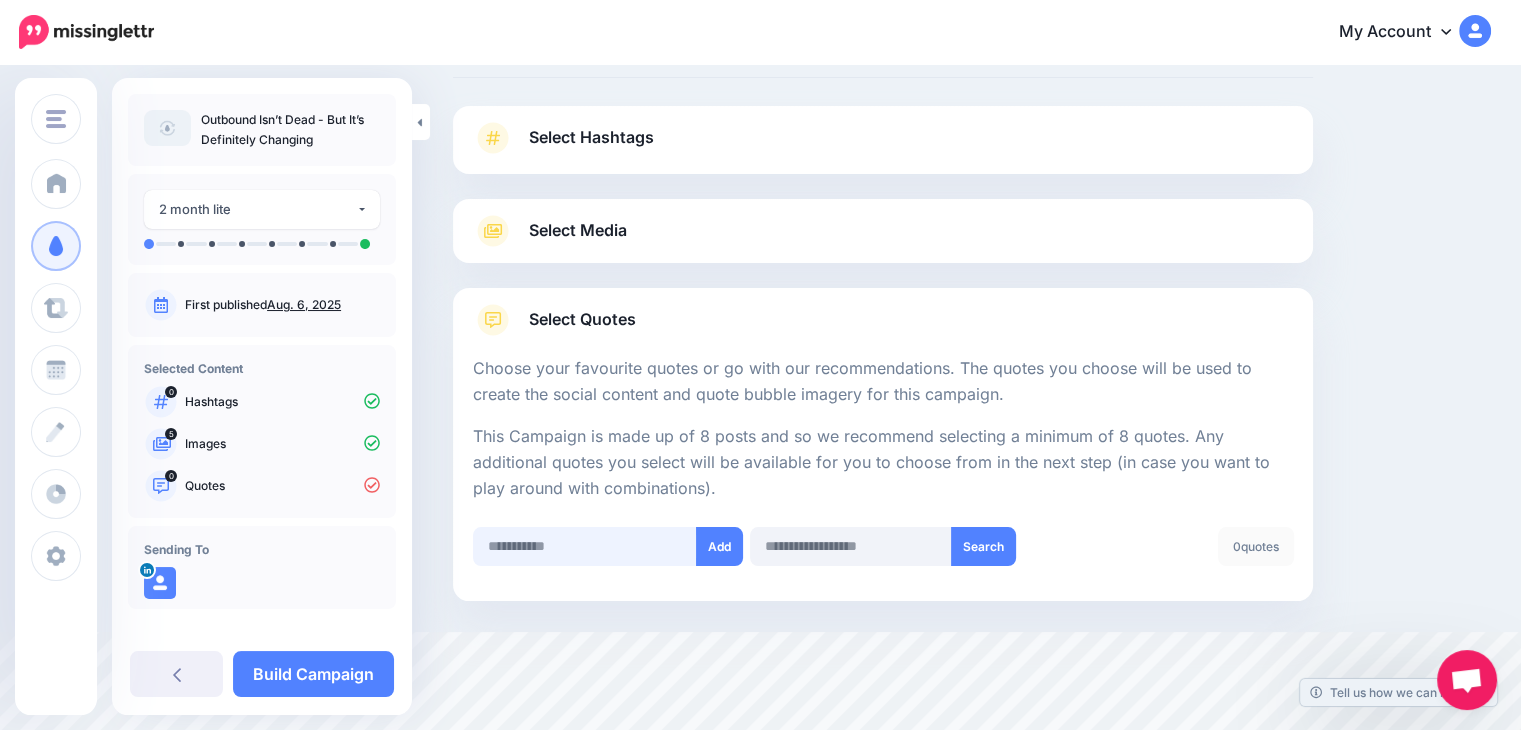 scroll, scrollTop: 0, scrollLeft: 0, axis: both 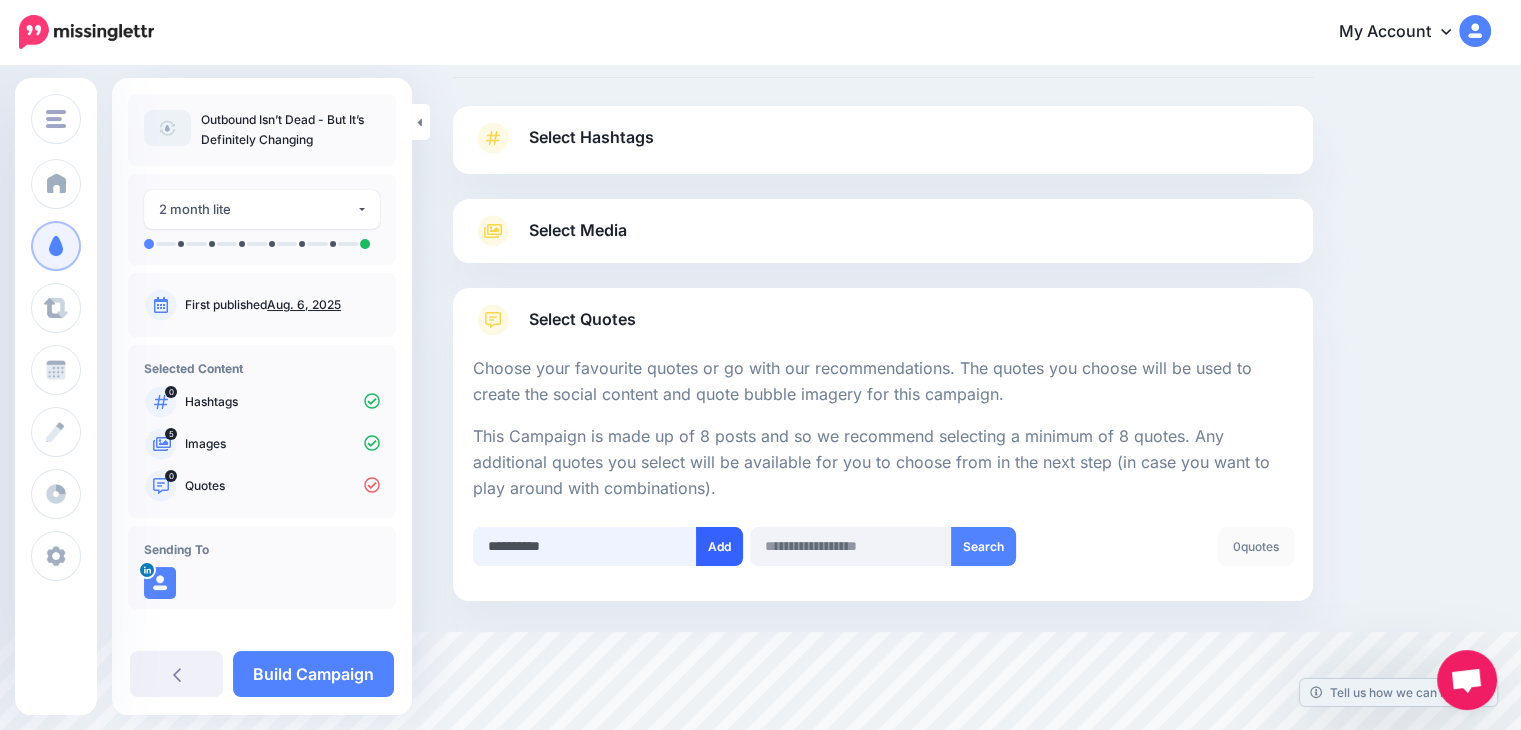 type on "**********" 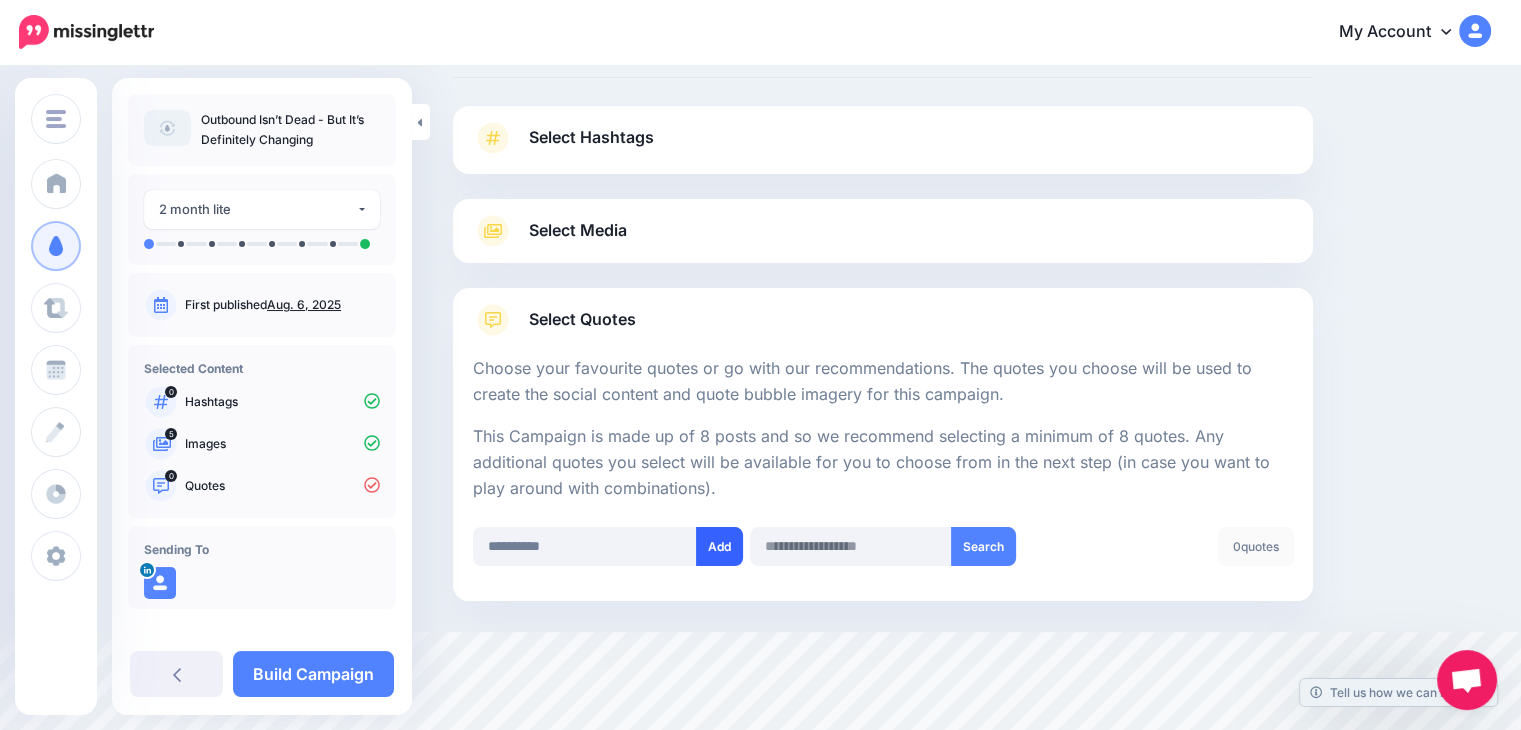 click on "Add" at bounding box center (719, 546) 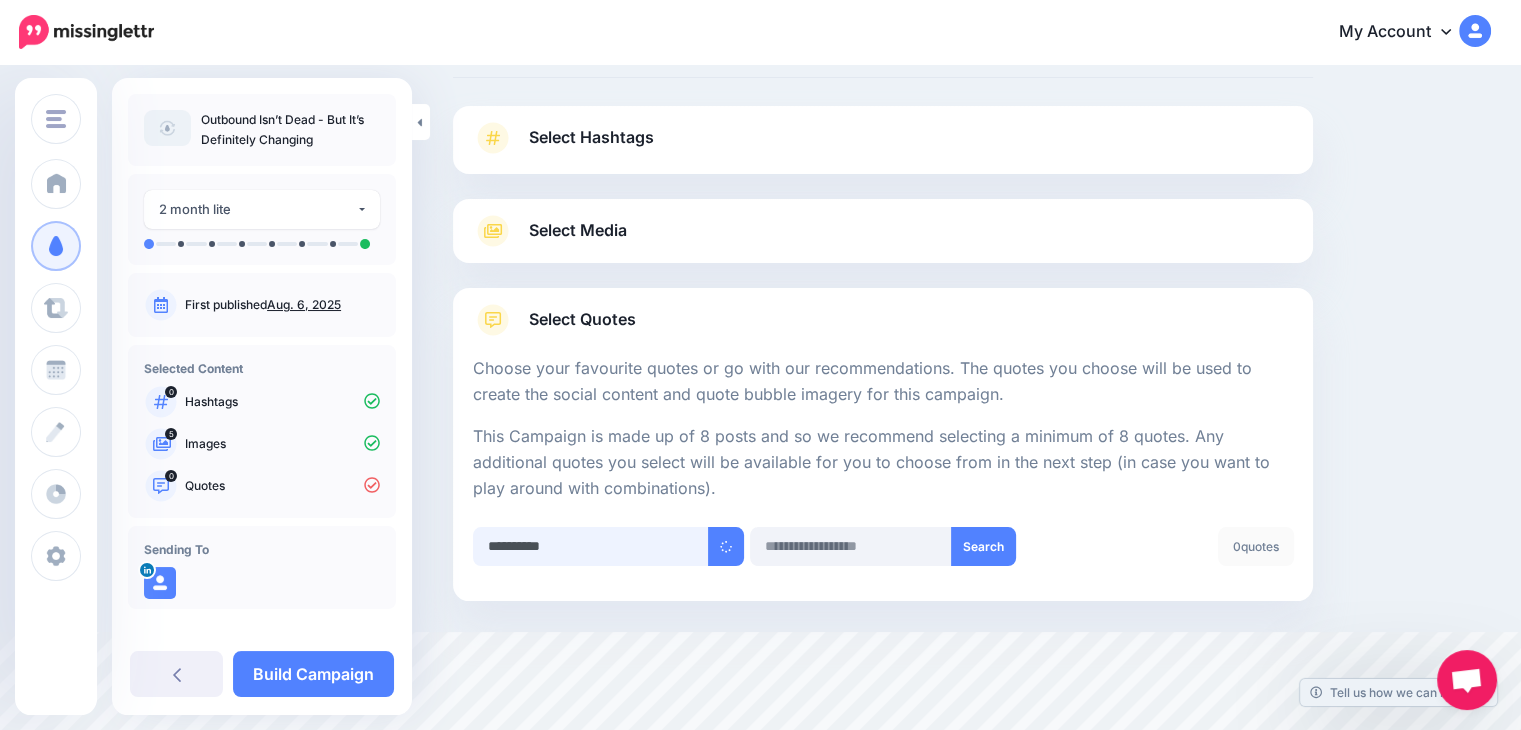 click on "**********" at bounding box center [591, 546] 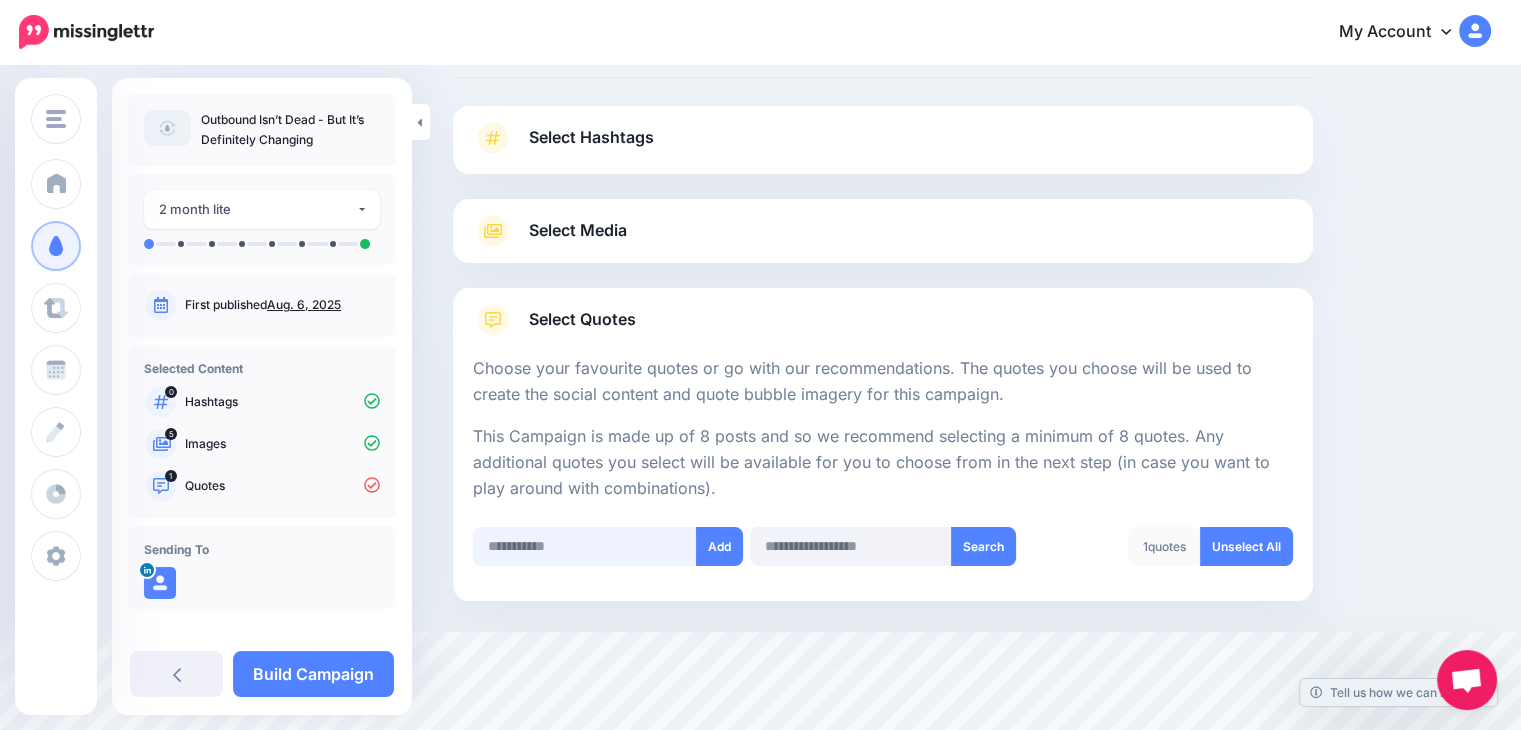 paste on "**********" 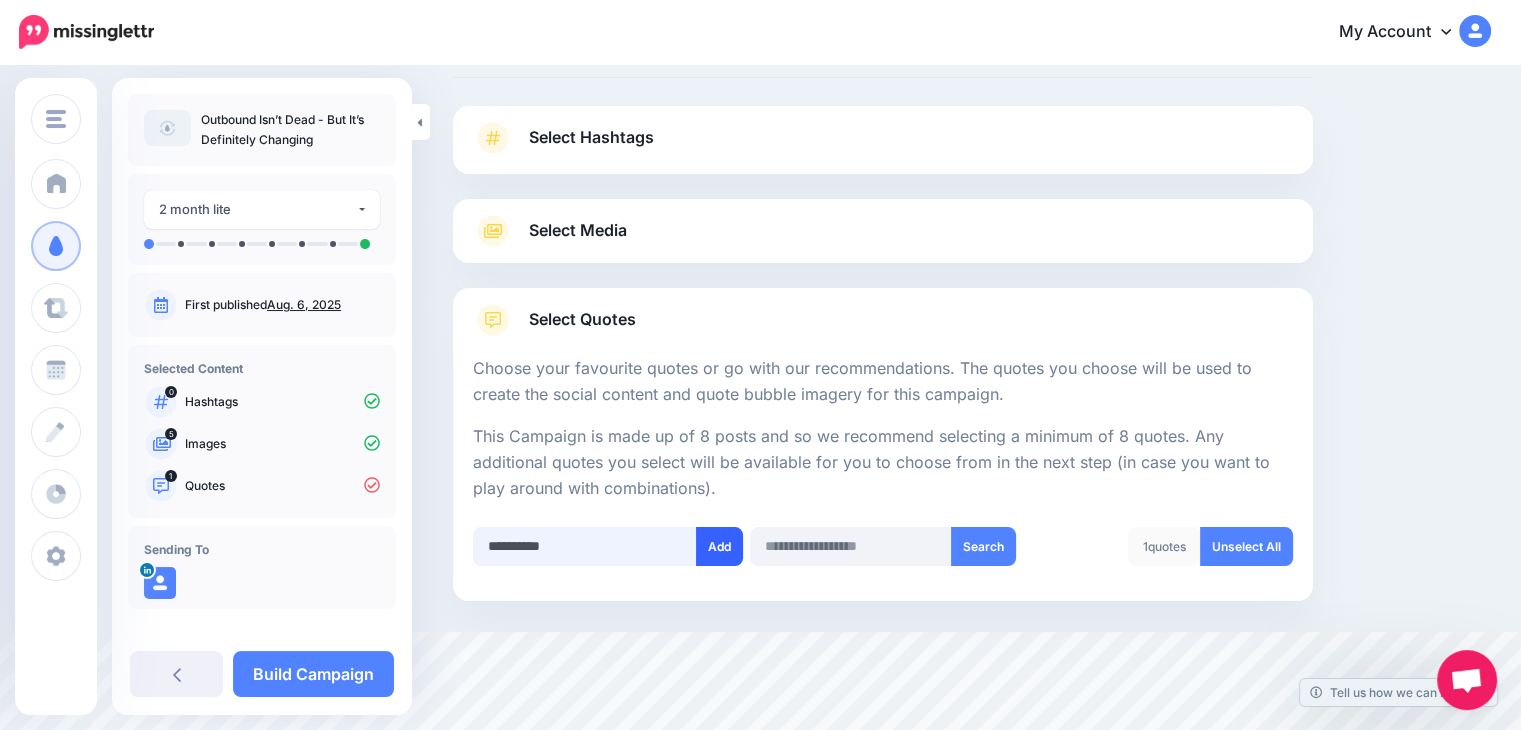 type on "**********" 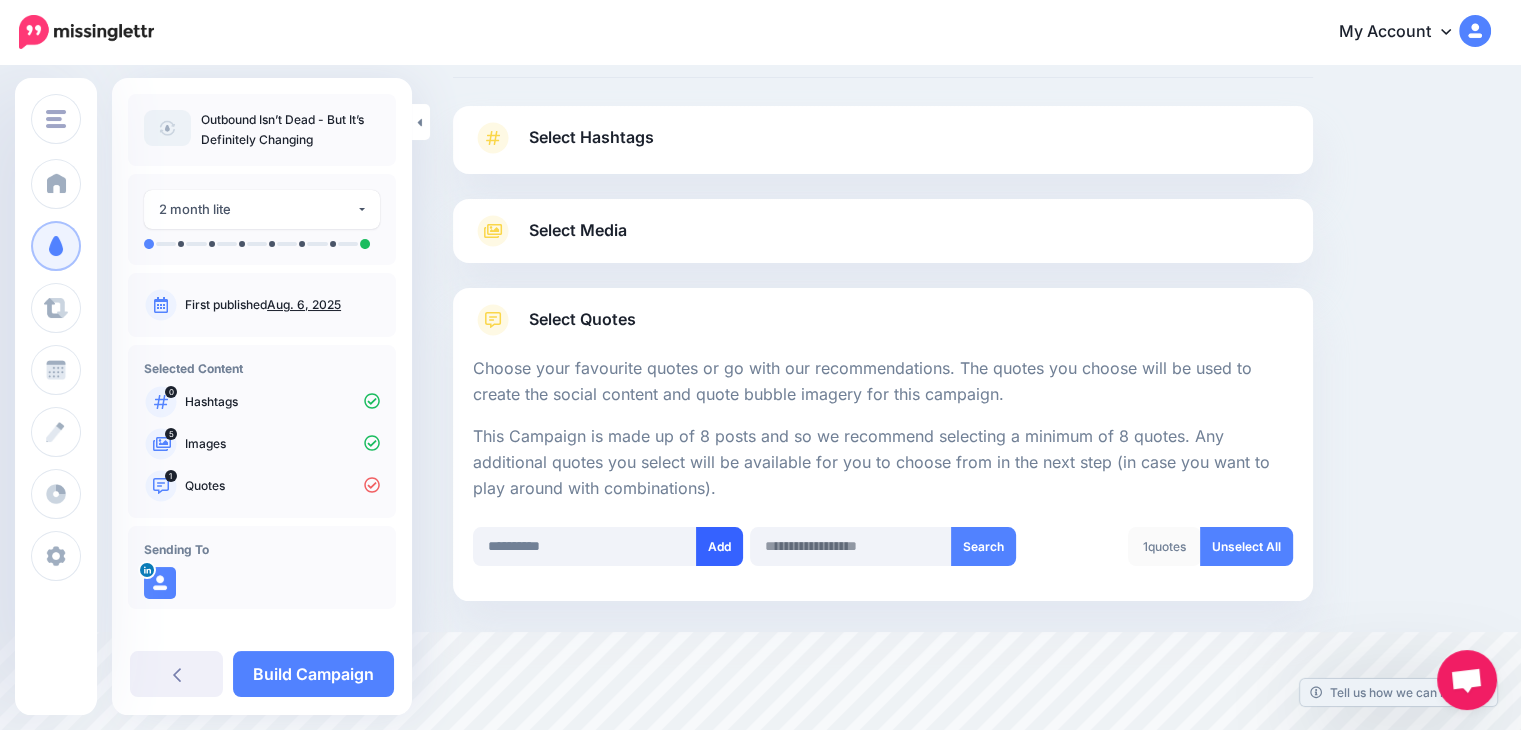 click on "Add" at bounding box center [719, 546] 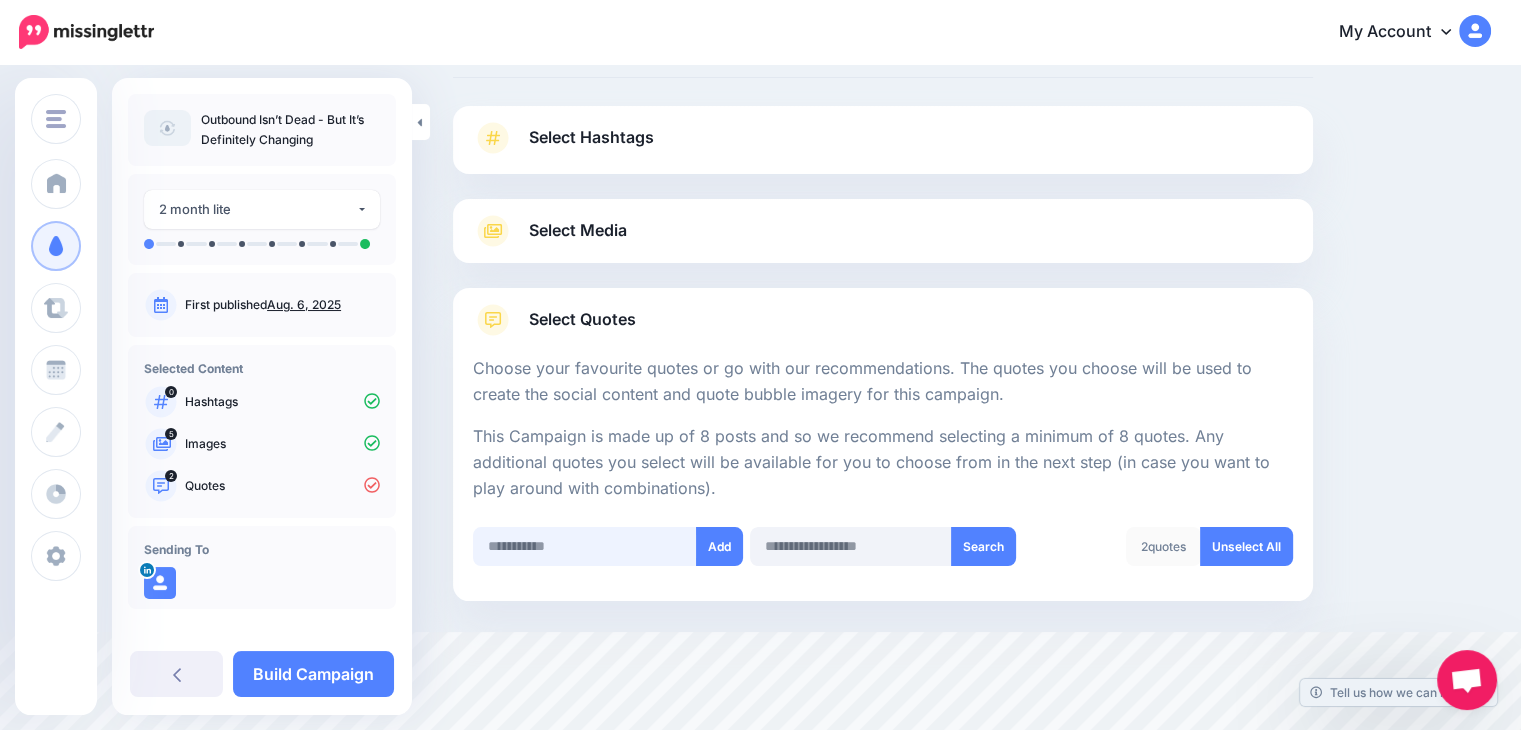 click at bounding box center (585, 546) 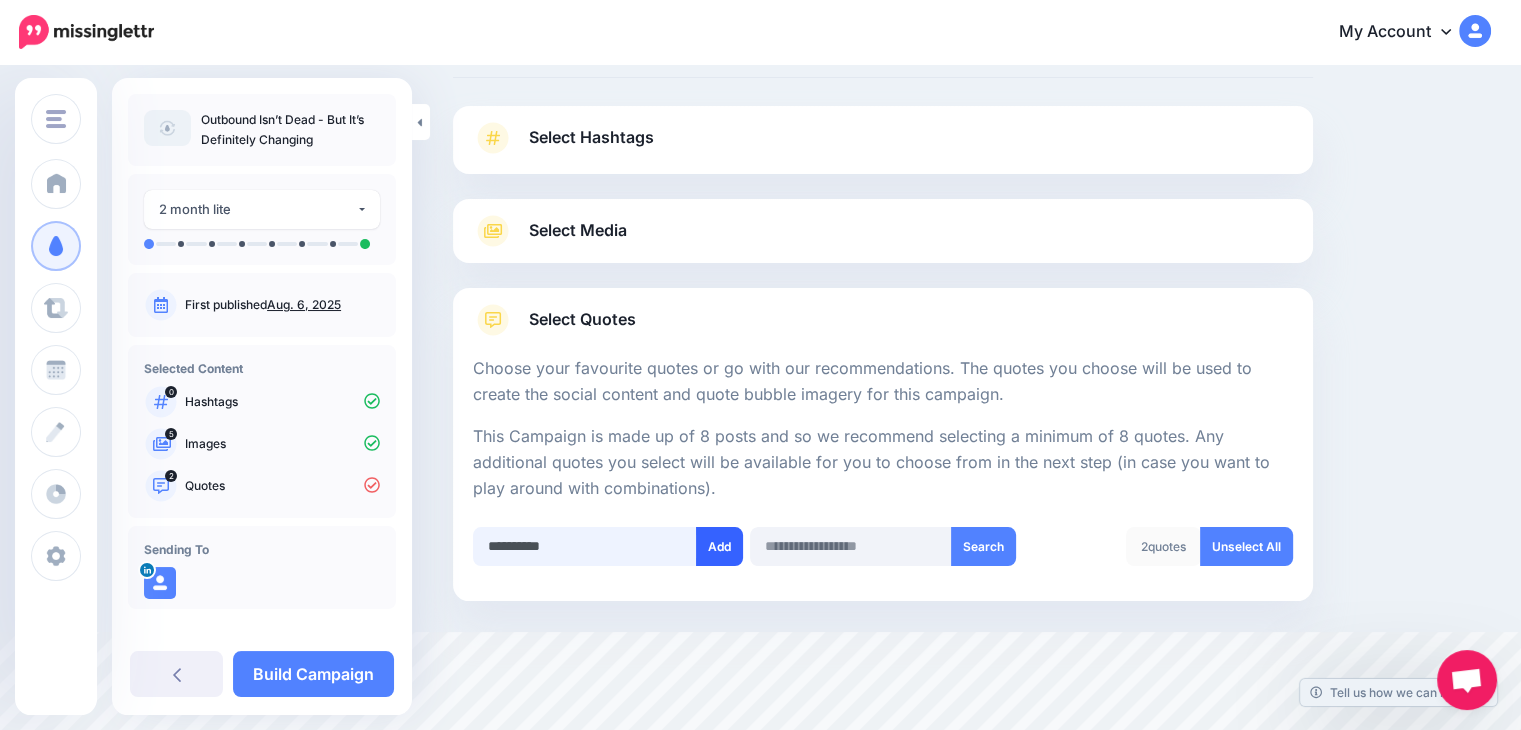 type on "**********" 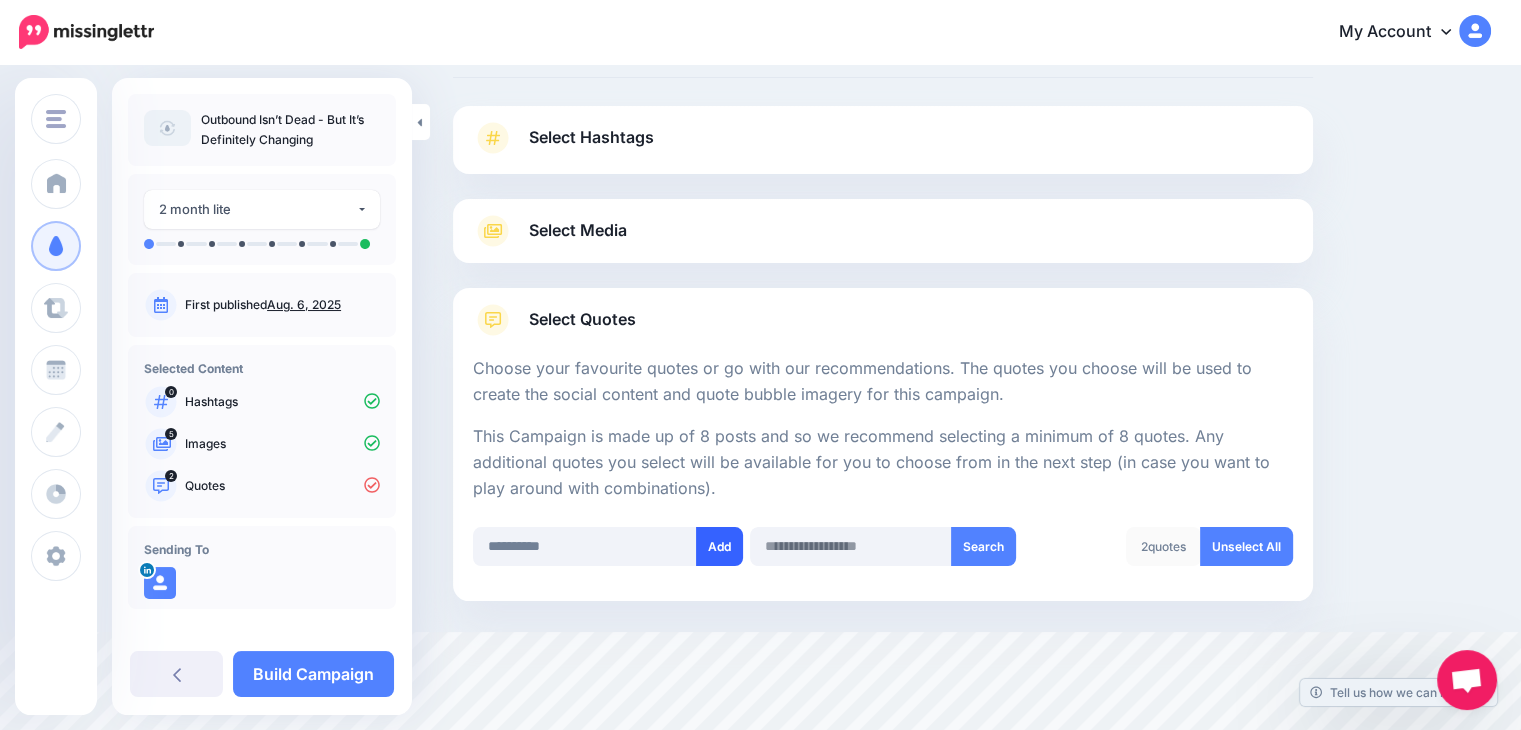 click on "Add" at bounding box center [719, 546] 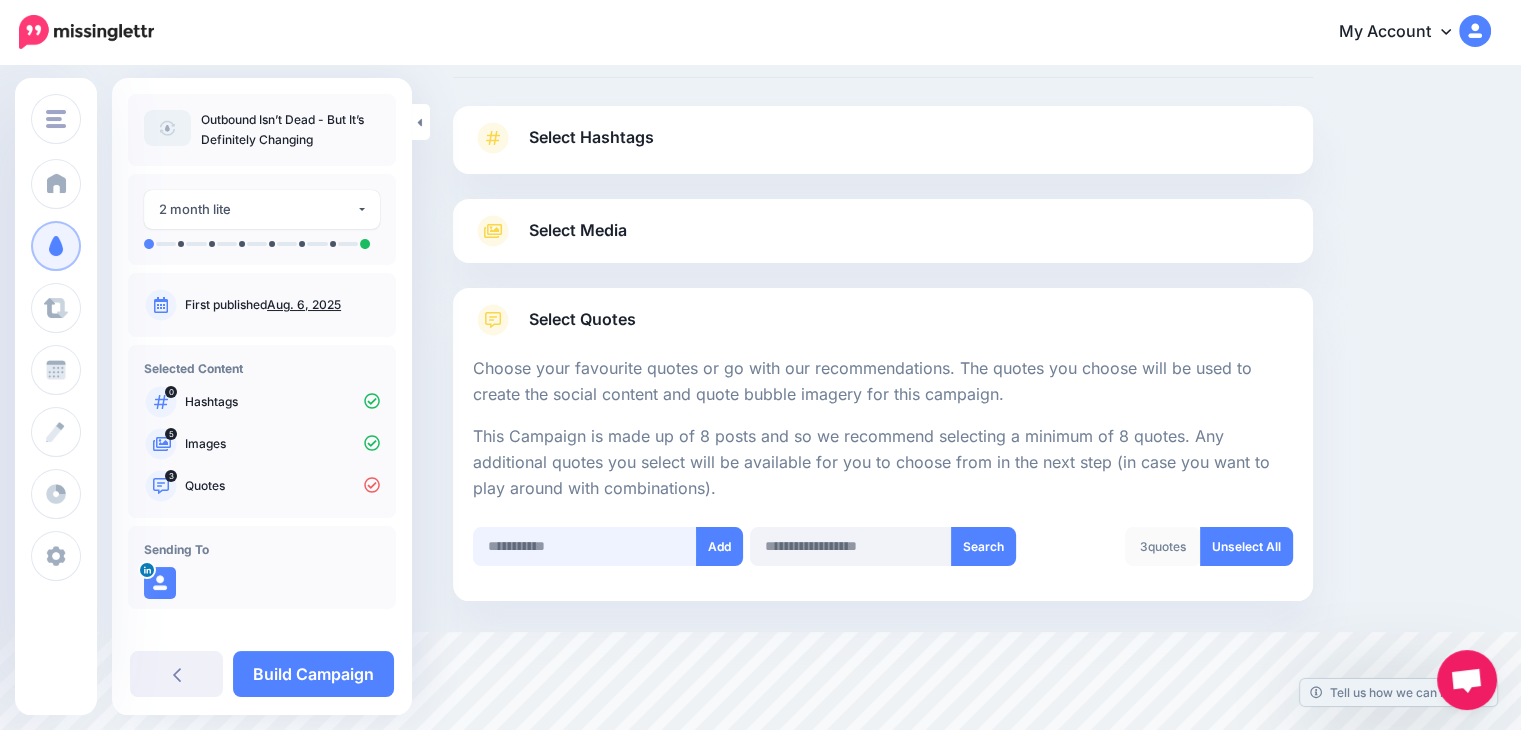 click at bounding box center [585, 546] 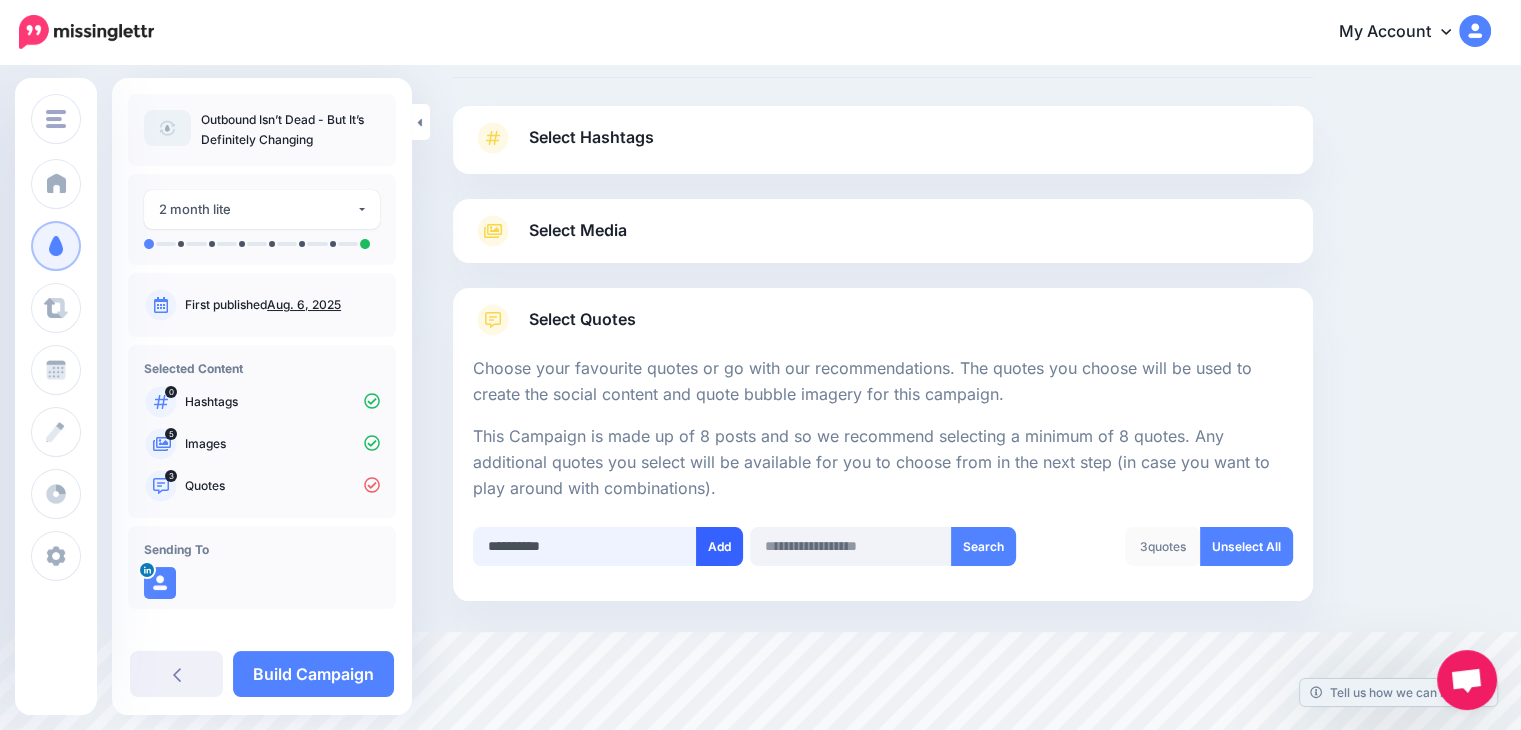 type on "**********" 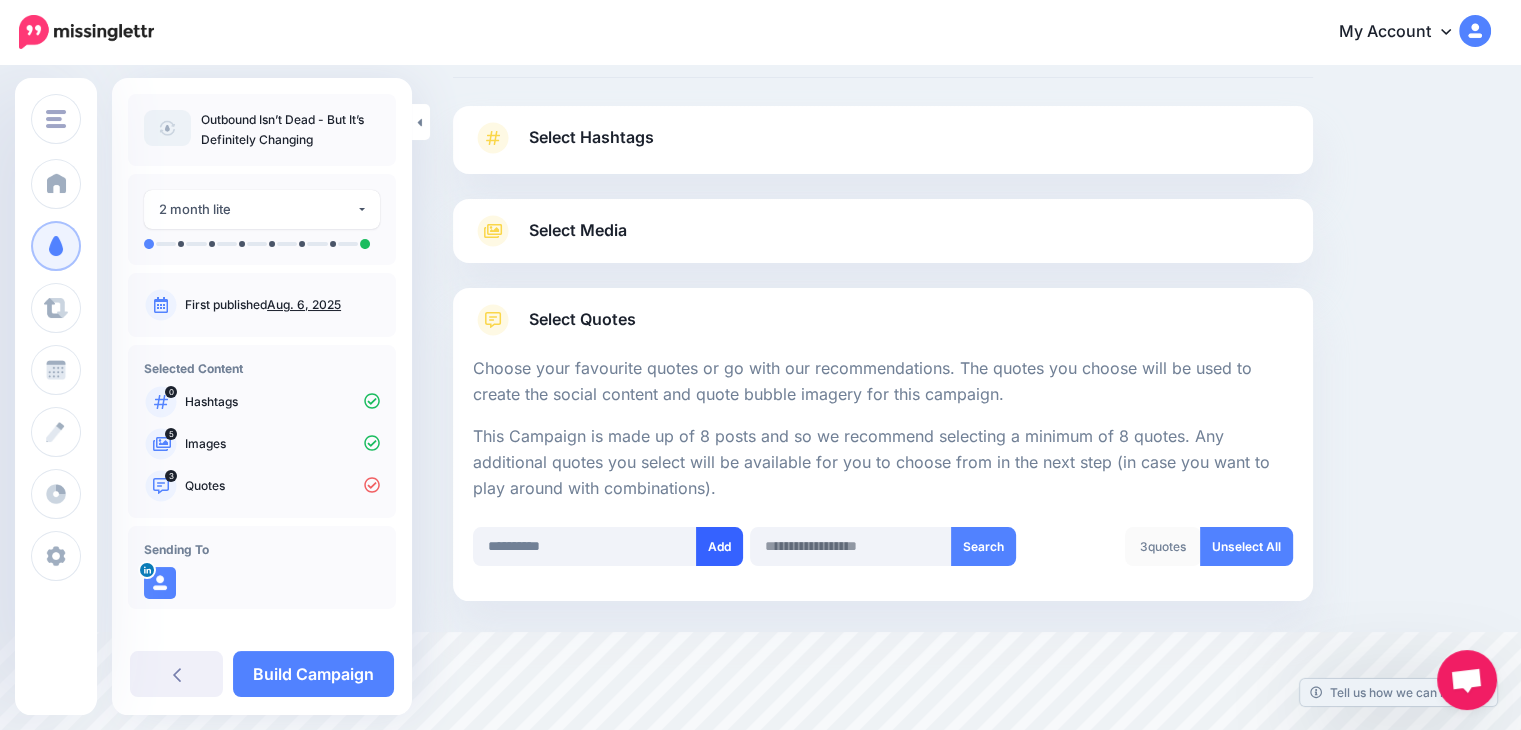 click on "Add" at bounding box center [719, 546] 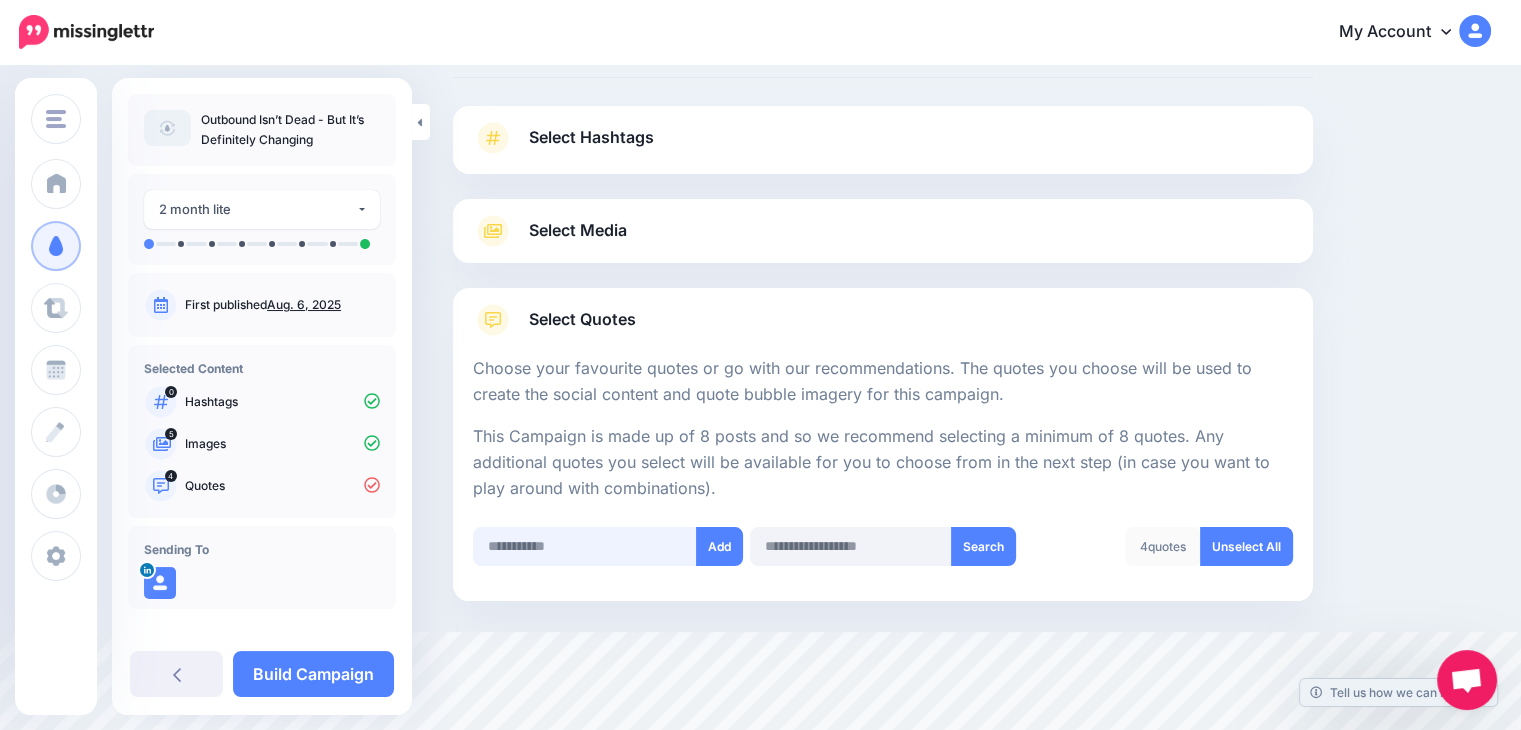 click at bounding box center [585, 546] 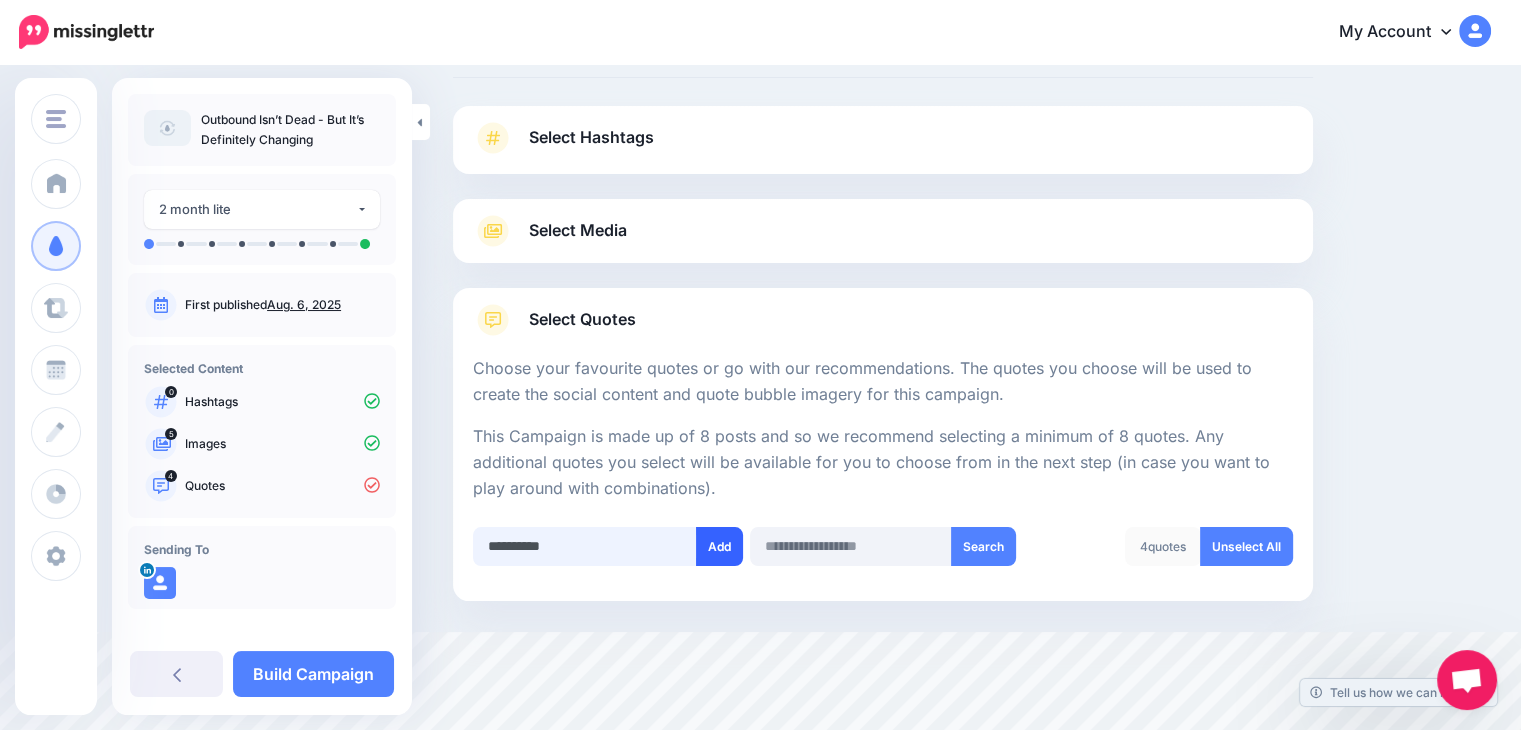 type on "**********" 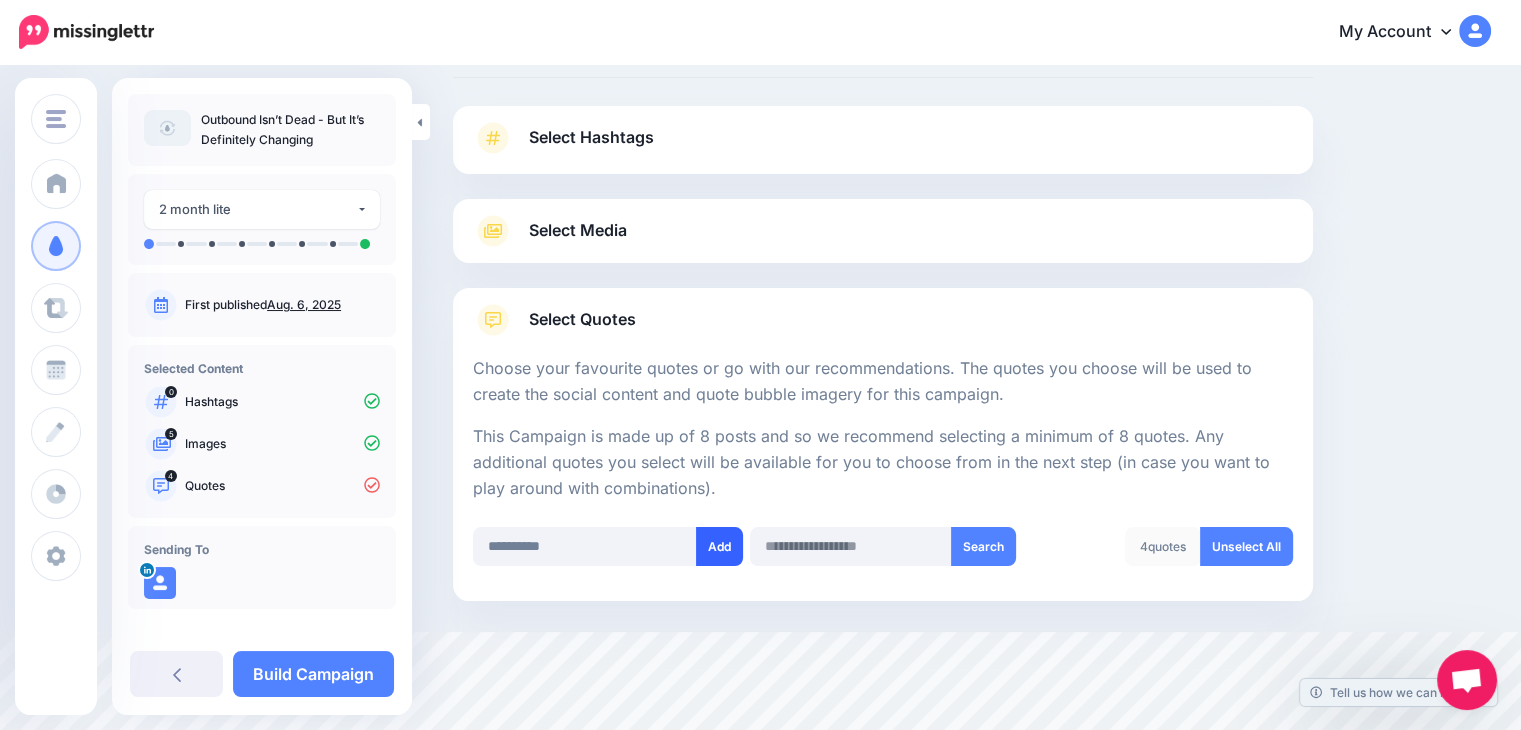 click on "Add" at bounding box center (719, 546) 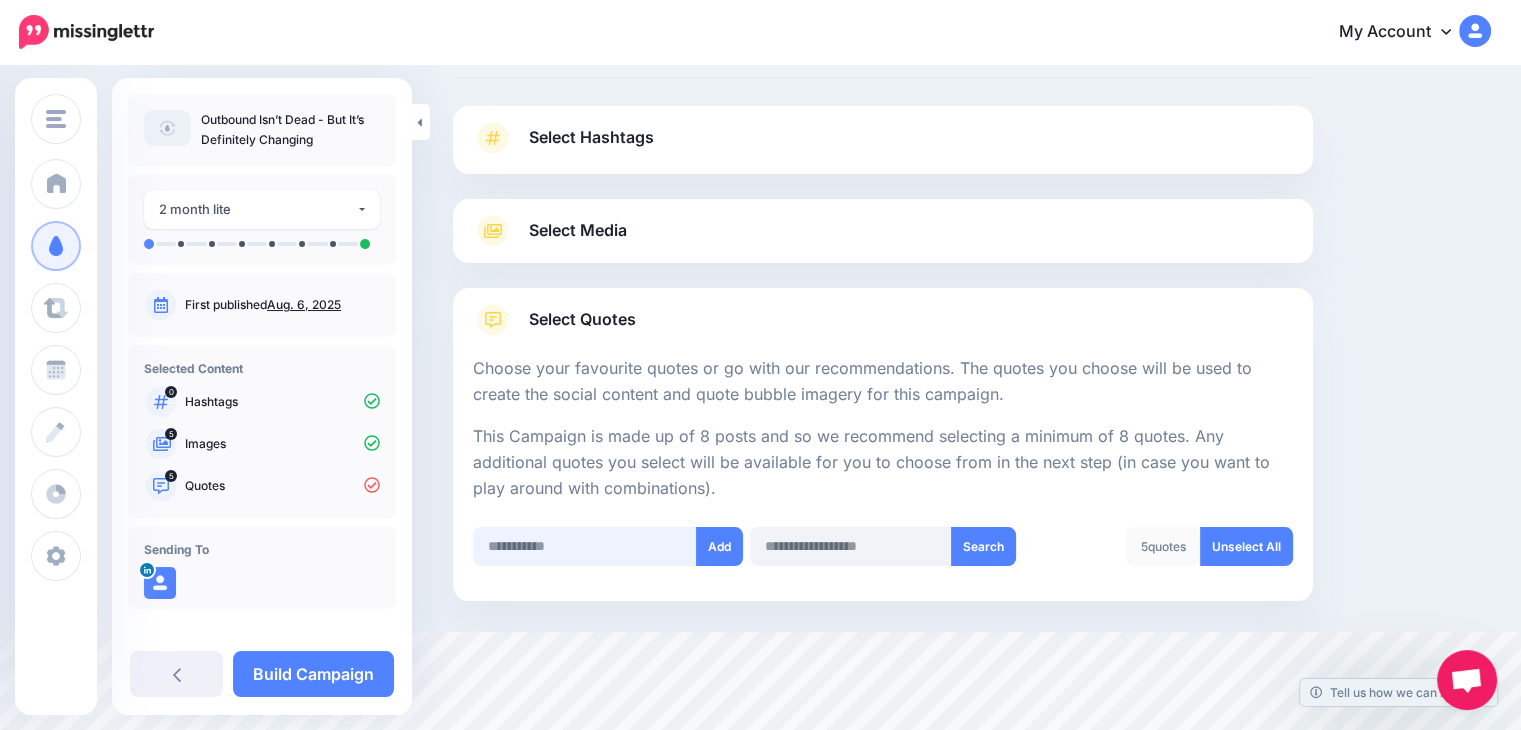 click at bounding box center [585, 546] 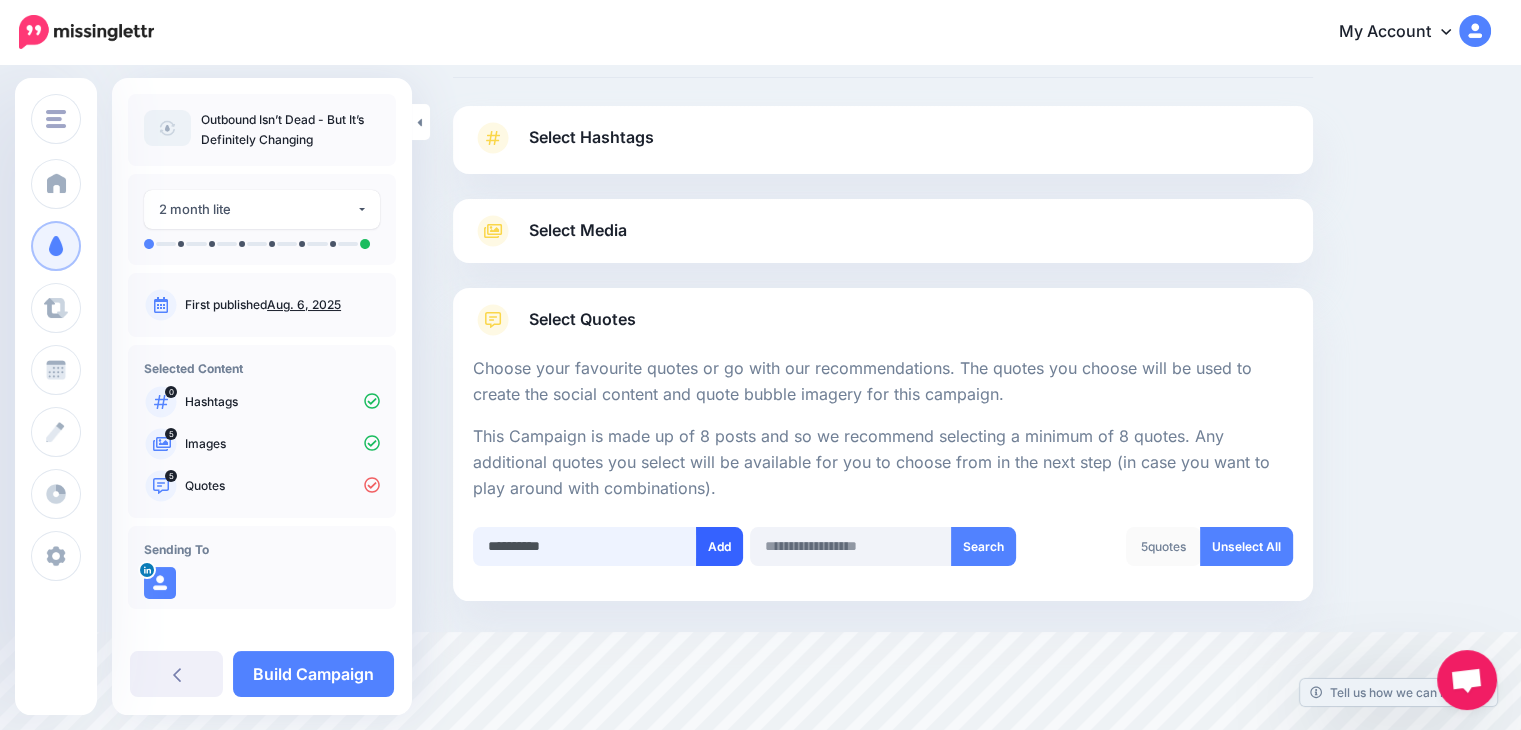 type on "**********" 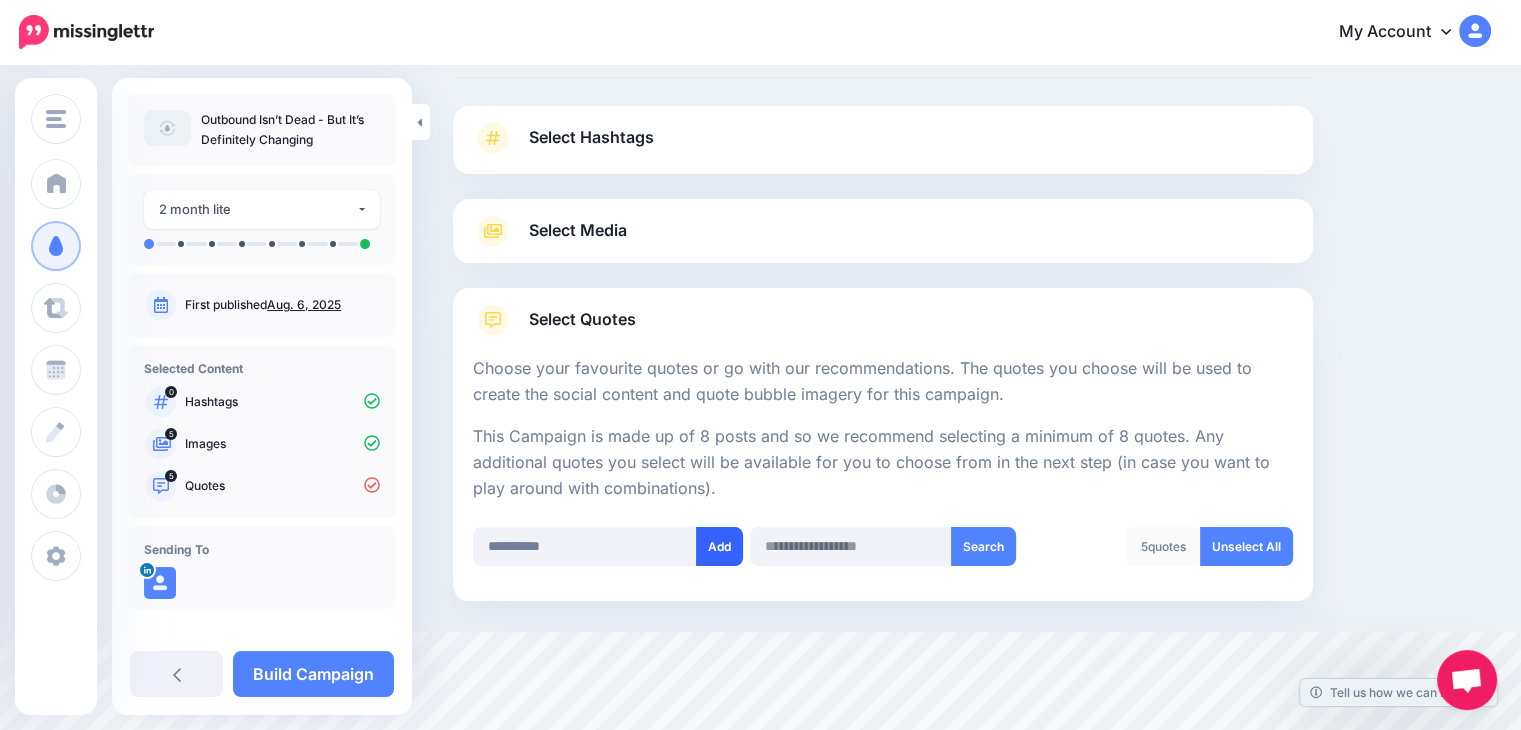 click on "Add" at bounding box center (719, 546) 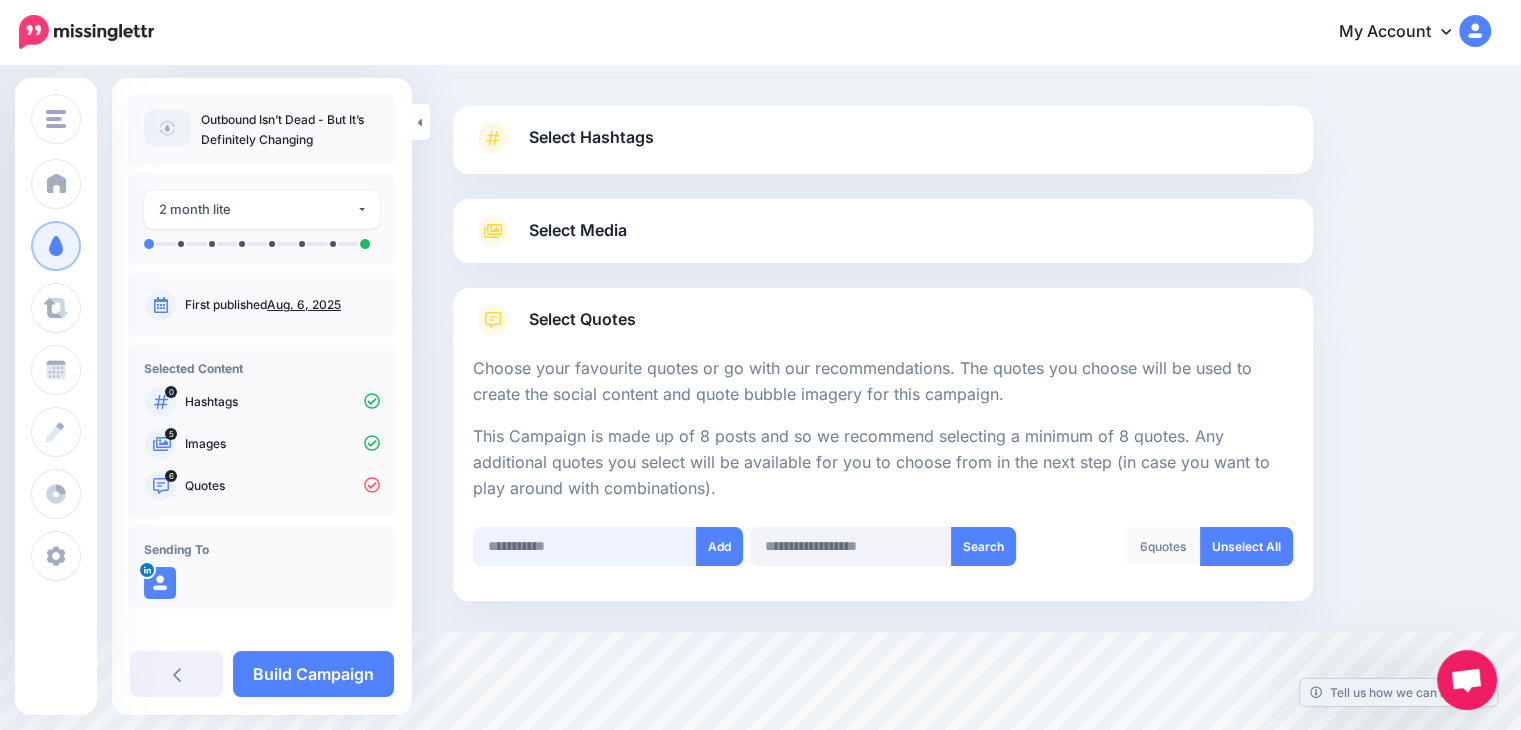 click at bounding box center [585, 546] 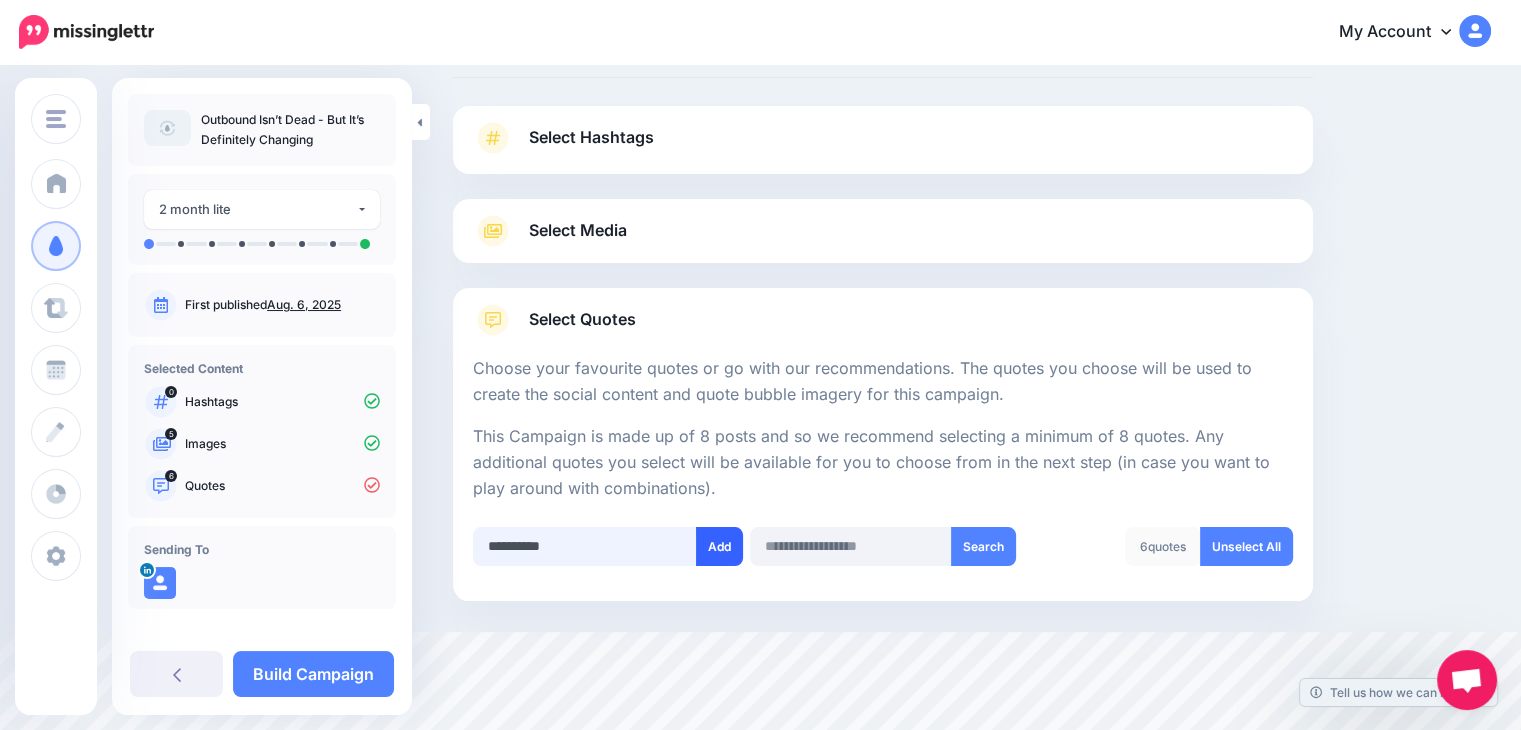 type on "**********" 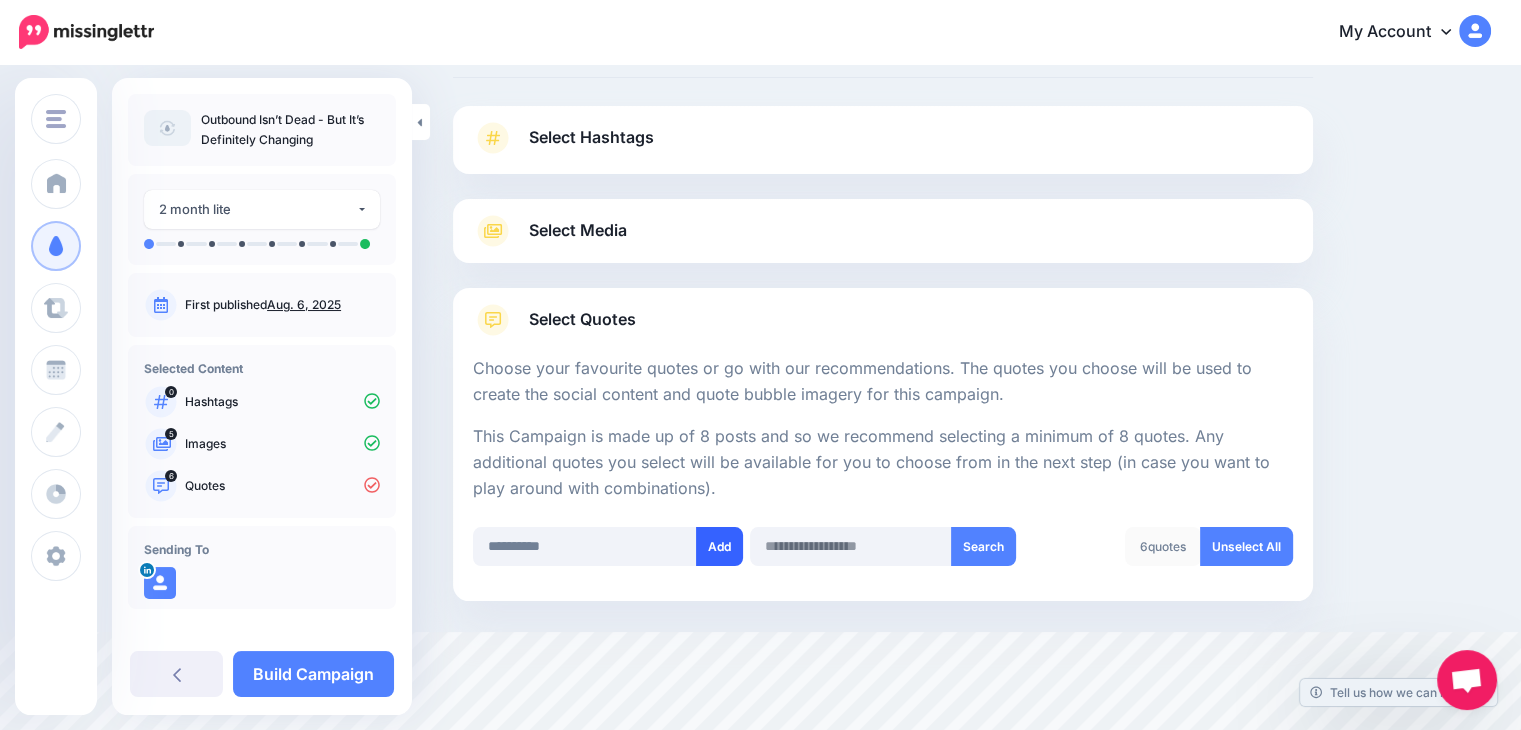 click on "Add" at bounding box center (719, 546) 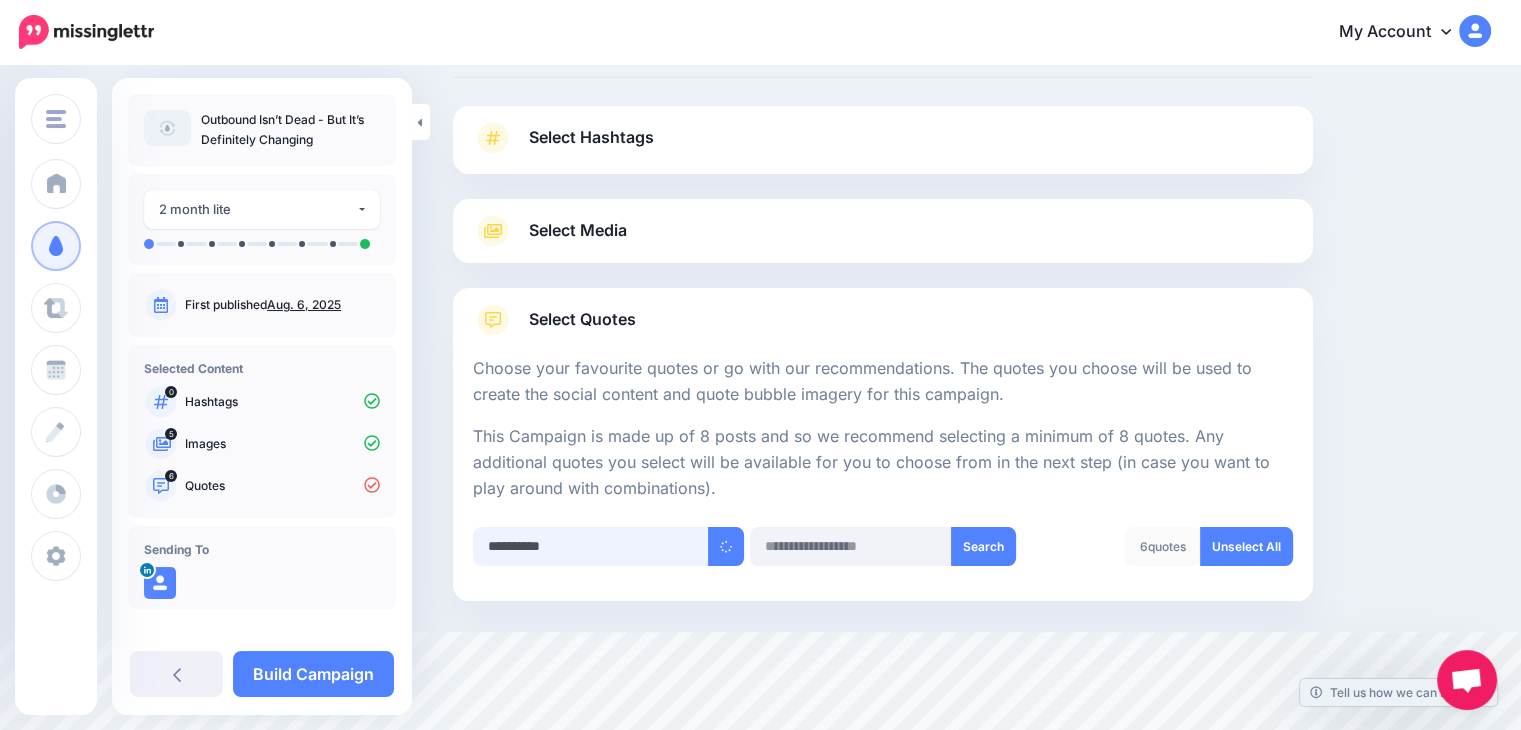 click on "**********" at bounding box center [591, 546] 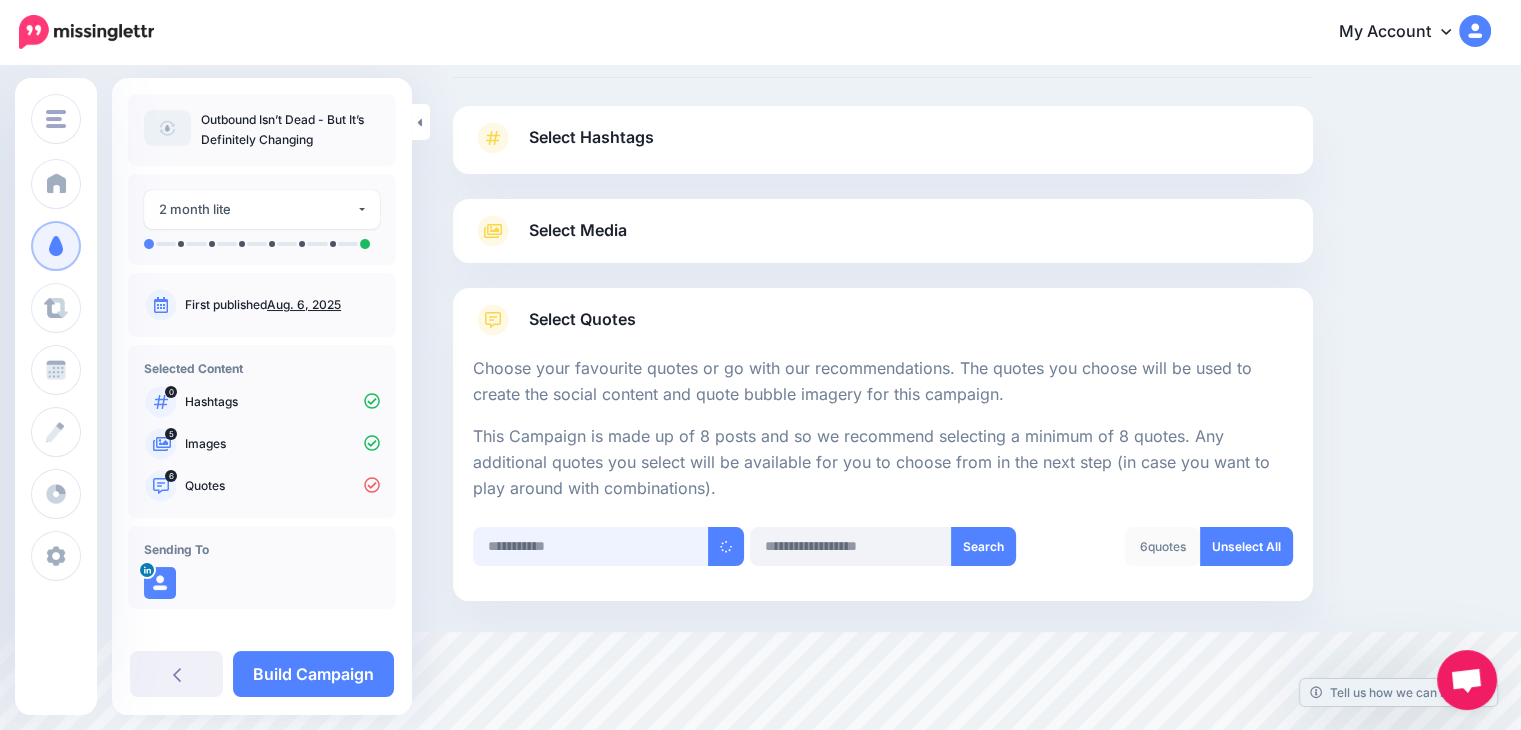 paste on "**********" 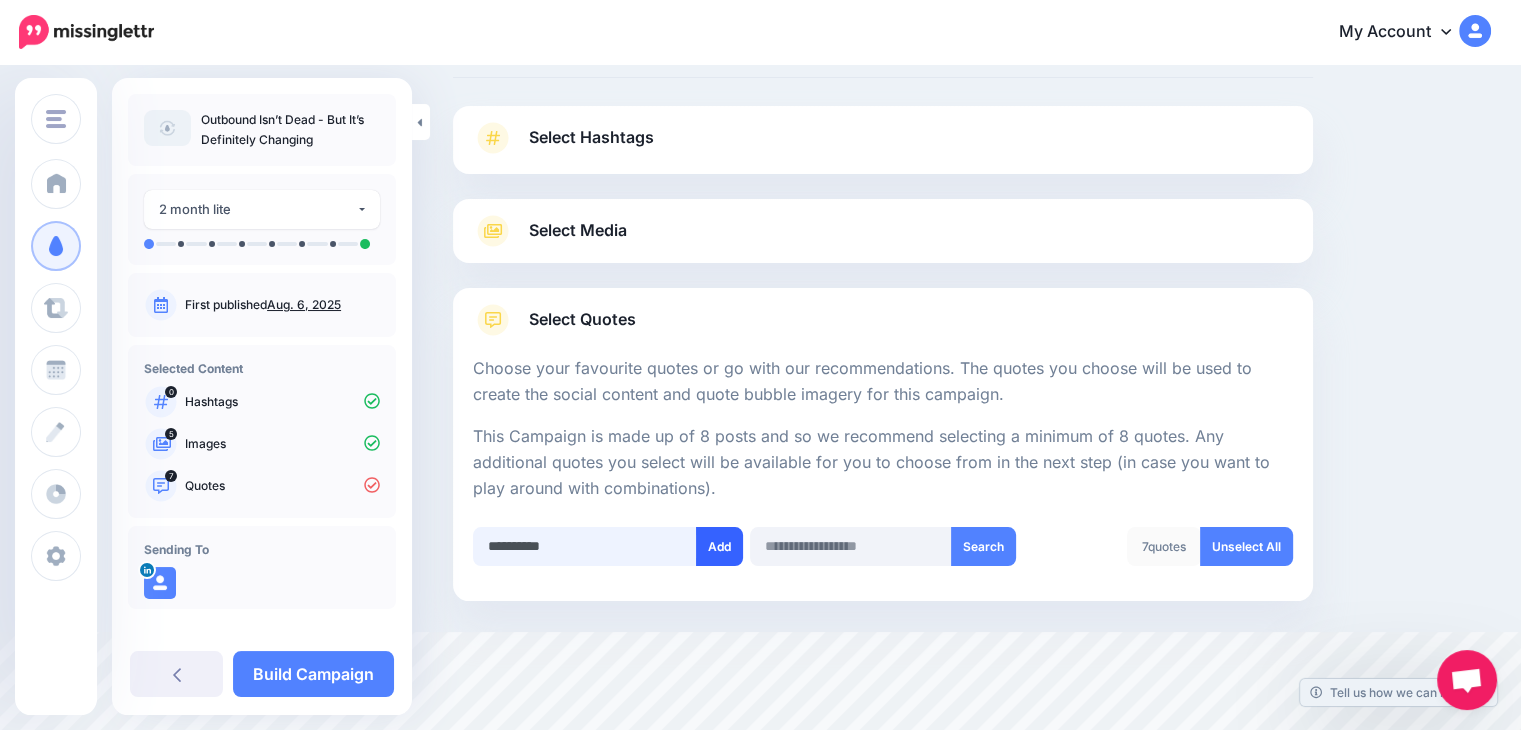 type on "**********" 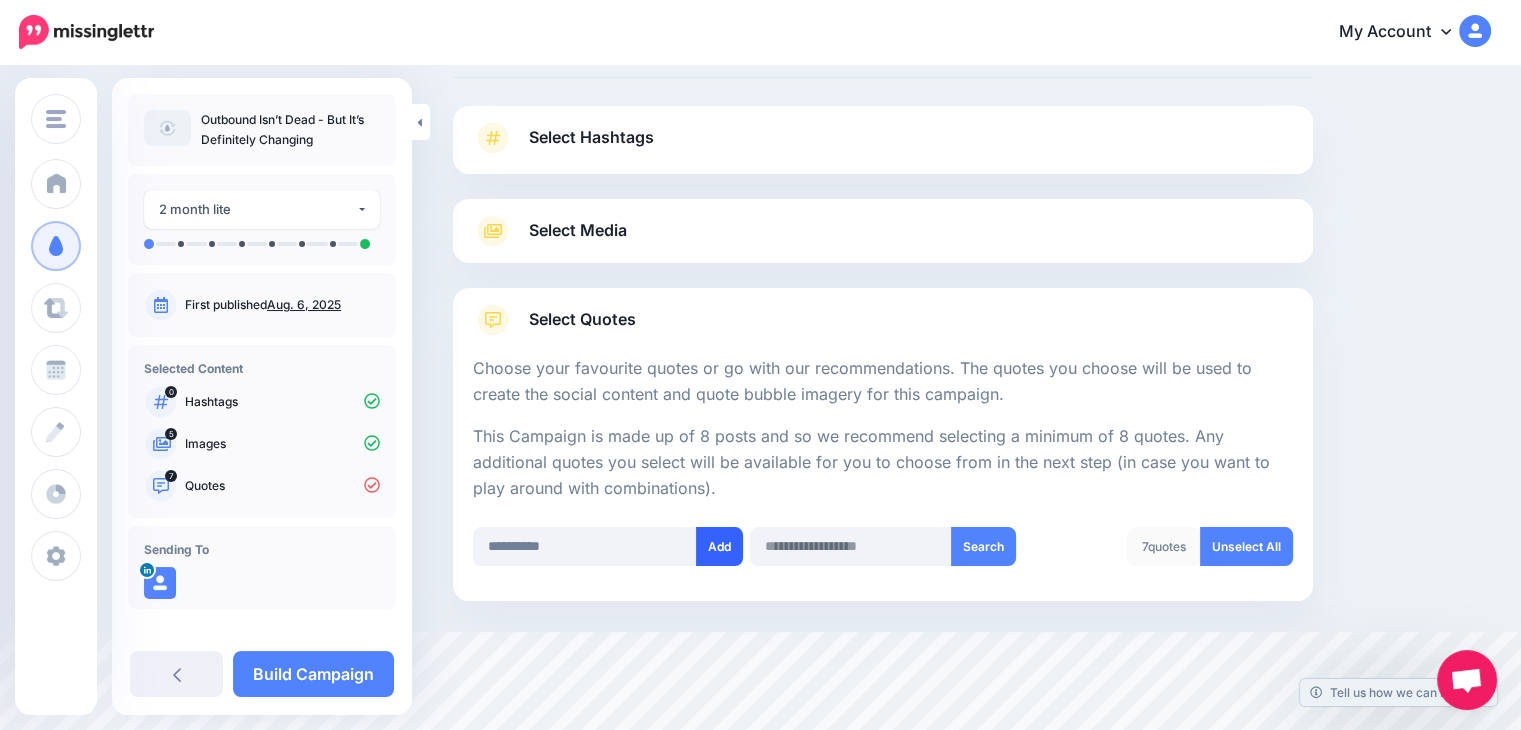 click on "Add" at bounding box center [719, 546] 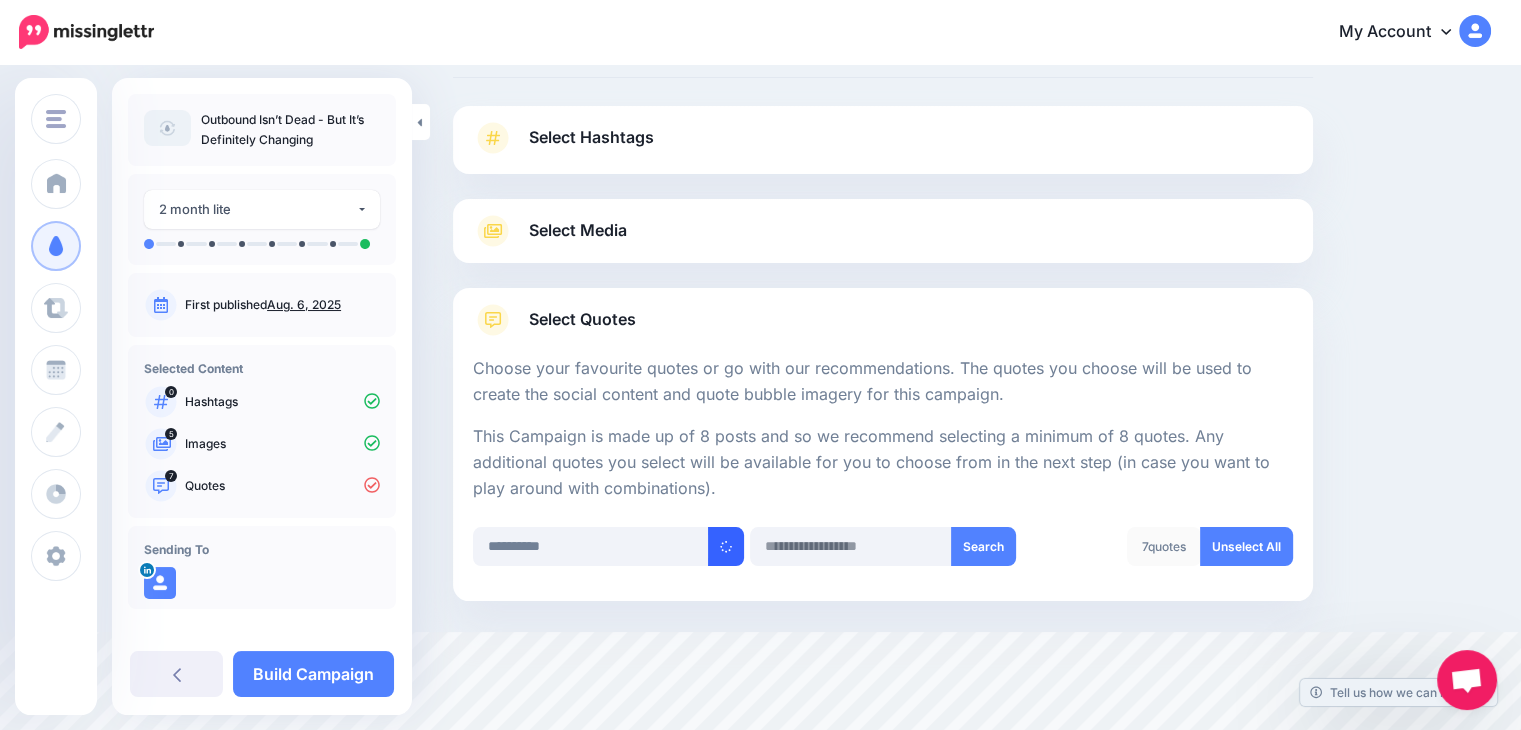 type 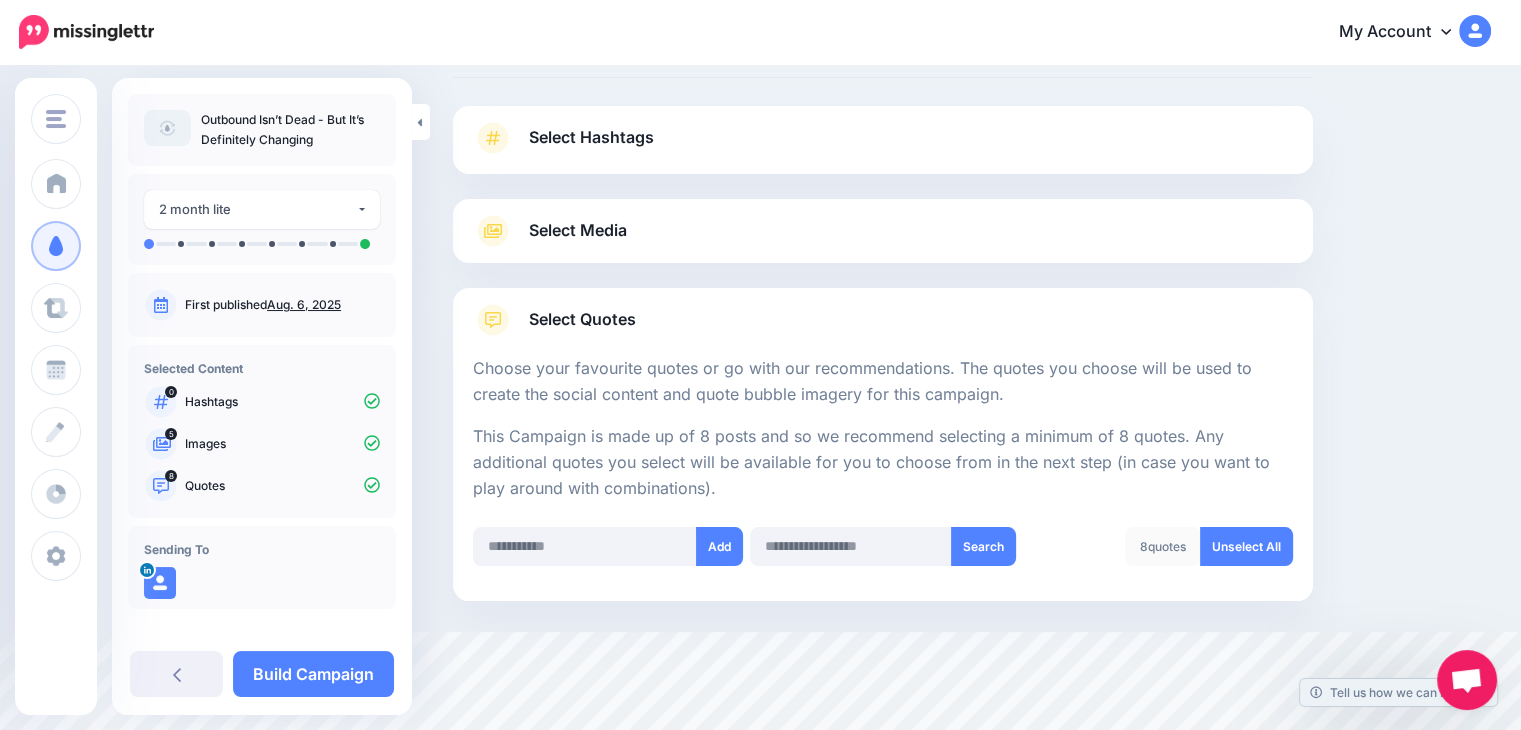 click on "Select Quotes" at bounding box center (883, 330) 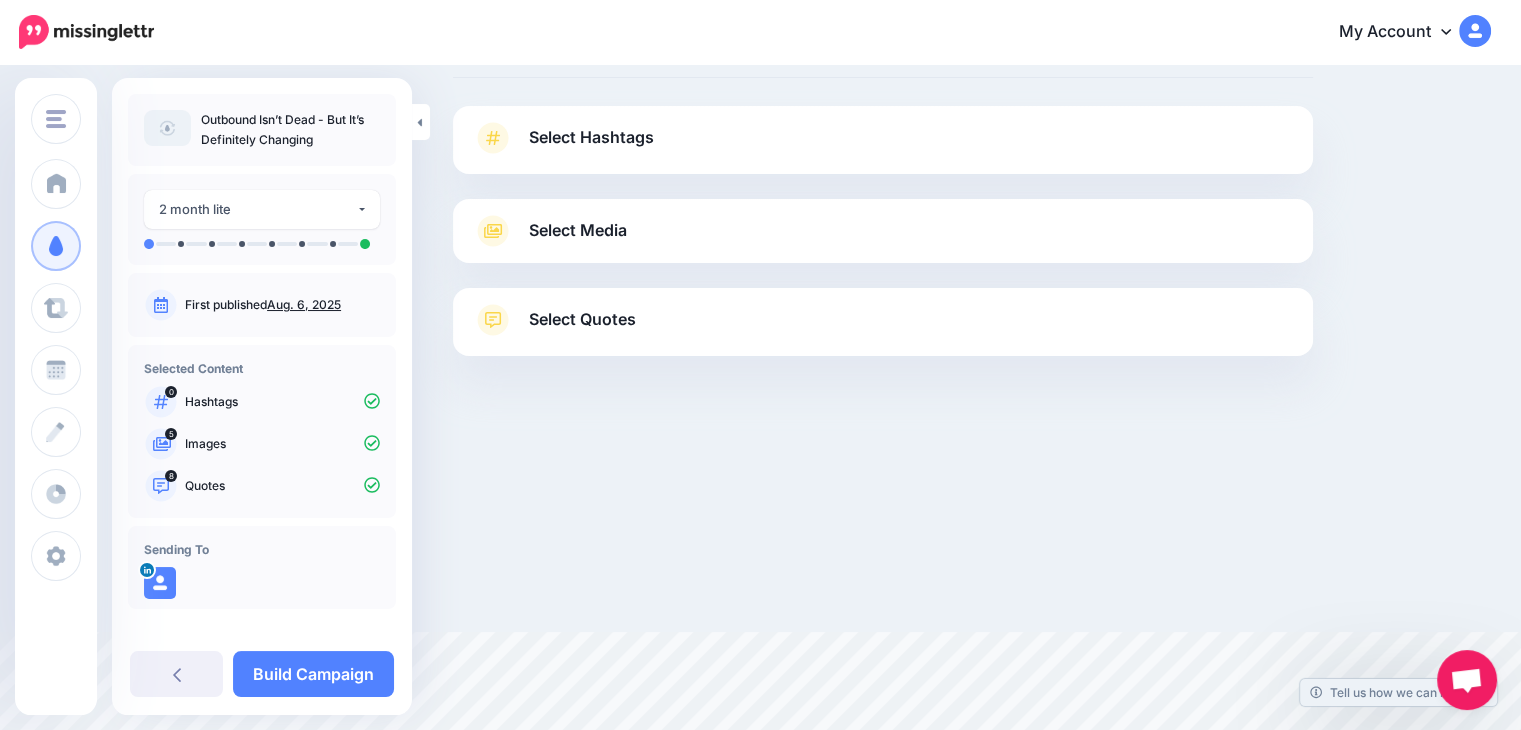 scroll, scrollTop: 4, scrollLeft: 0, axis: vertical 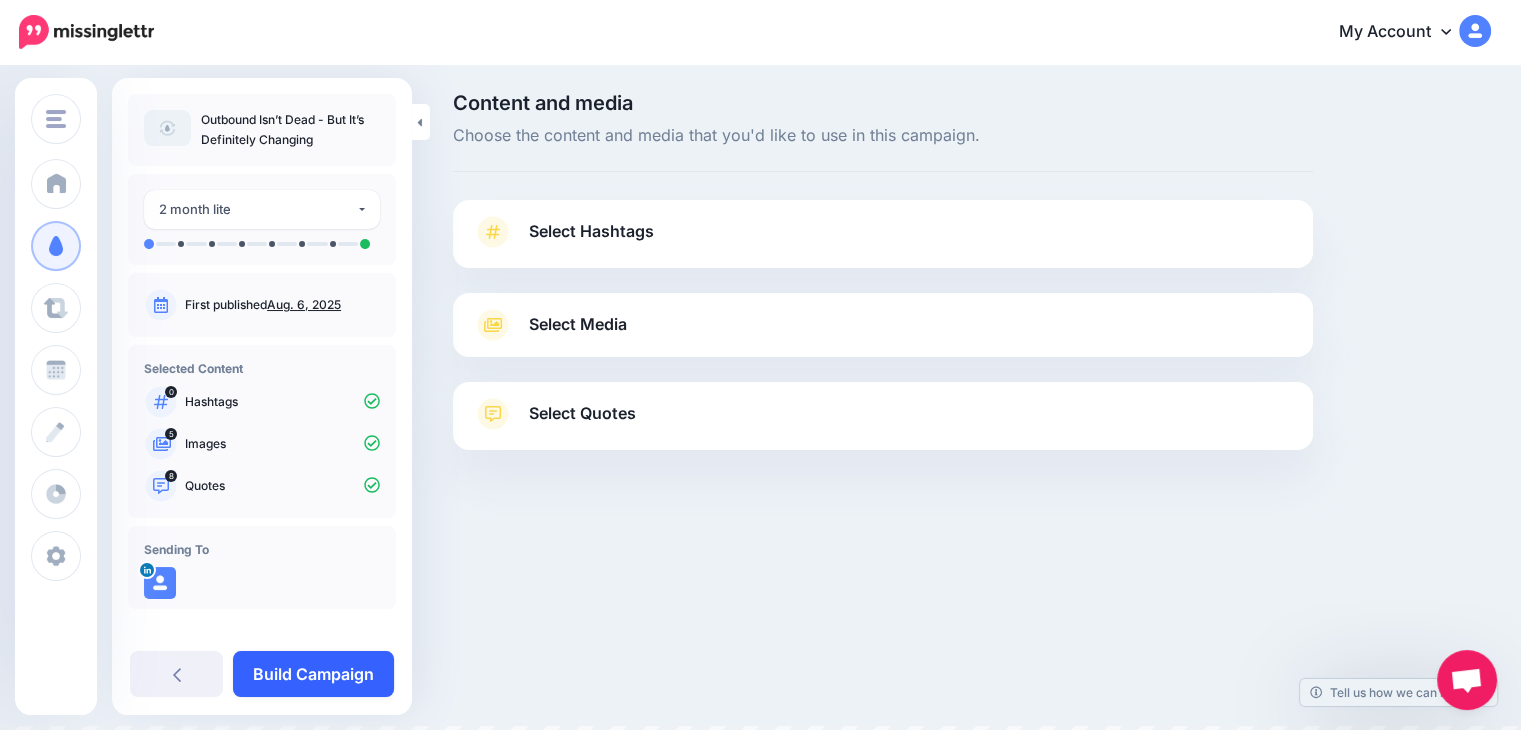 click on "Build Campaign" at bounding box center [313, 674] 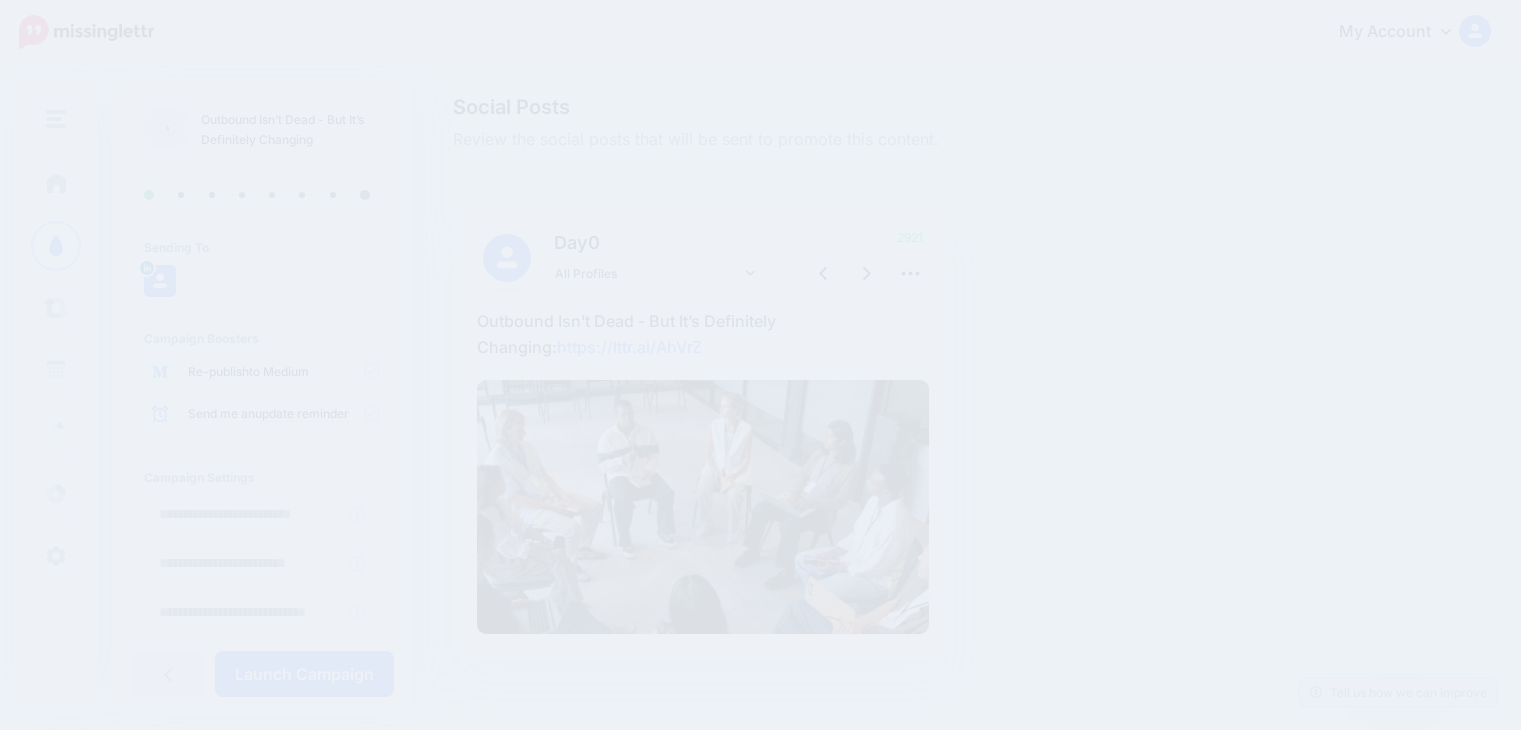 scroll, scrollTop: 0, scrollLeft: 0, axis: both 